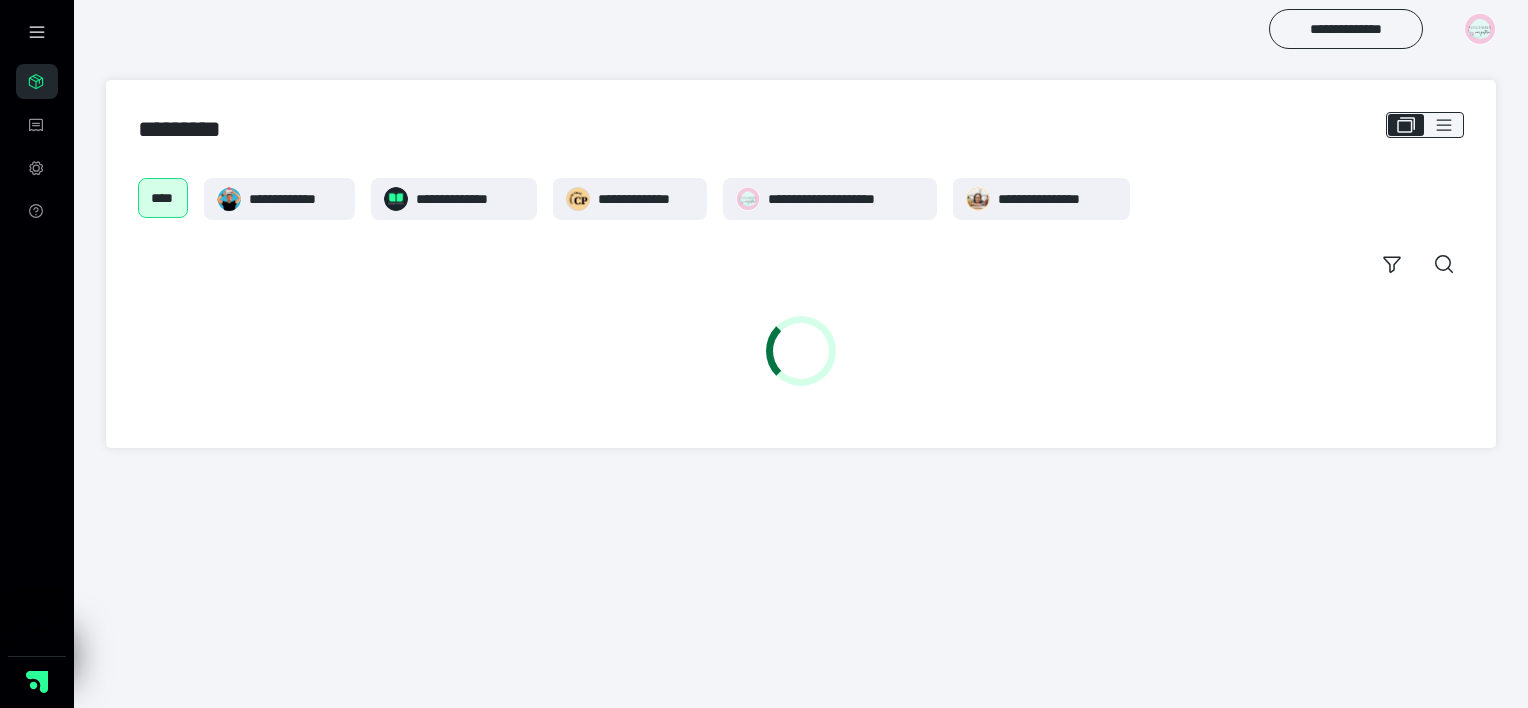scroll, scrollTop: 0, scrollLeft: 0, axis: both 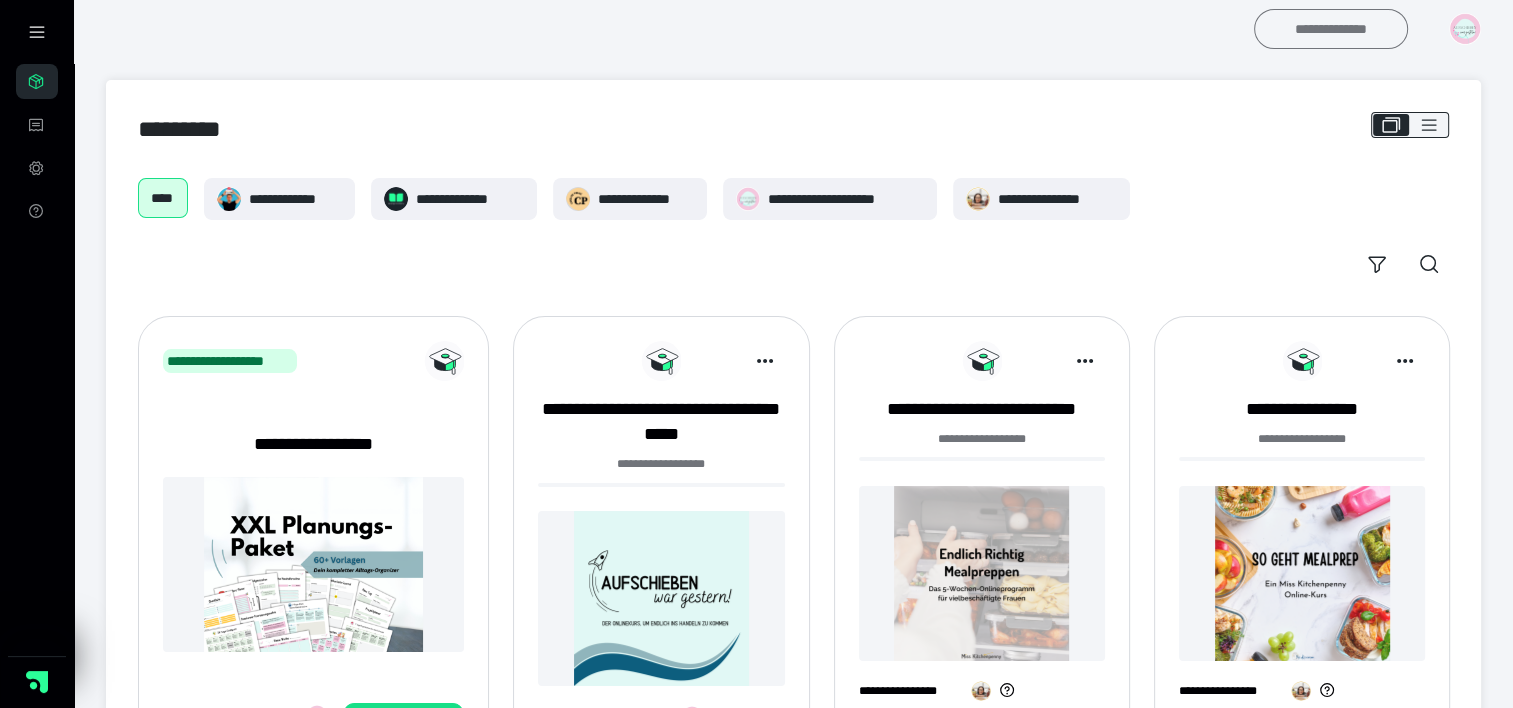 click on "**********" at bounding box center (1331, 29) 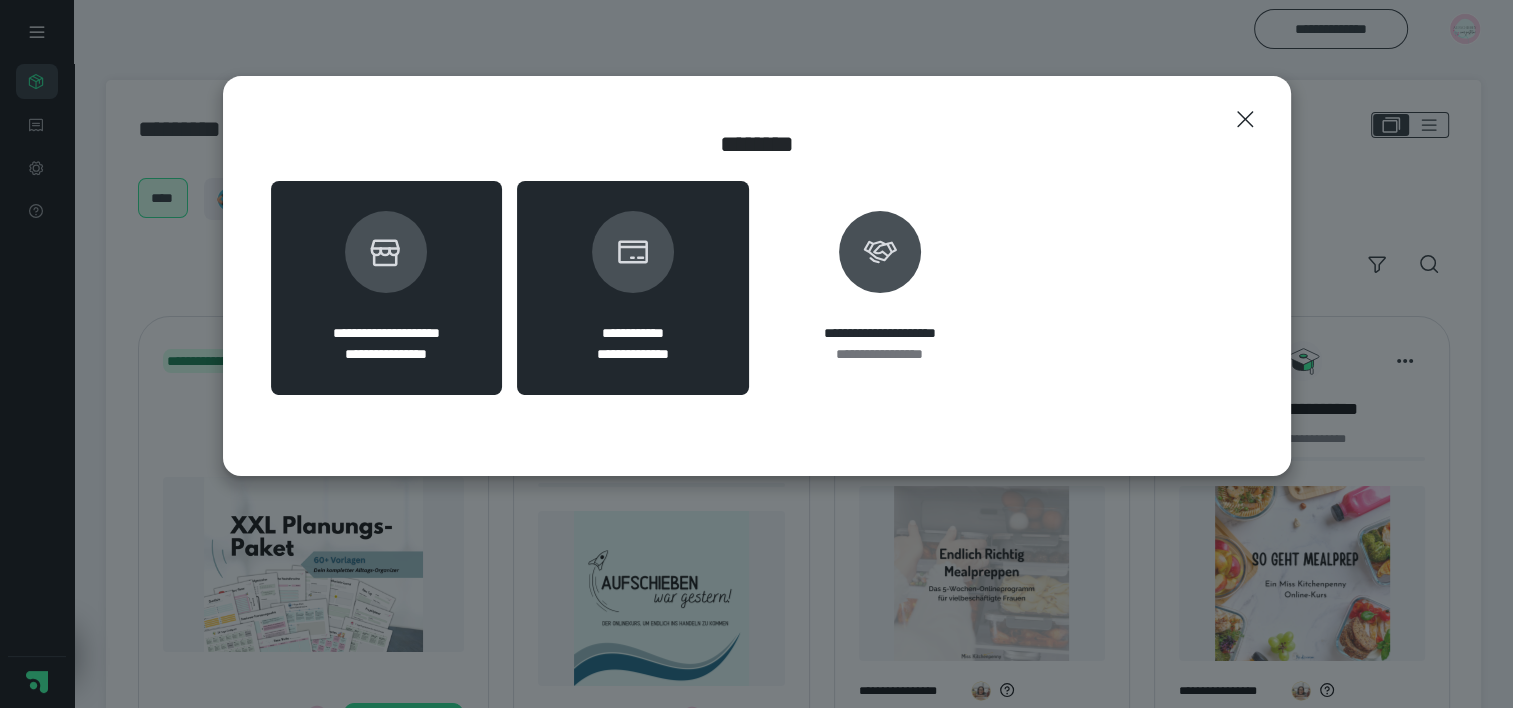 click on "**********" at bounding box center [387, 288] 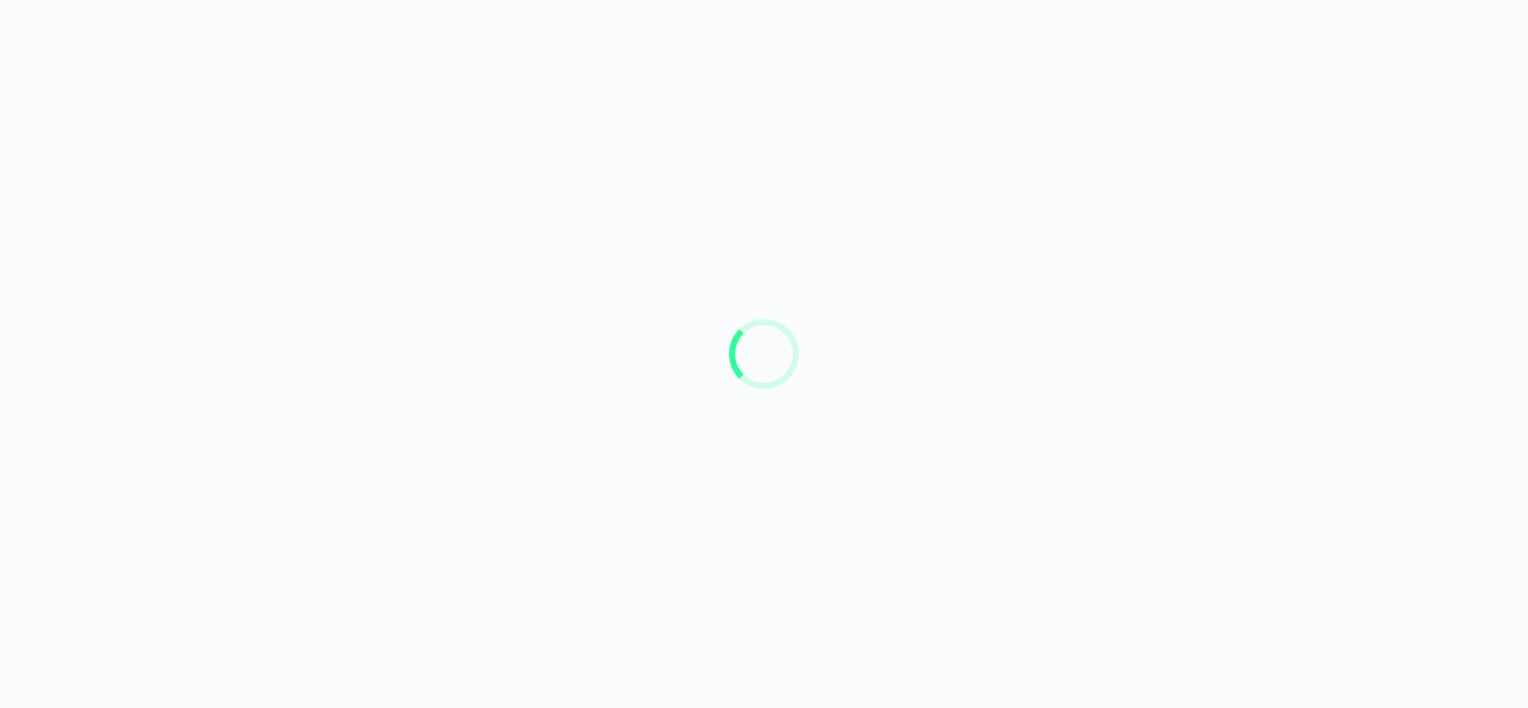 scroll, scrollTop: 0, scrollLeft: 0, axis: both 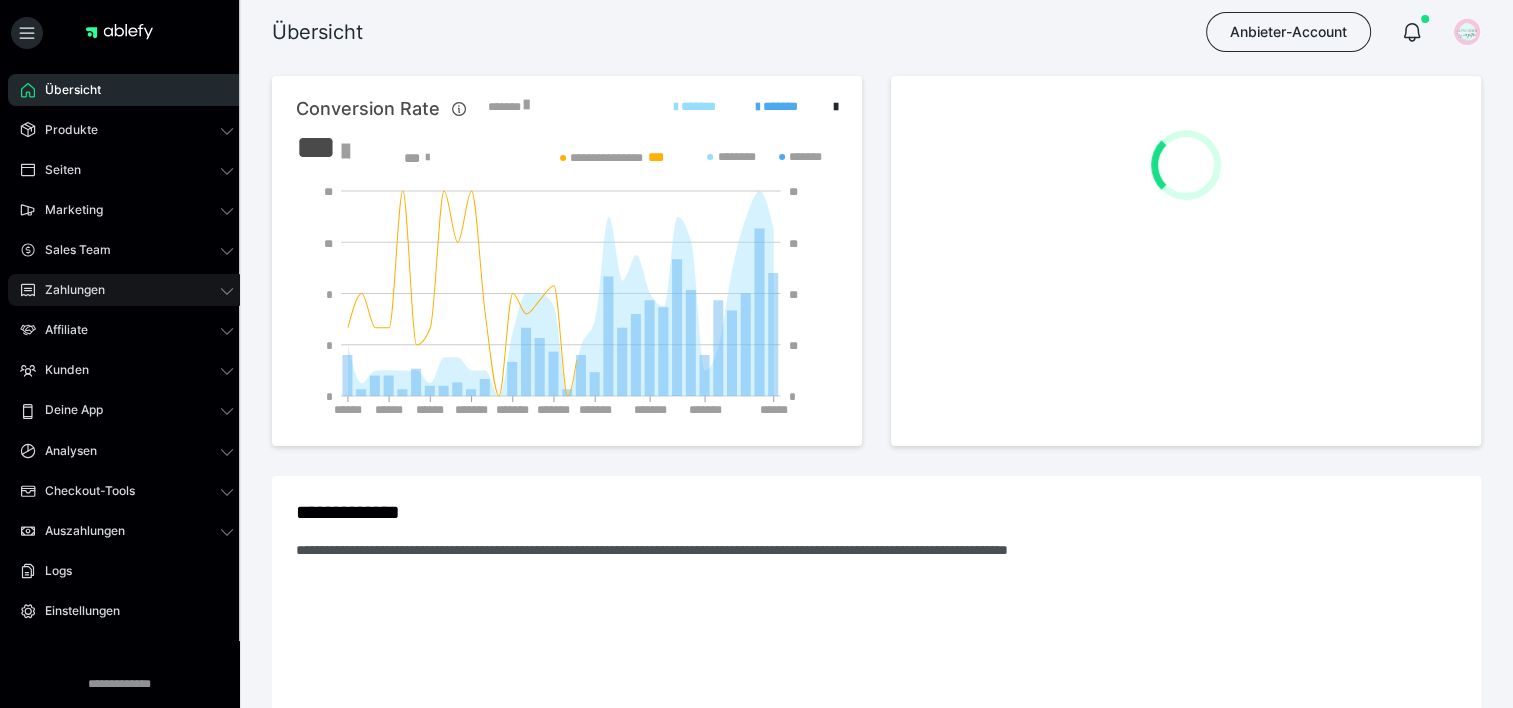 click on "Zahlungen" at bounding box center (68, 290) 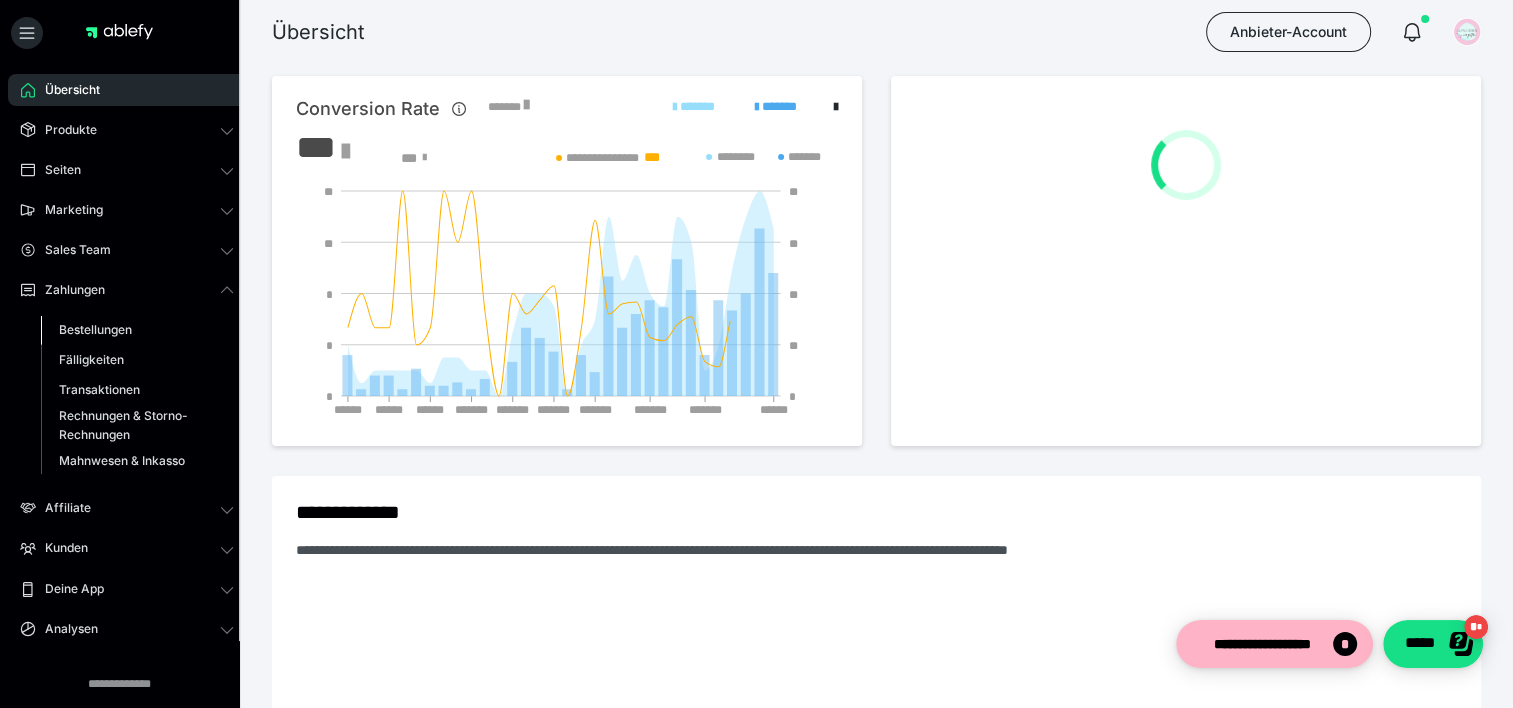 scroll, scrollTop: 0, scrollLeft: 0, axis: both 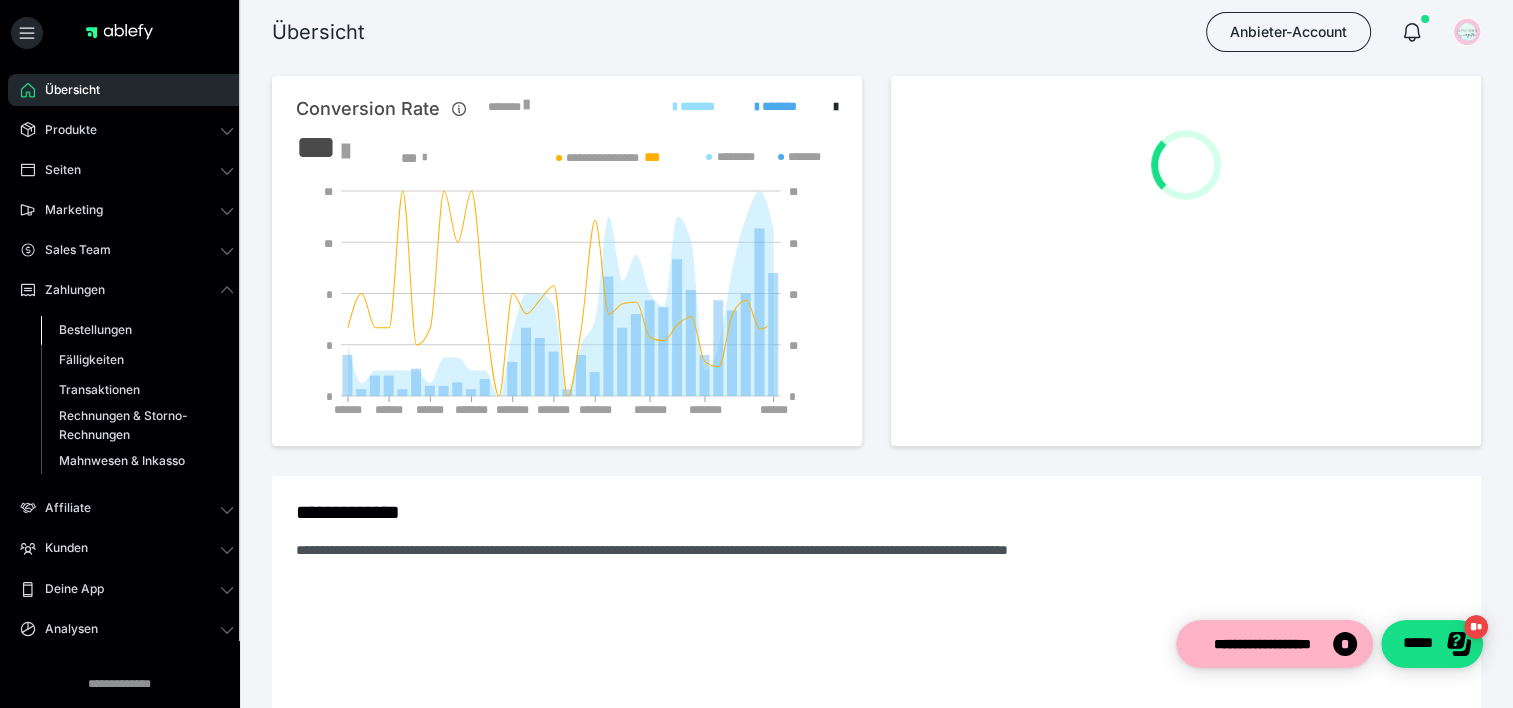 click on "Bestellungen" at bounding box center [95, 329] 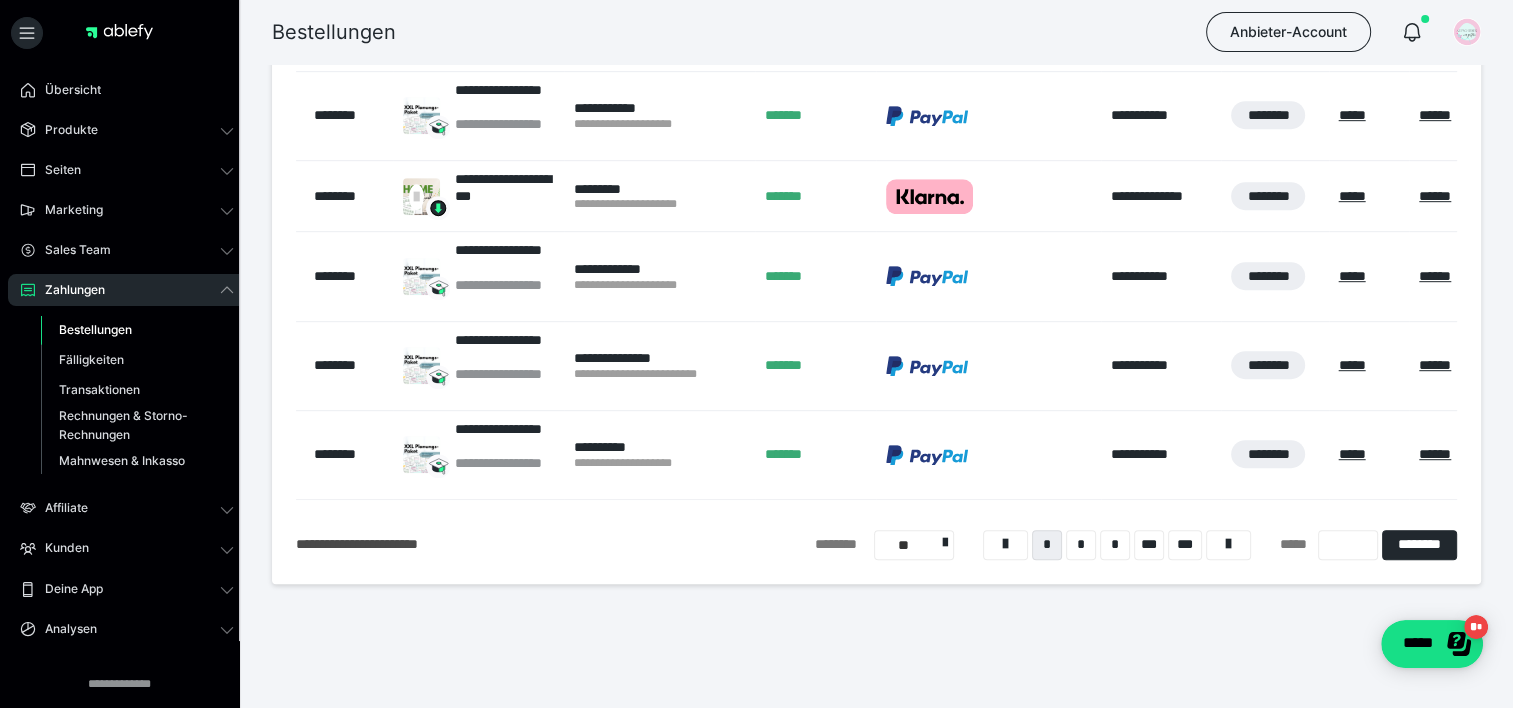 scroll, scrollTop: 1080, scrollLeft: 0, axis: vertical 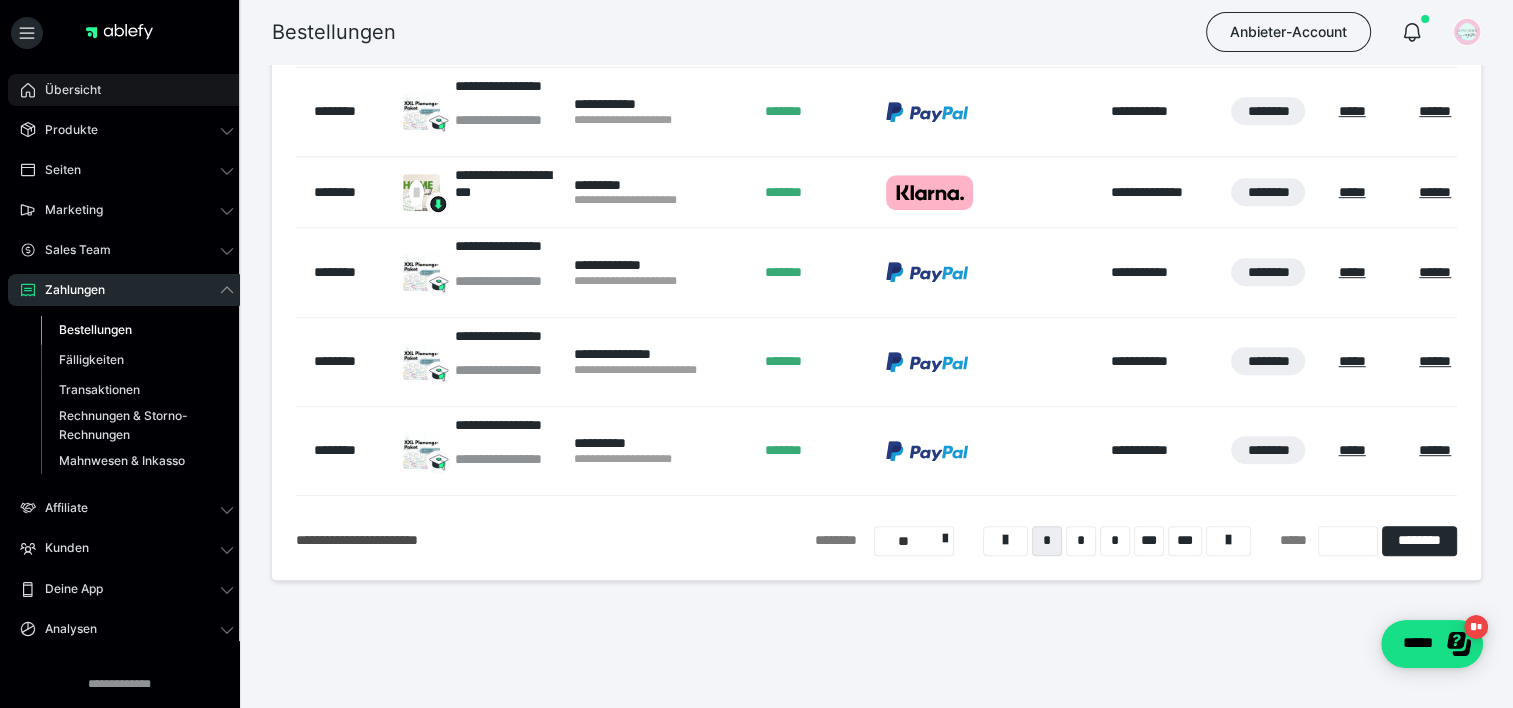 click on "Übersicht" at bounding box center (127, 90) 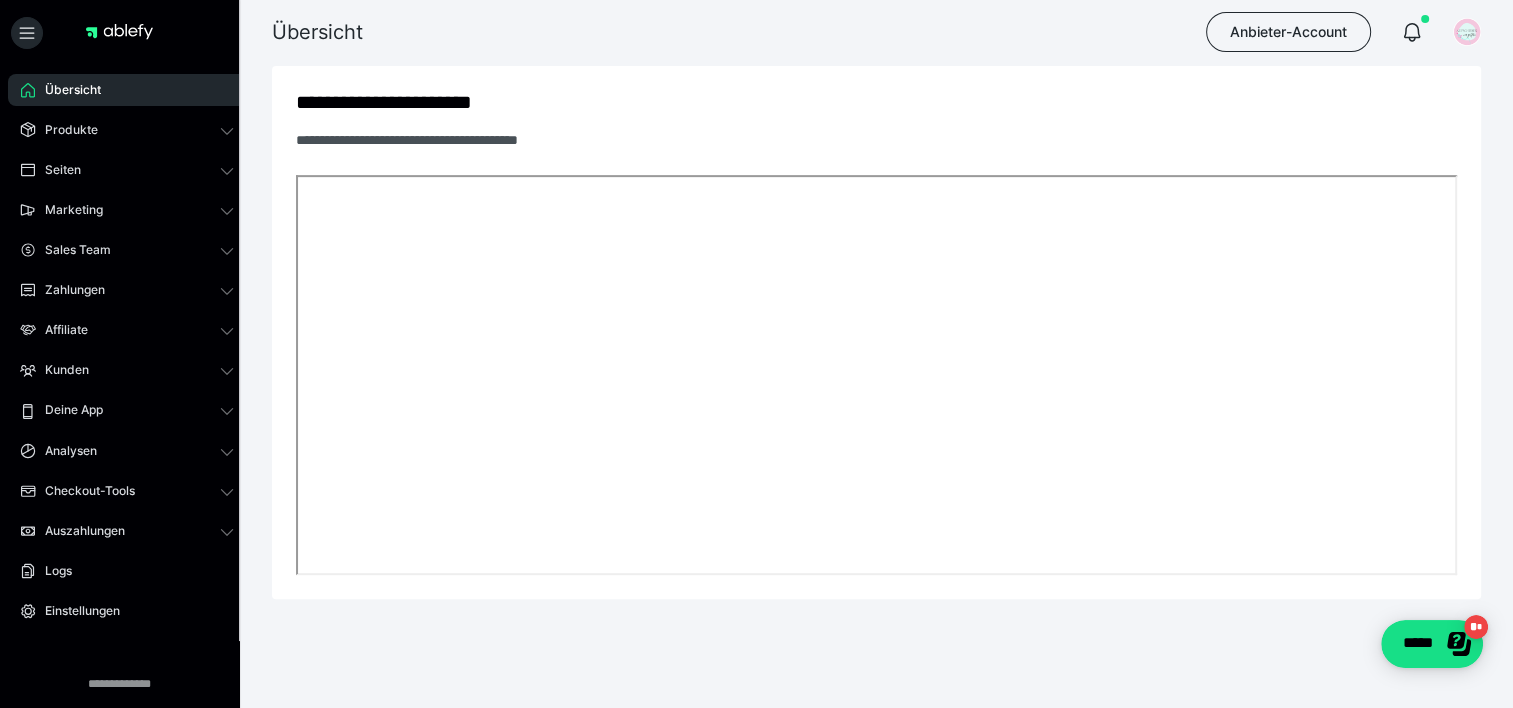 scroll, scrollTop: 796, scrollLeft: 0, axis: vertical 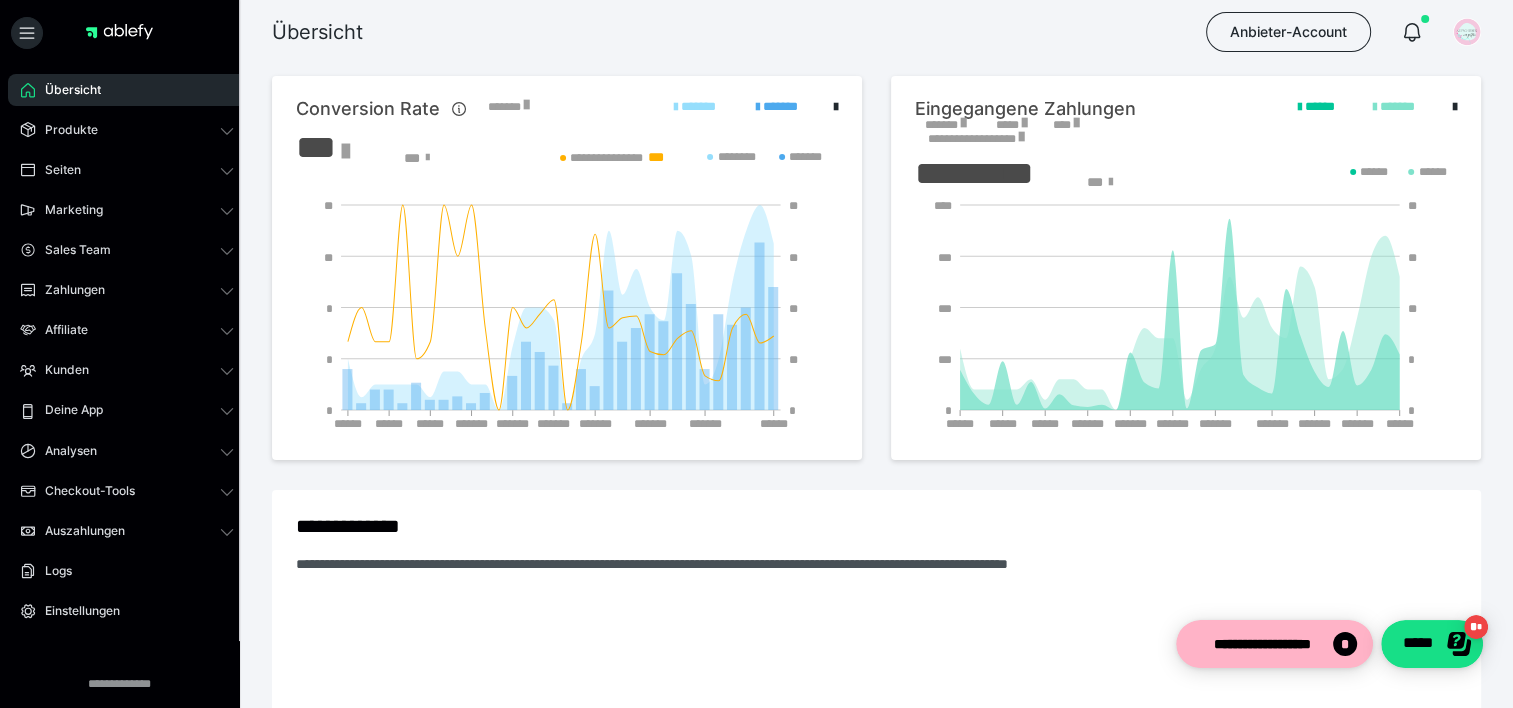 click on "*******" at bounding box center [945, 125] 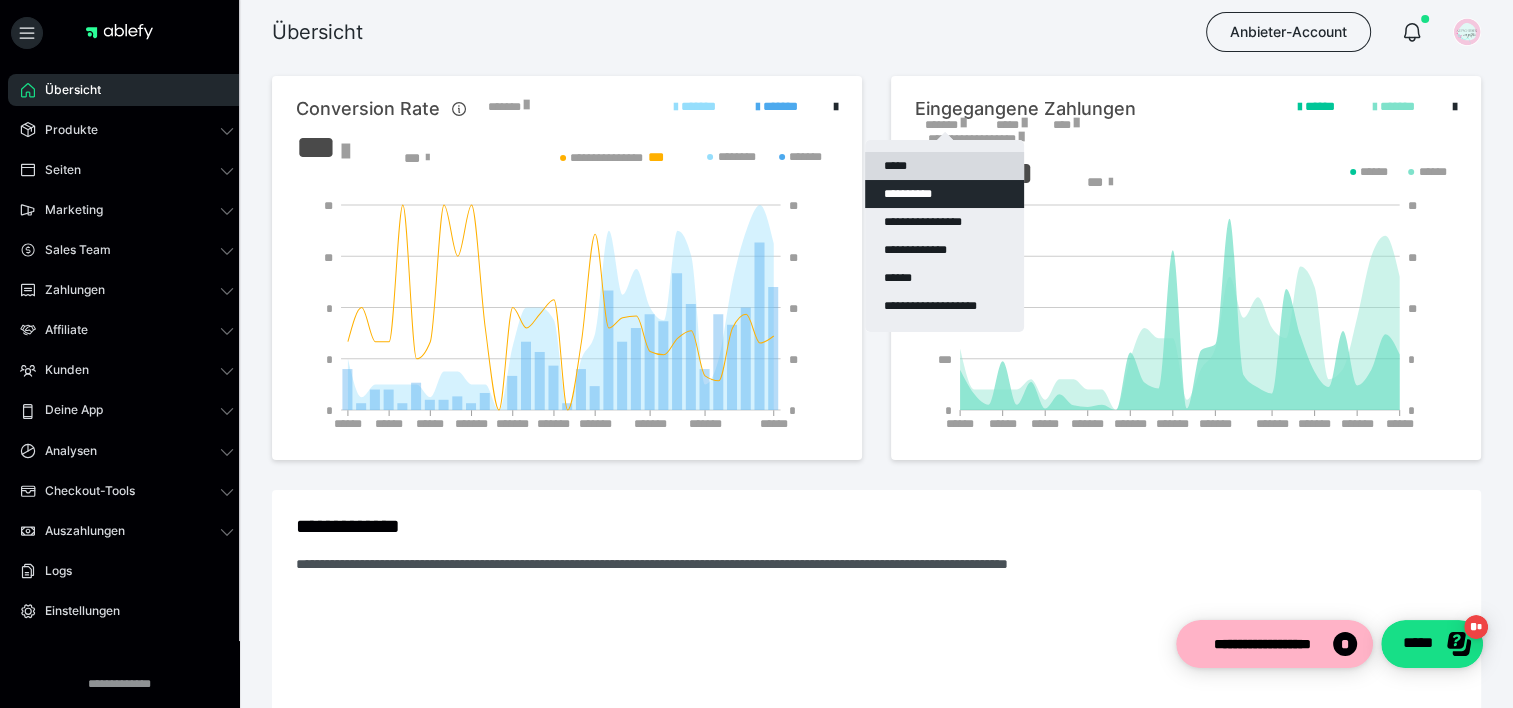 click on "*****" at bounding box center [944, 166] 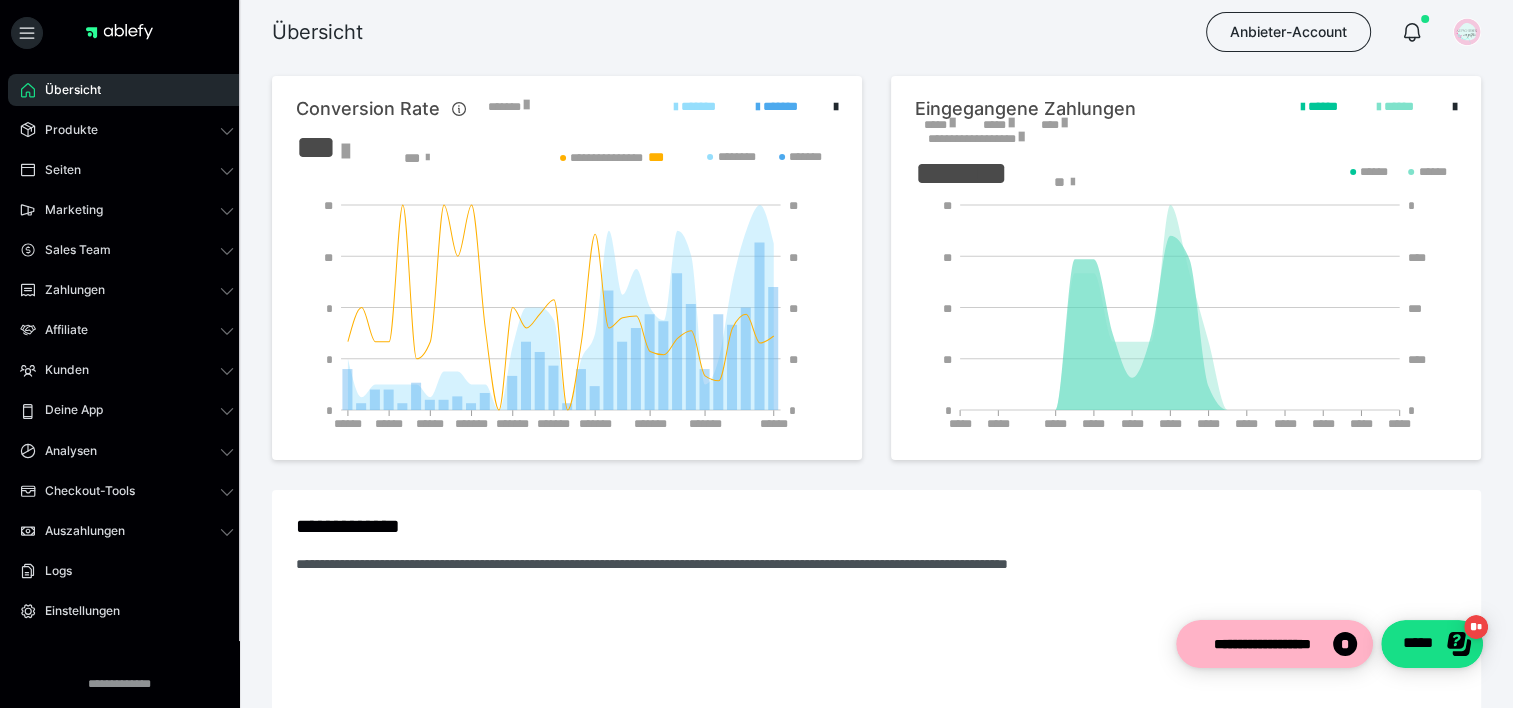 click on "*****" at bounding box center [939, 125] 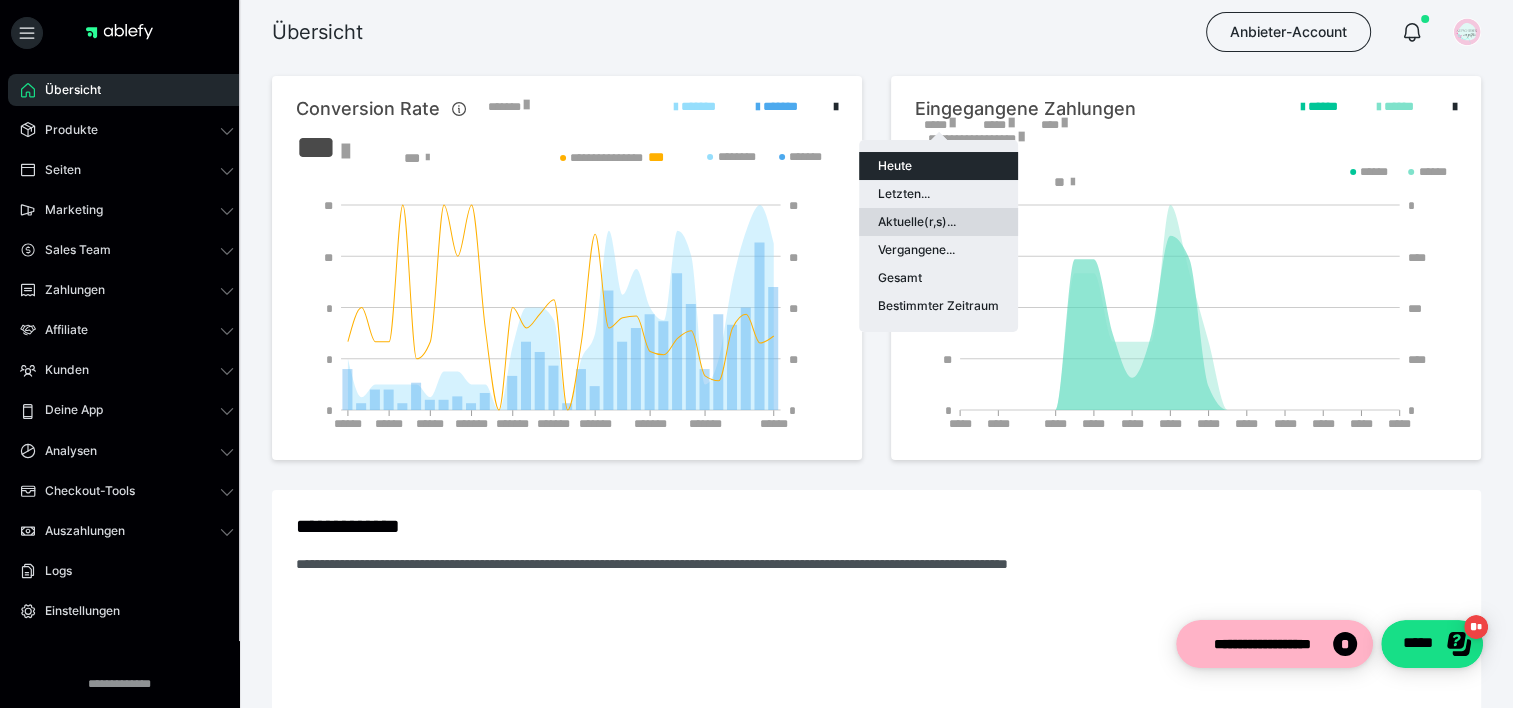 click on "Aktuelle(r,s)..." at bounding box center [938, 222] 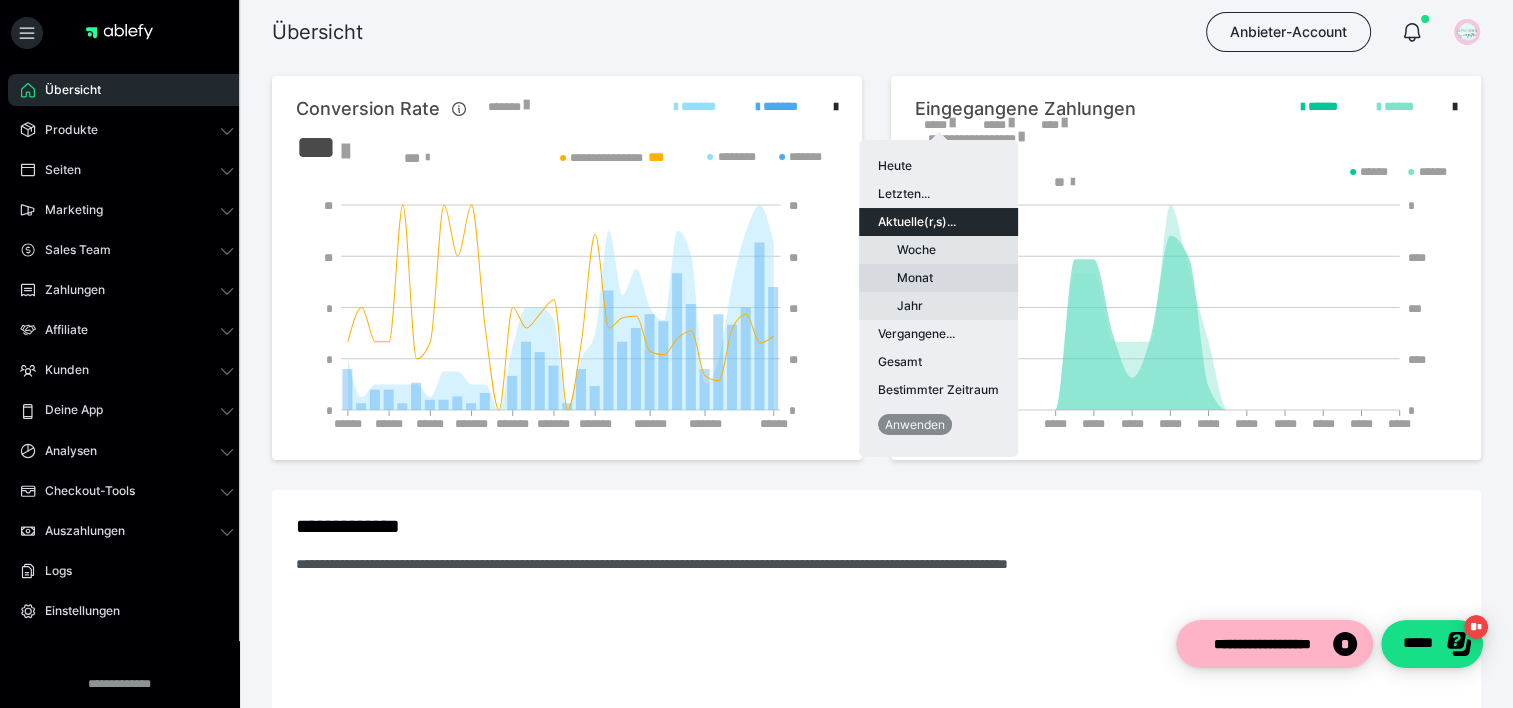 click on "Monat" at bounding box center [938, 278] 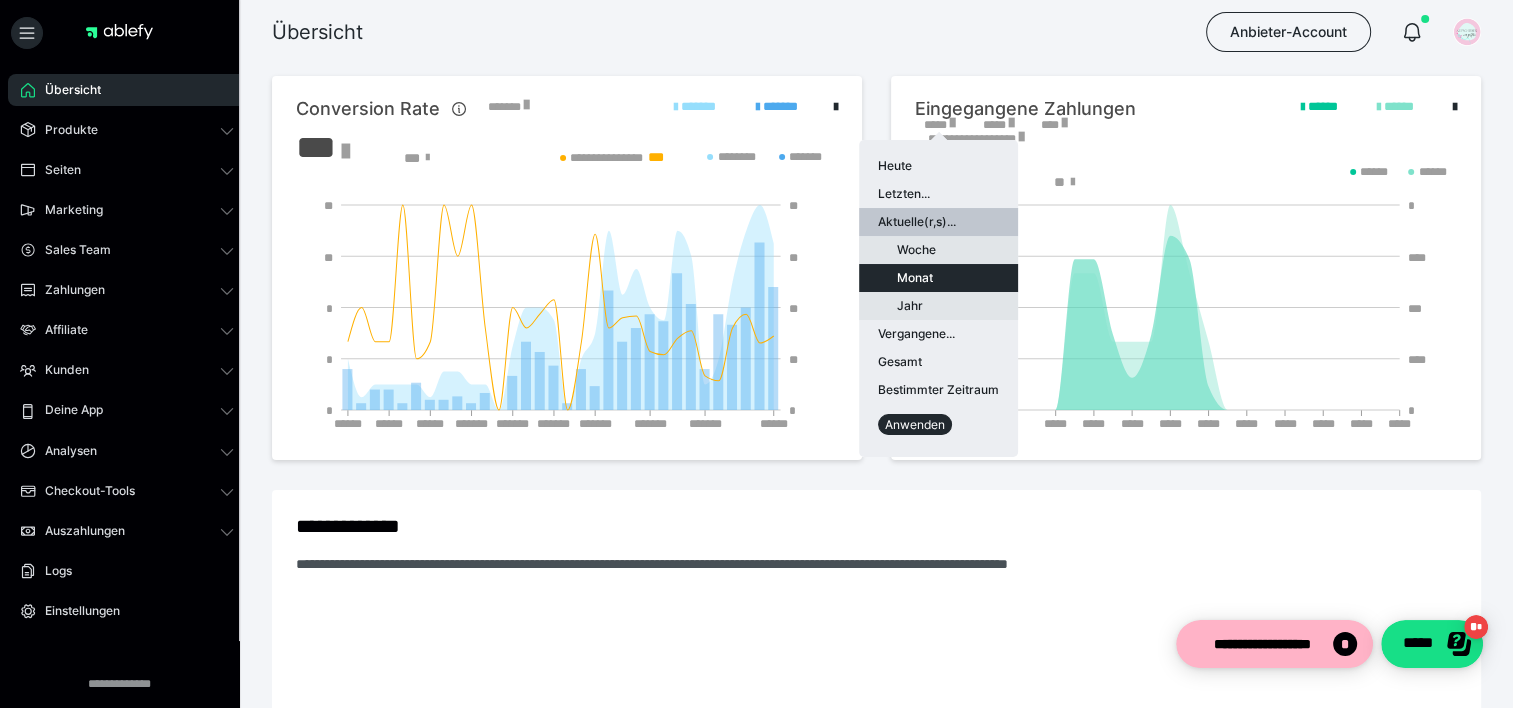 click on "Anwenden" at bounding box center [915, 424] 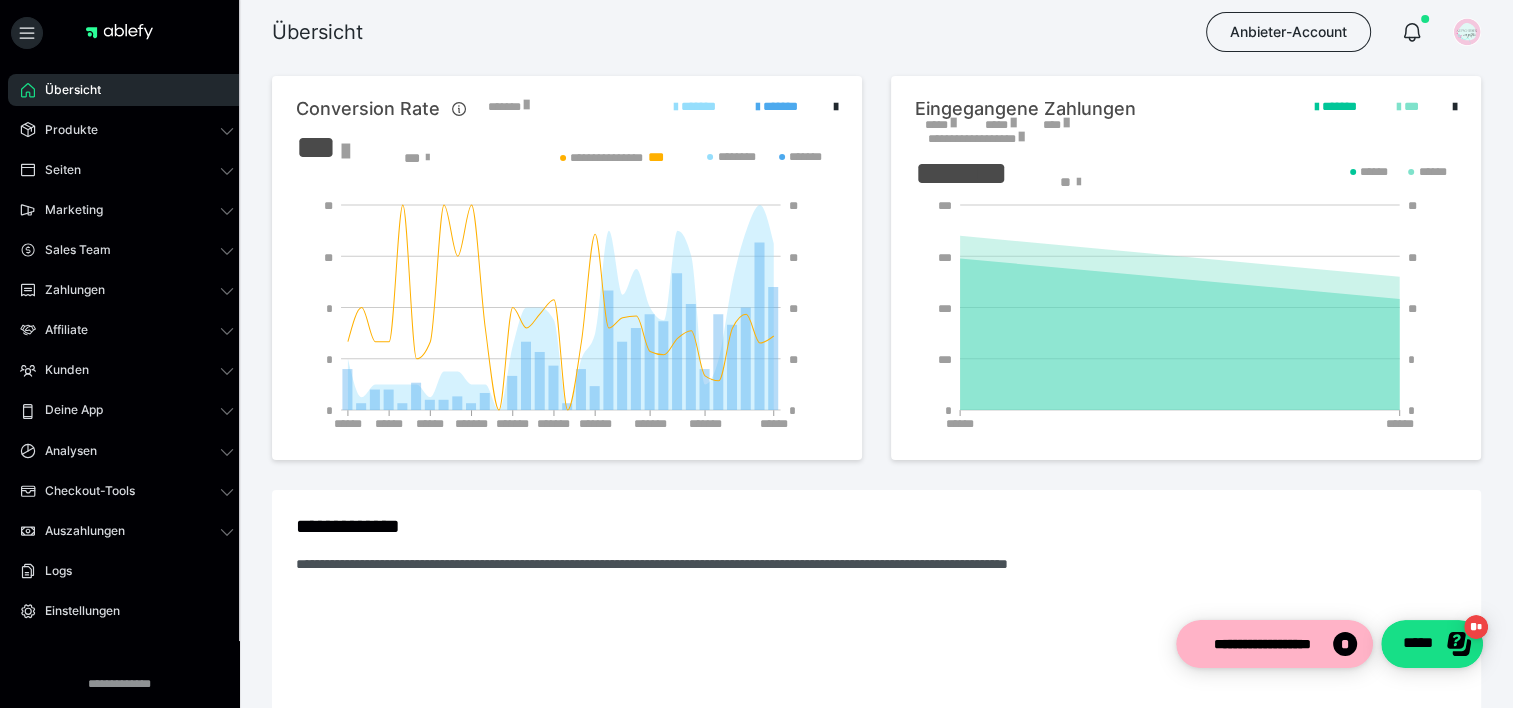 click on "*****" at bounding box center [940, 125] 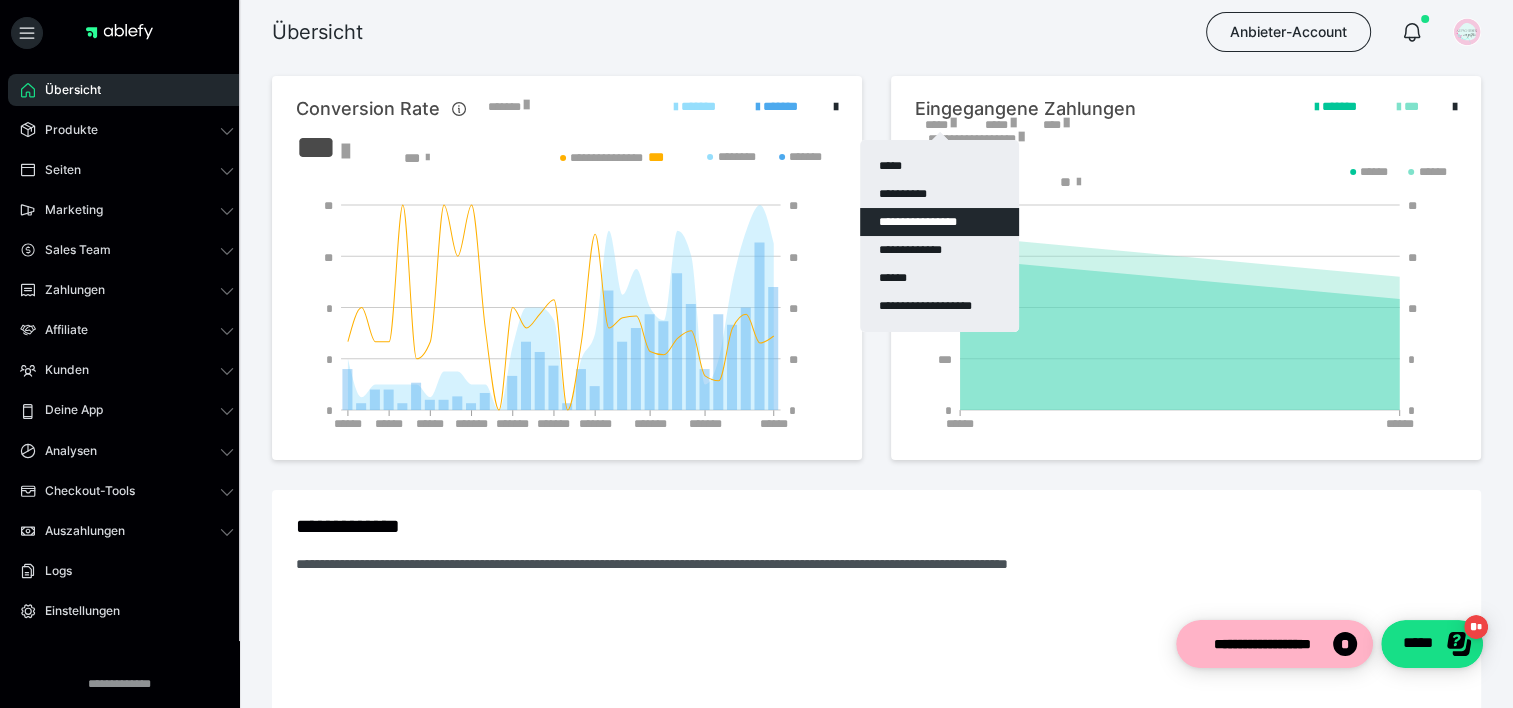 click on "**********" at bounding box center [939, 222] 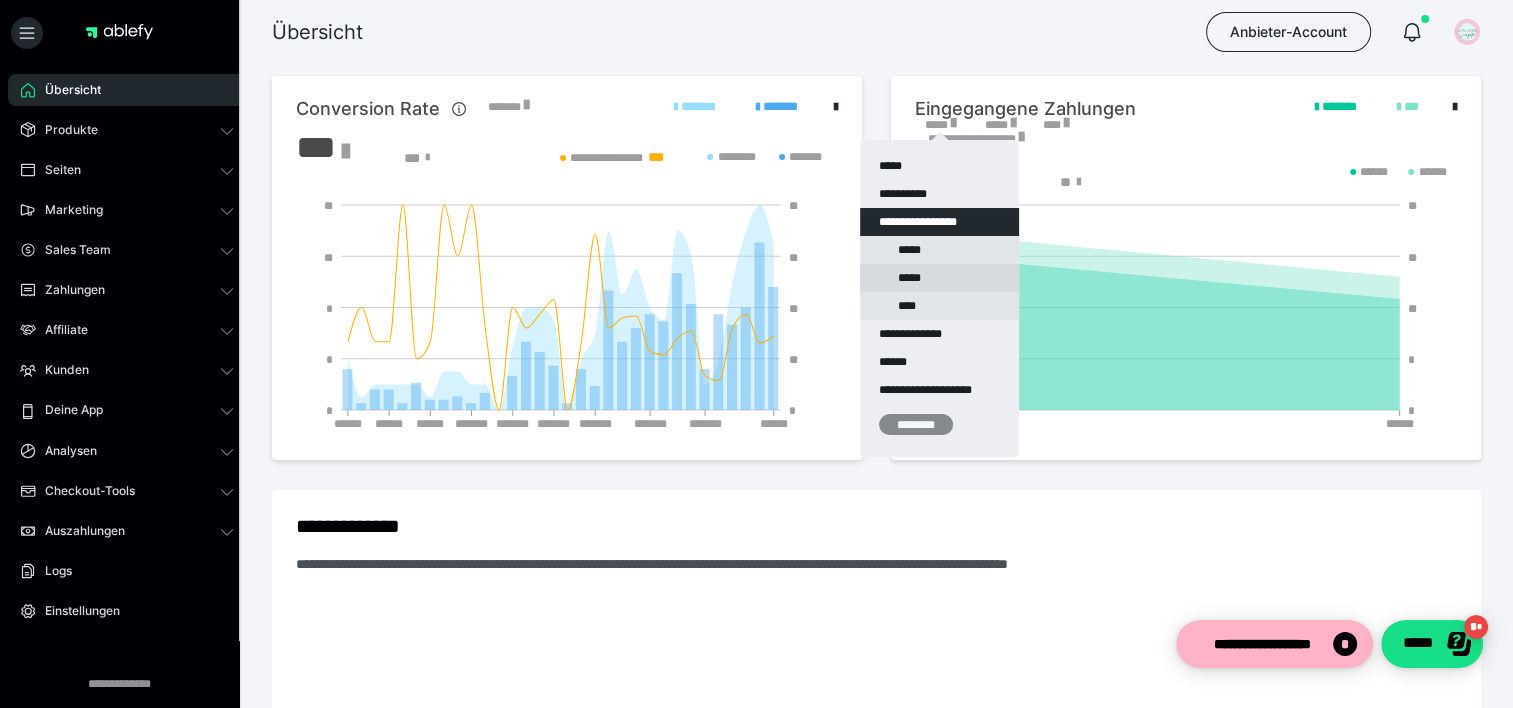 click on "*****" at bounding box center (939, 278) 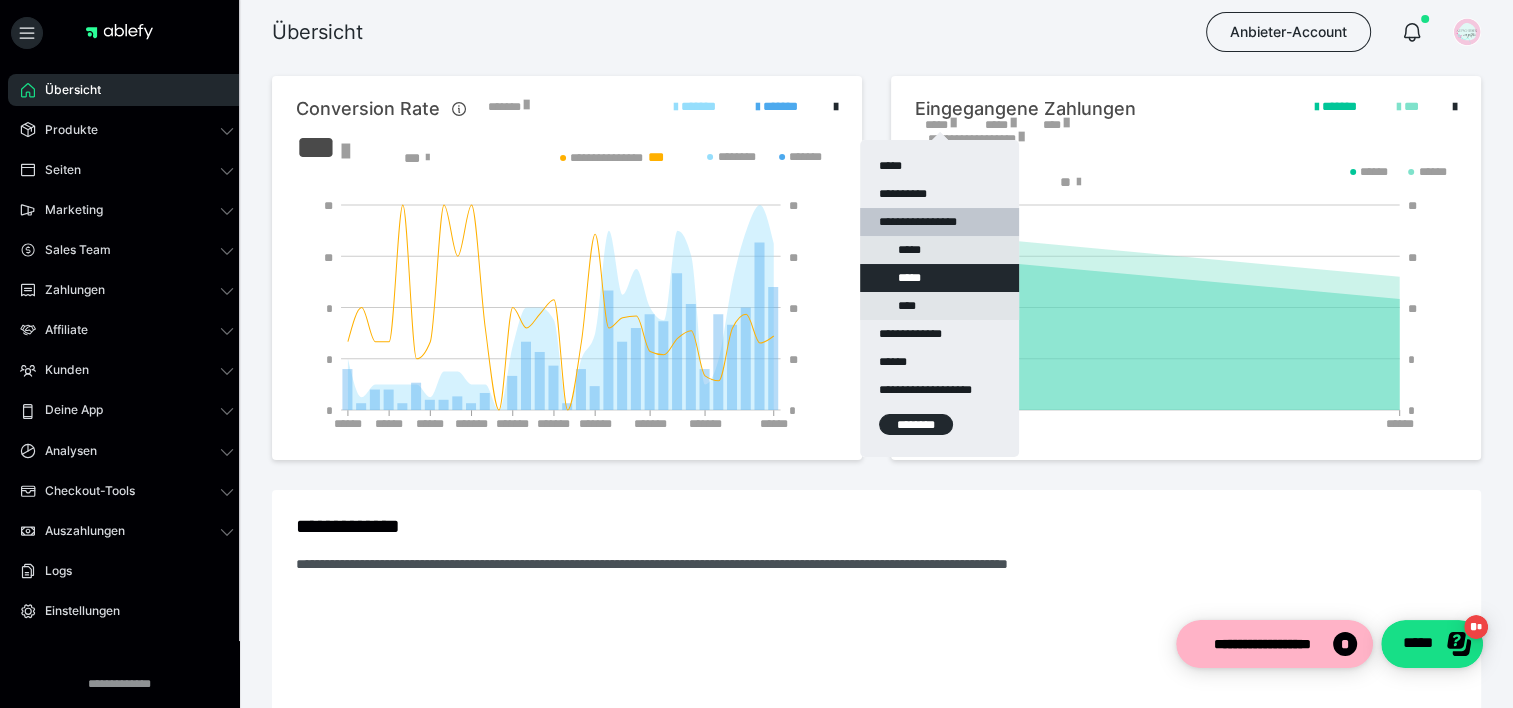 click on "********" at bounding box center [916, 424] 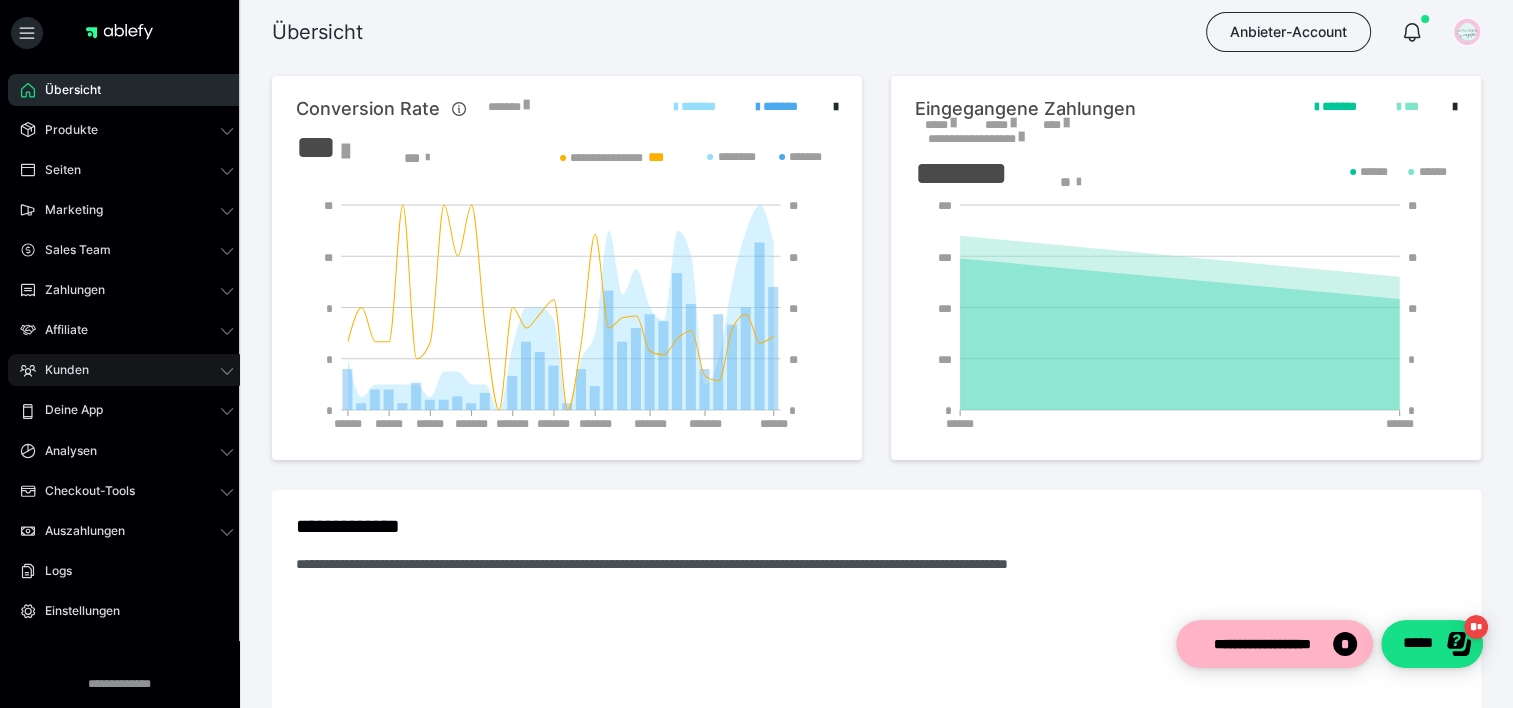 click on "Kunden" at bounding box center (60, 370) 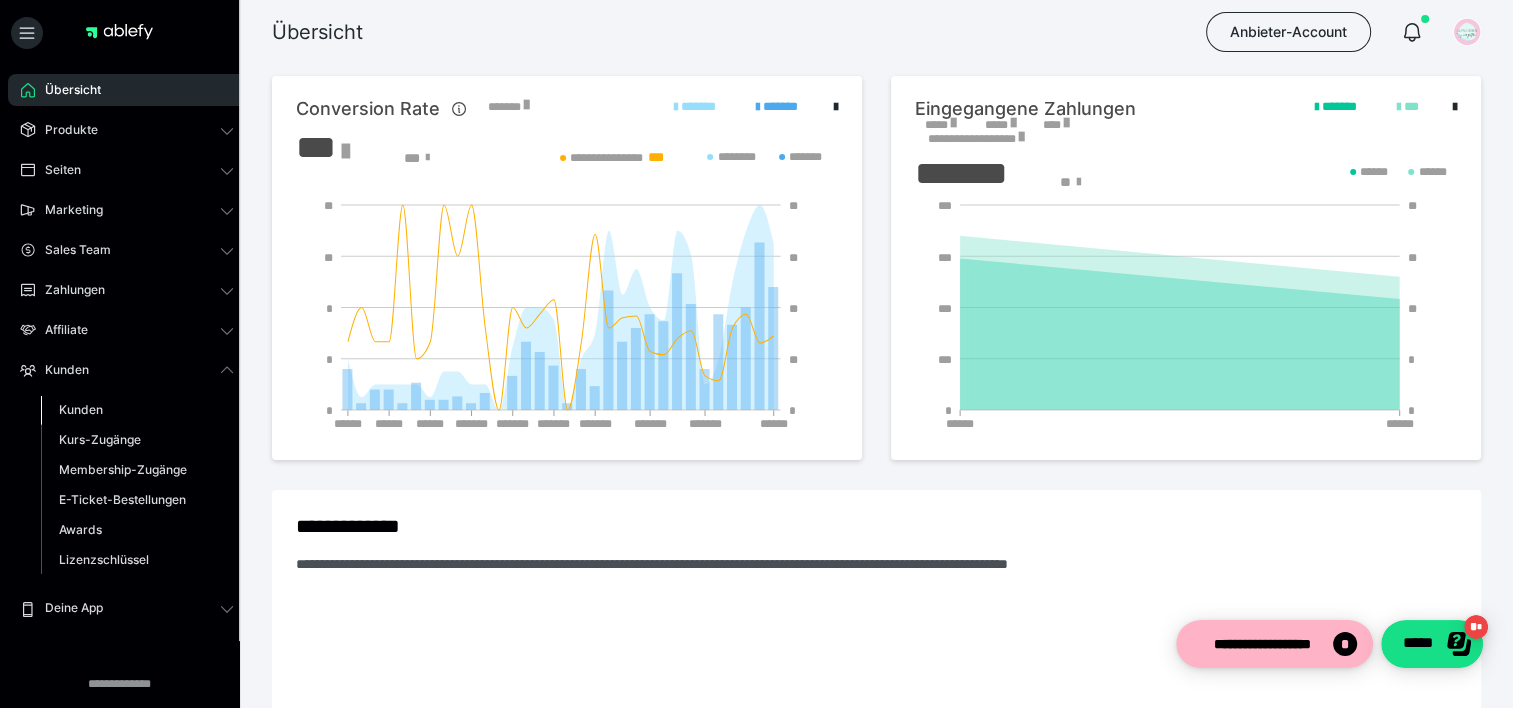 click on "Kunden" at bounding box center [81, 409] 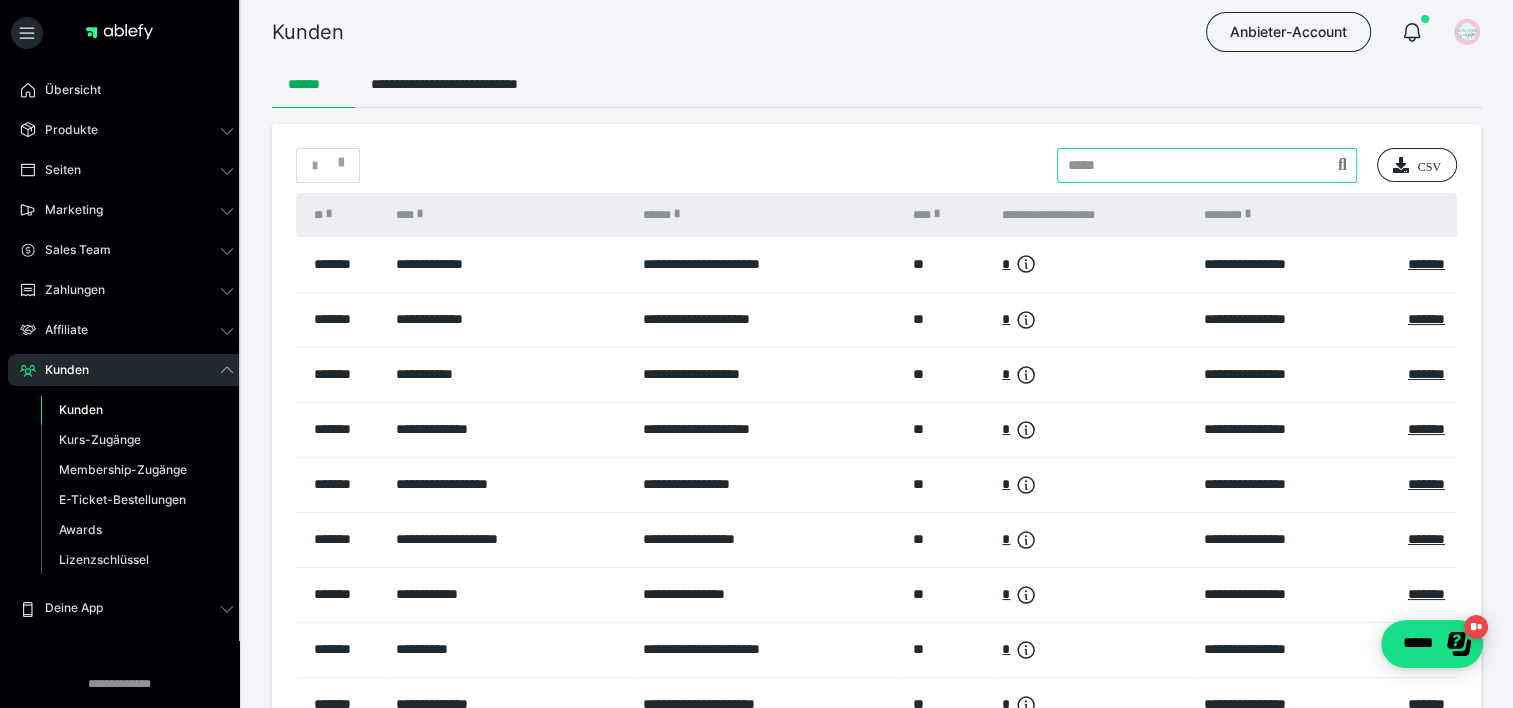 click at bounding box center [1207, 165] 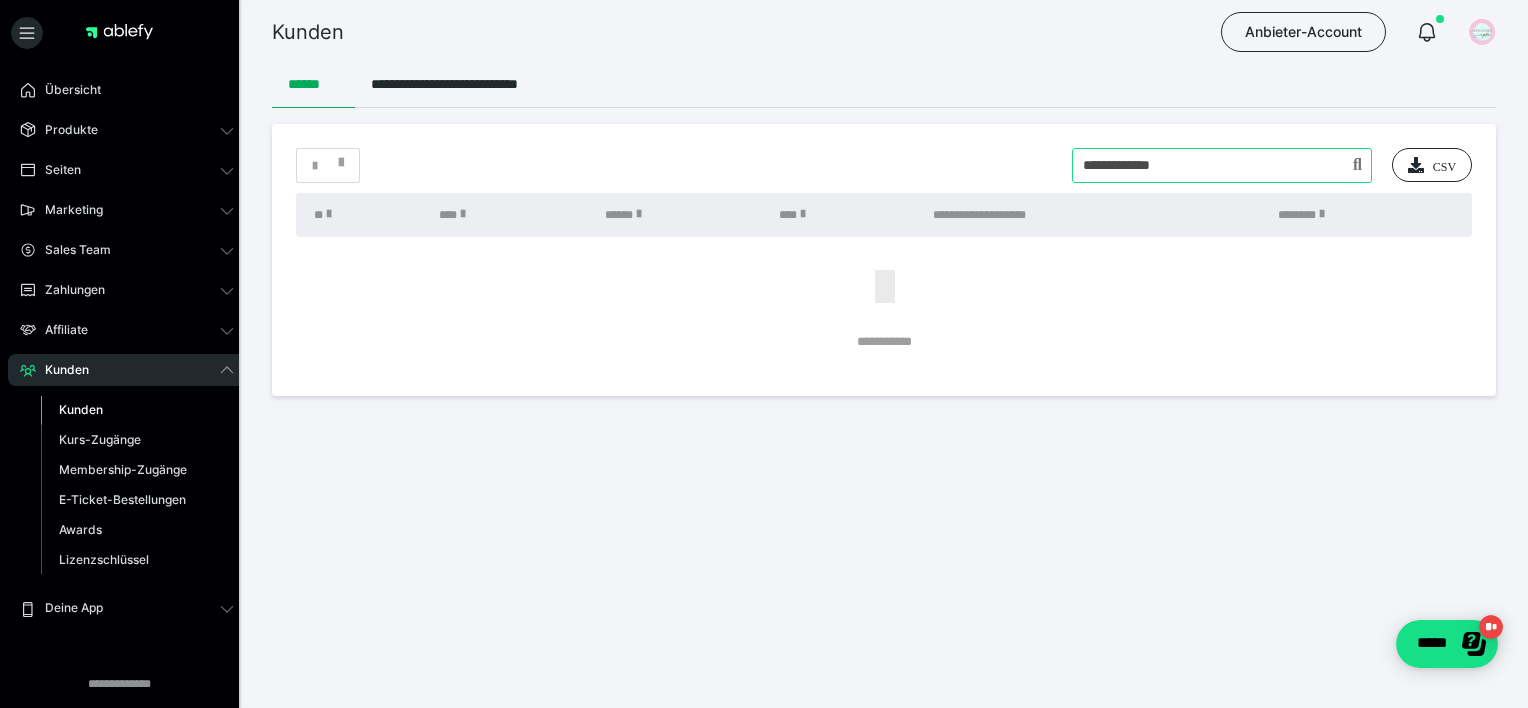 drag, startPoint x: 1176, startPoint y: 177, endPoint x: 1020, endPoint y: 190, distance: 156.54073 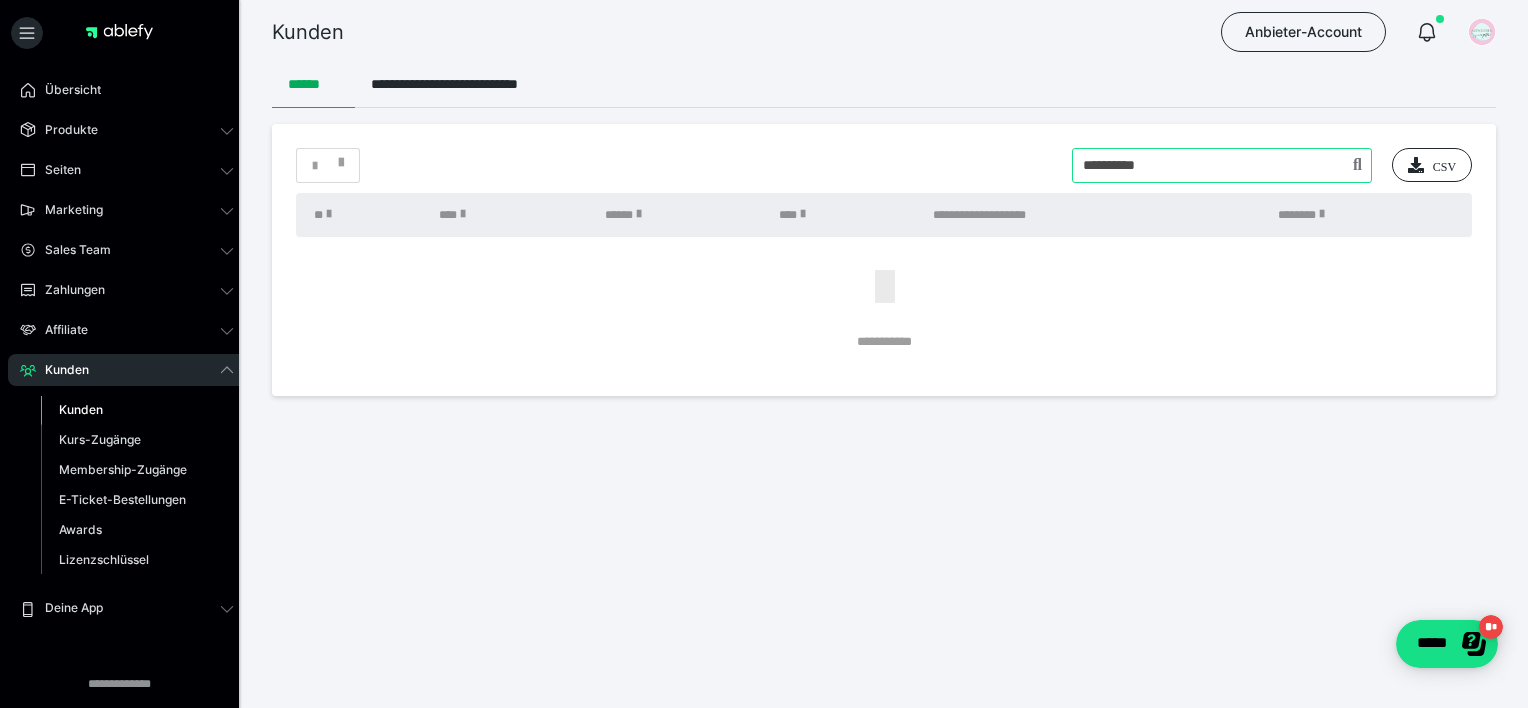 drag, startPoint x: 1160, startPoint y: 184, endPoint x: 979, endPoint y: 143, distance: 185.58556 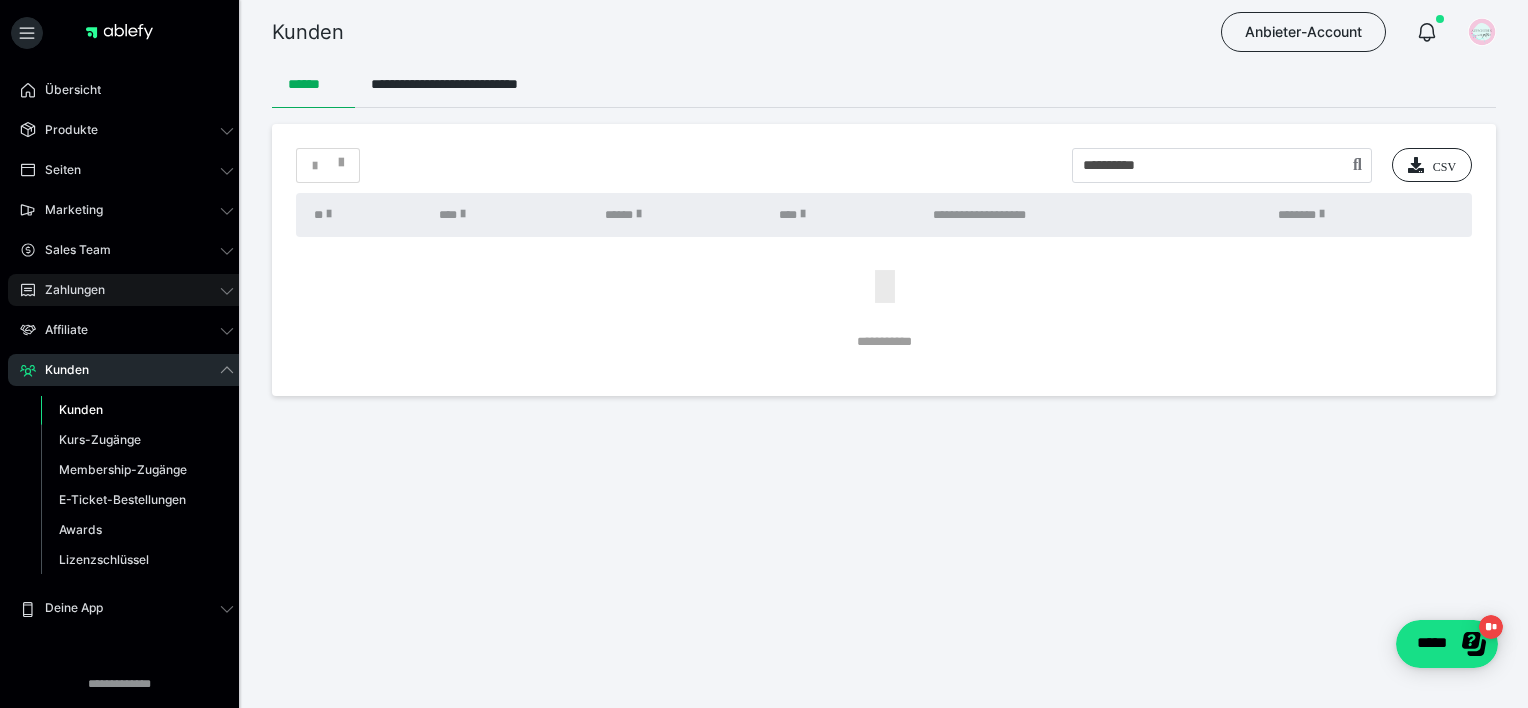 click on "Zahlungen" at bounding box center [127, 290] 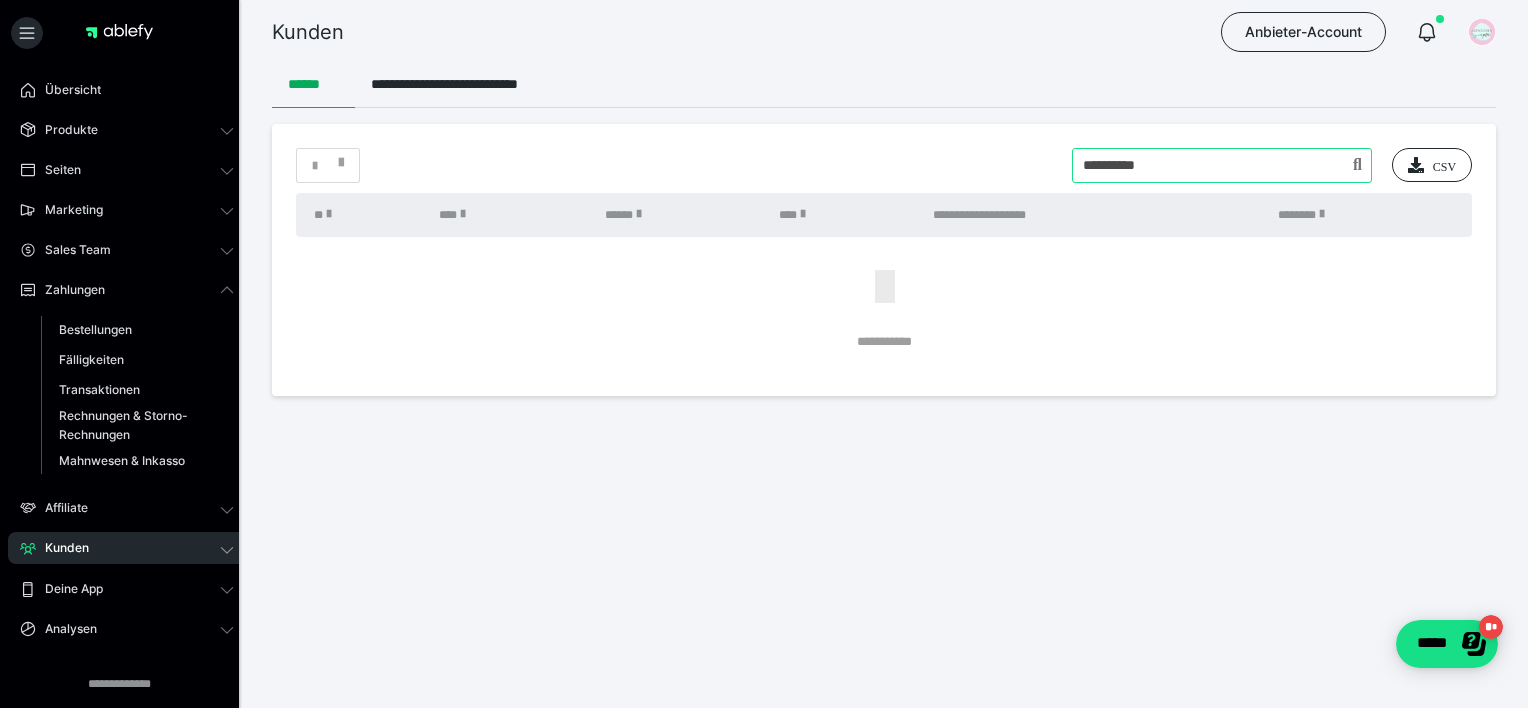 click at bounding box center (1222, 165) 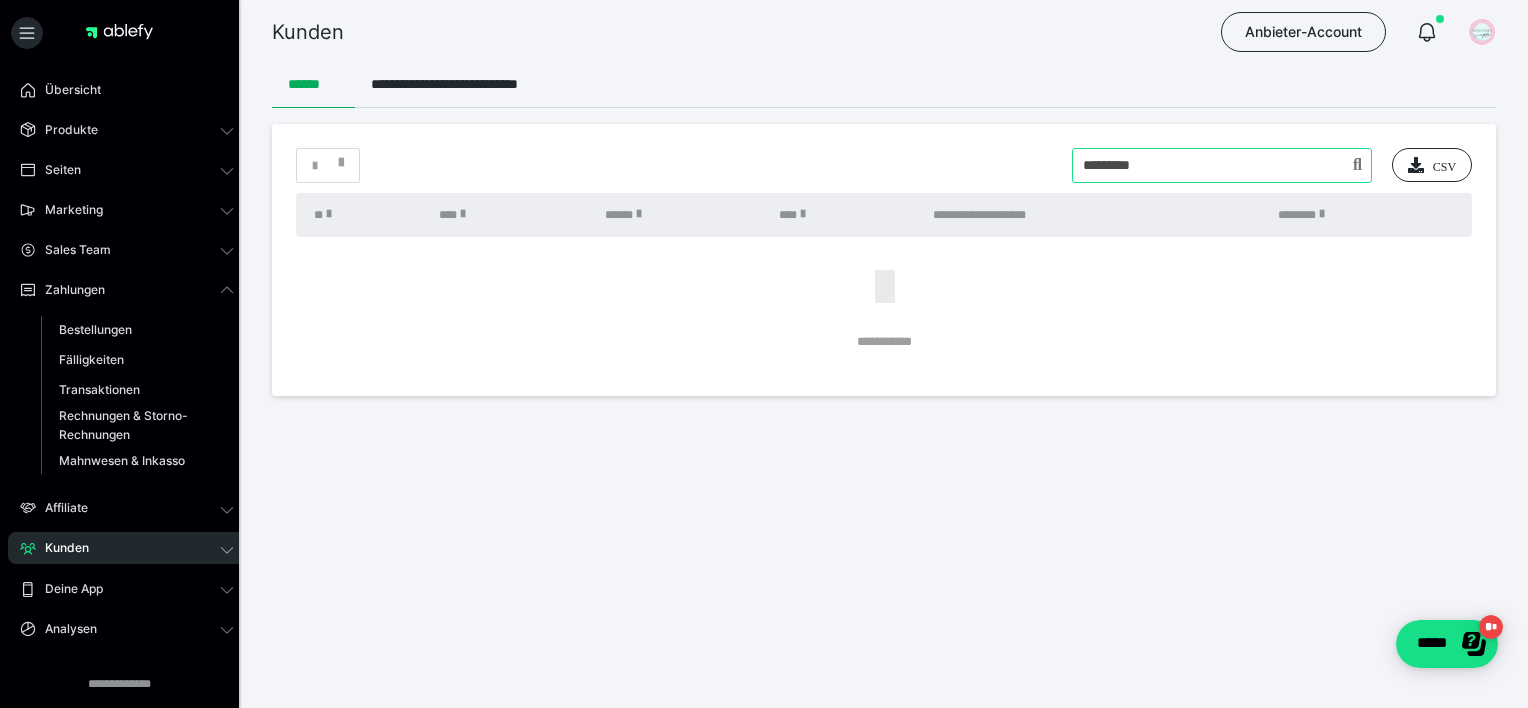 type on "*********" 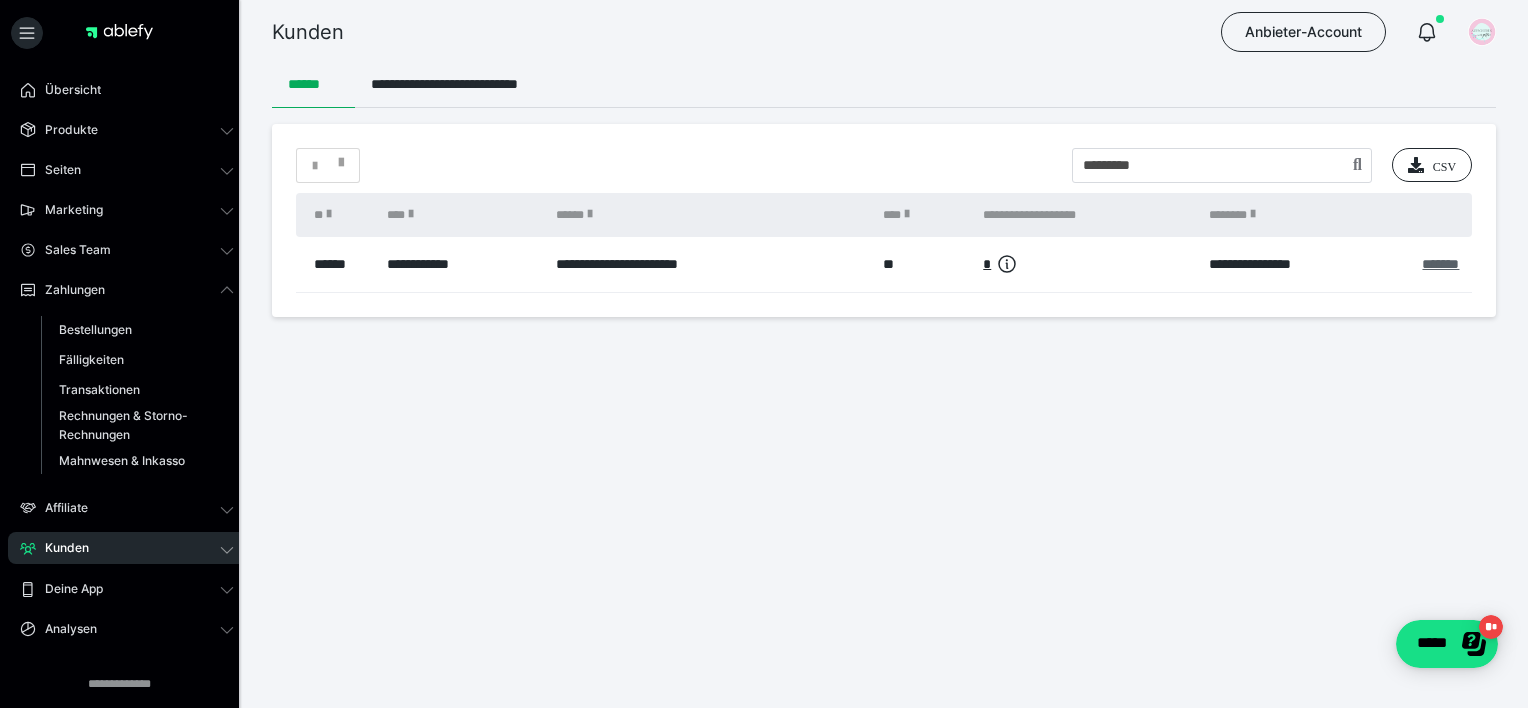 click on "*******" at bounding box center [1440, 264] 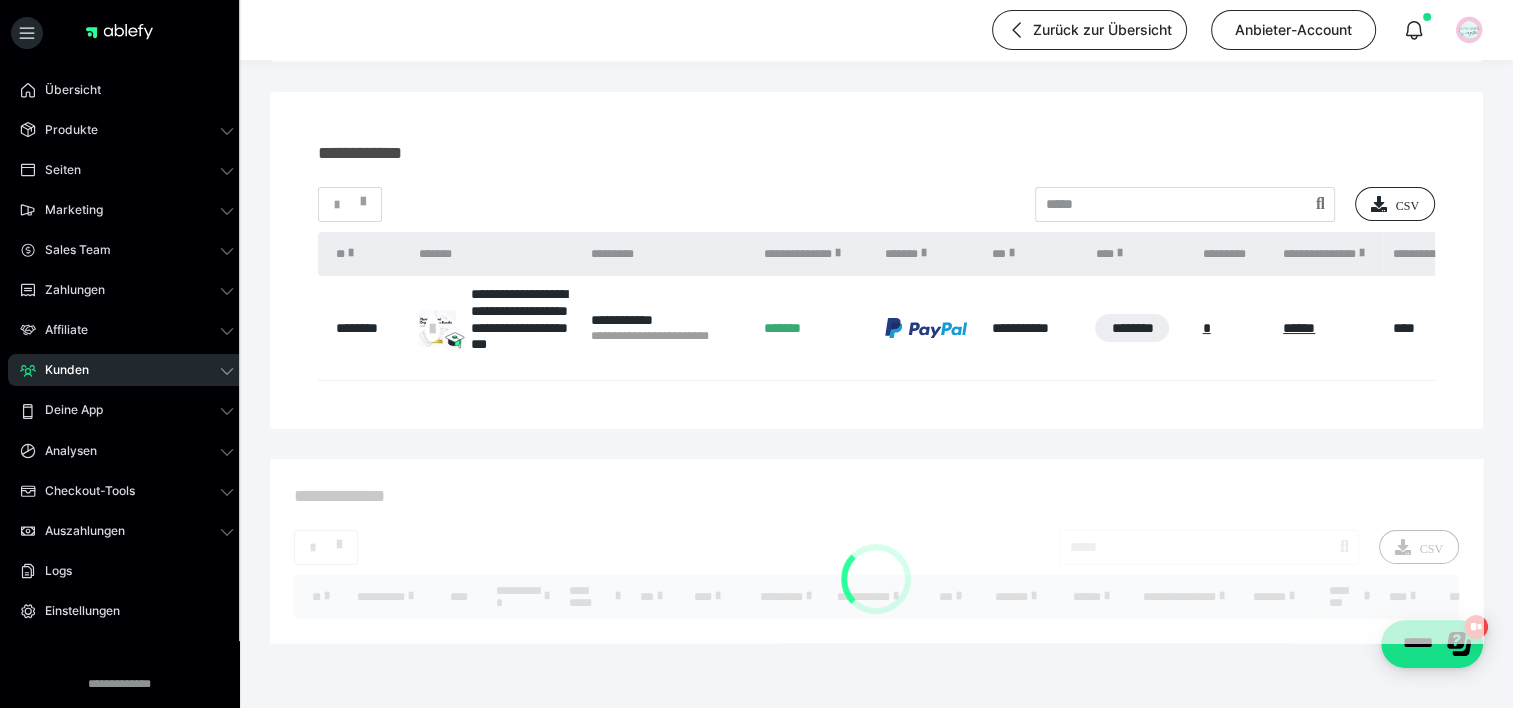 scroll, scrollTop: 200, scrollLeft: 0, axis: vertical 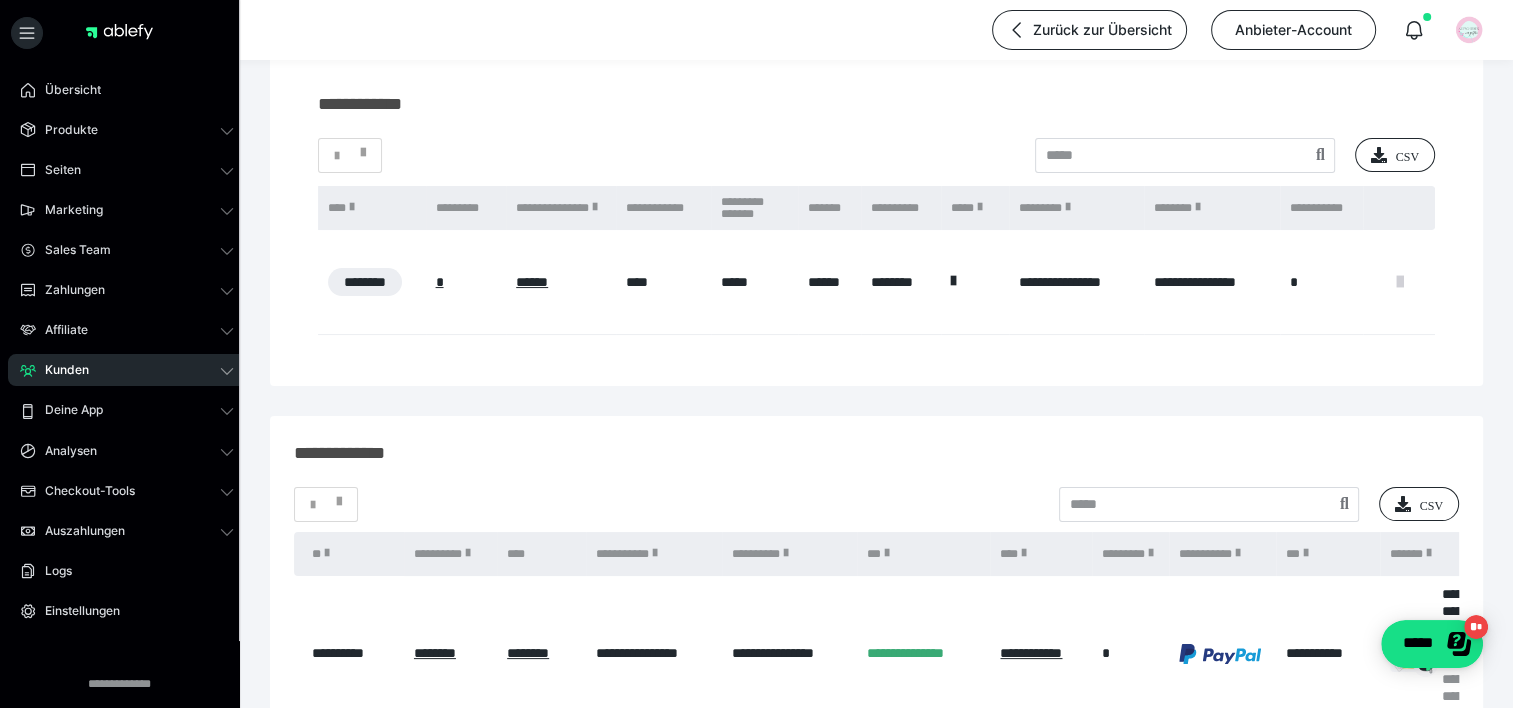 click at bounding box center [1399, 282] 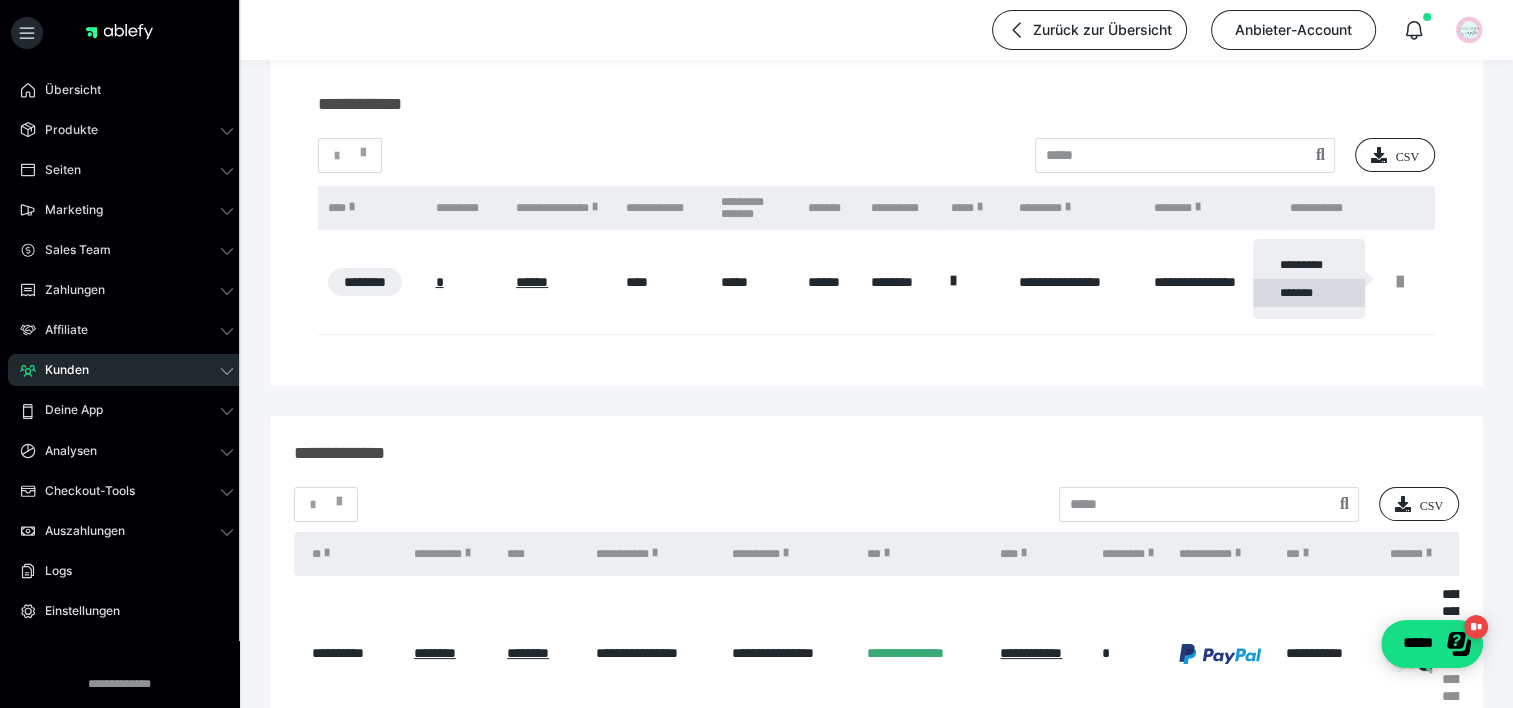 click on "*******" at bounding box center [1309, 293] 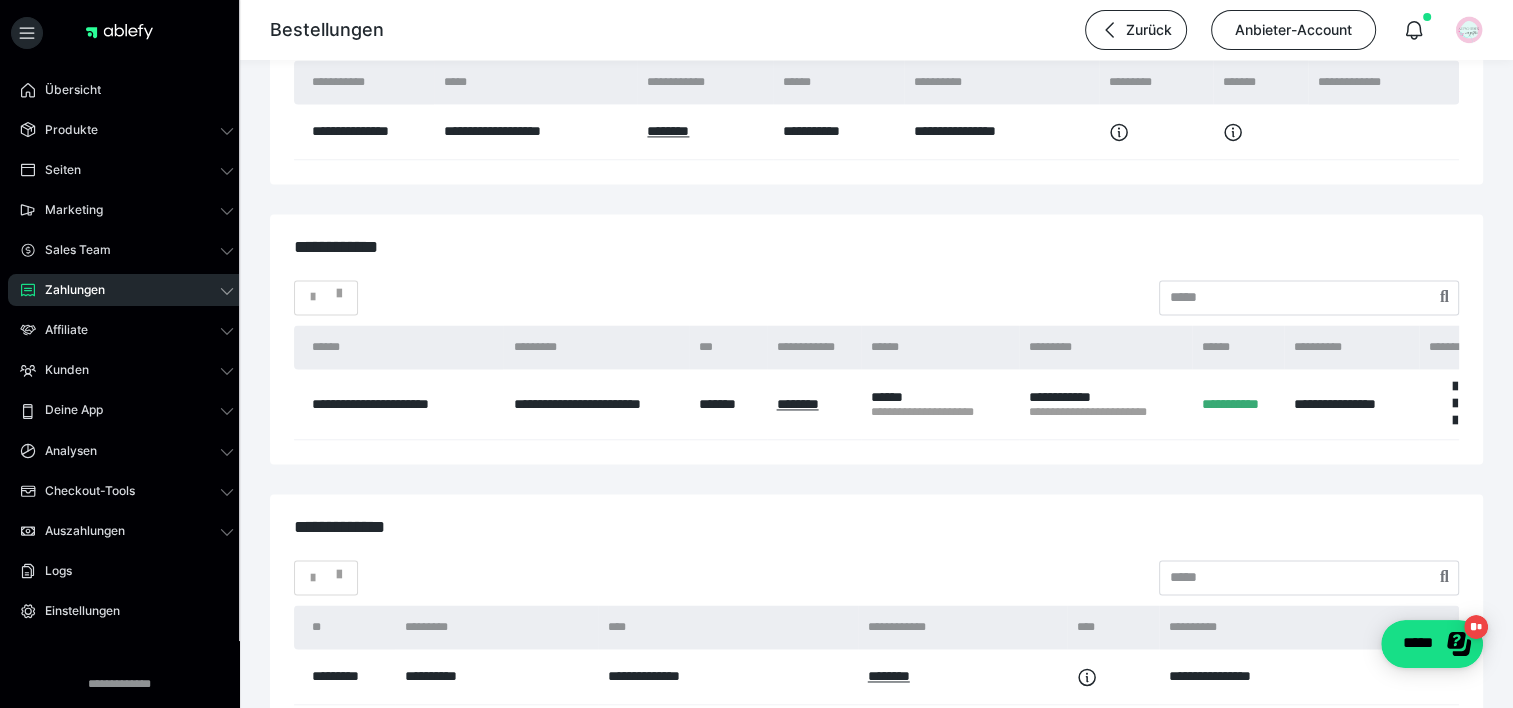 scroll, scrollTop: 3000, scrollLeft: 0, axis: vertical 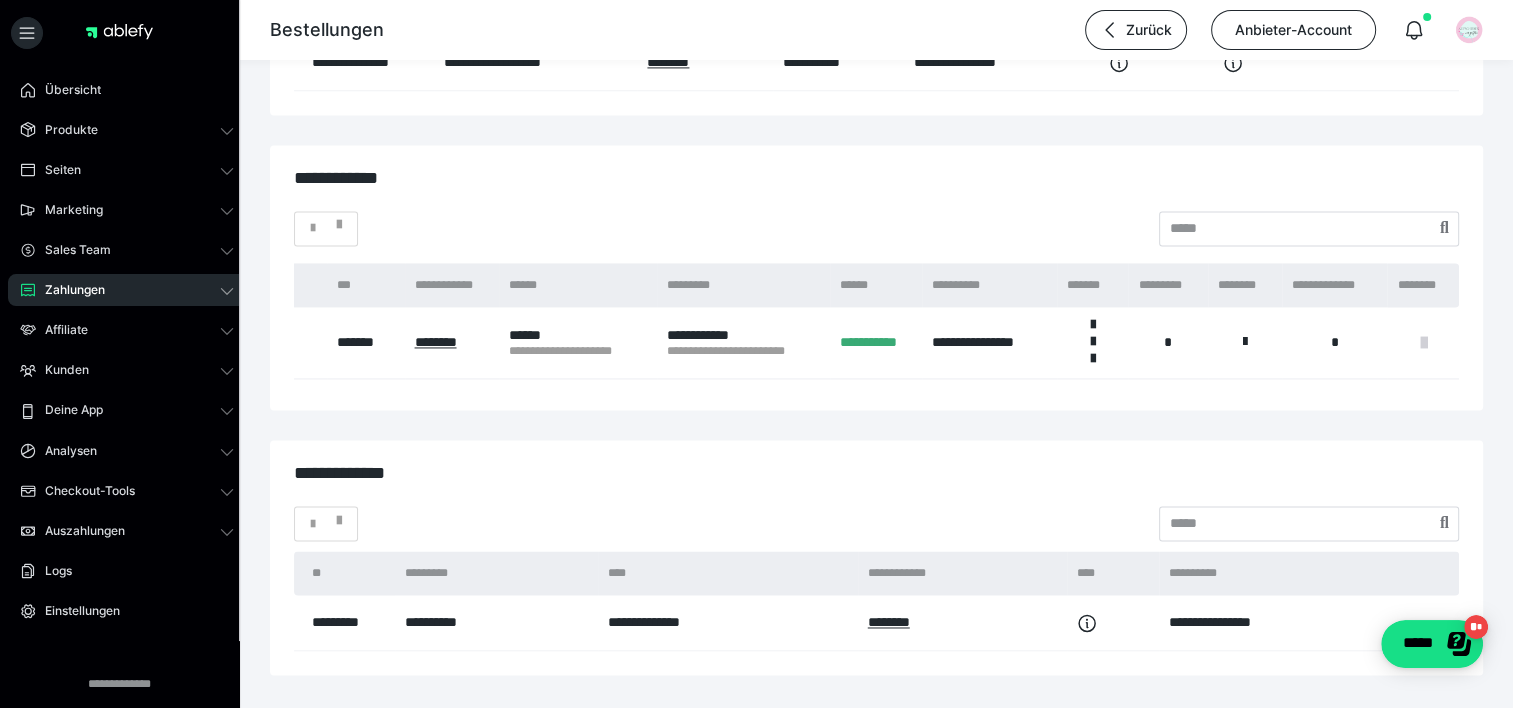 click at bounding box center [1423, 343] 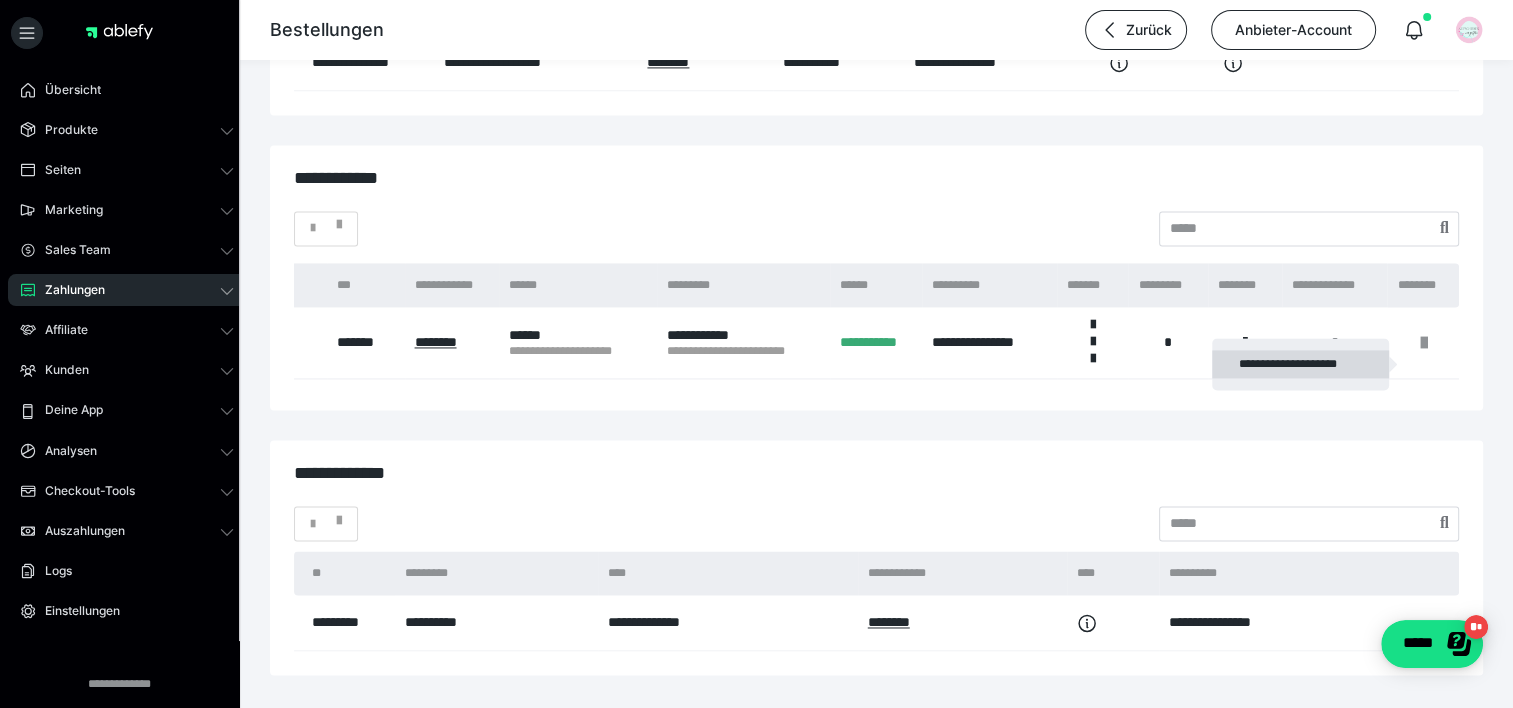 click on "**********" at bounding box center (1300, 364) 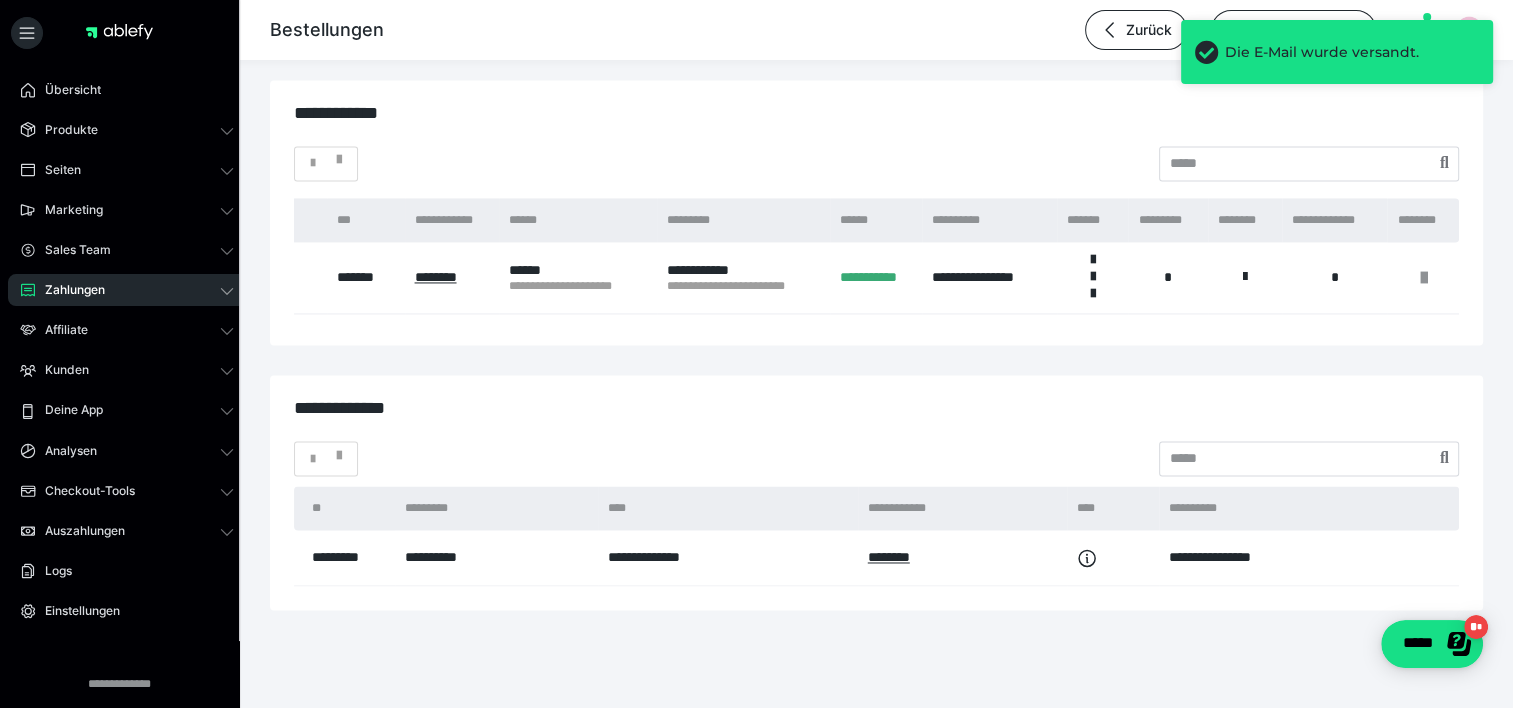 scroll, scrollTop: 3111, scrollLeft: 0, axis: vertical 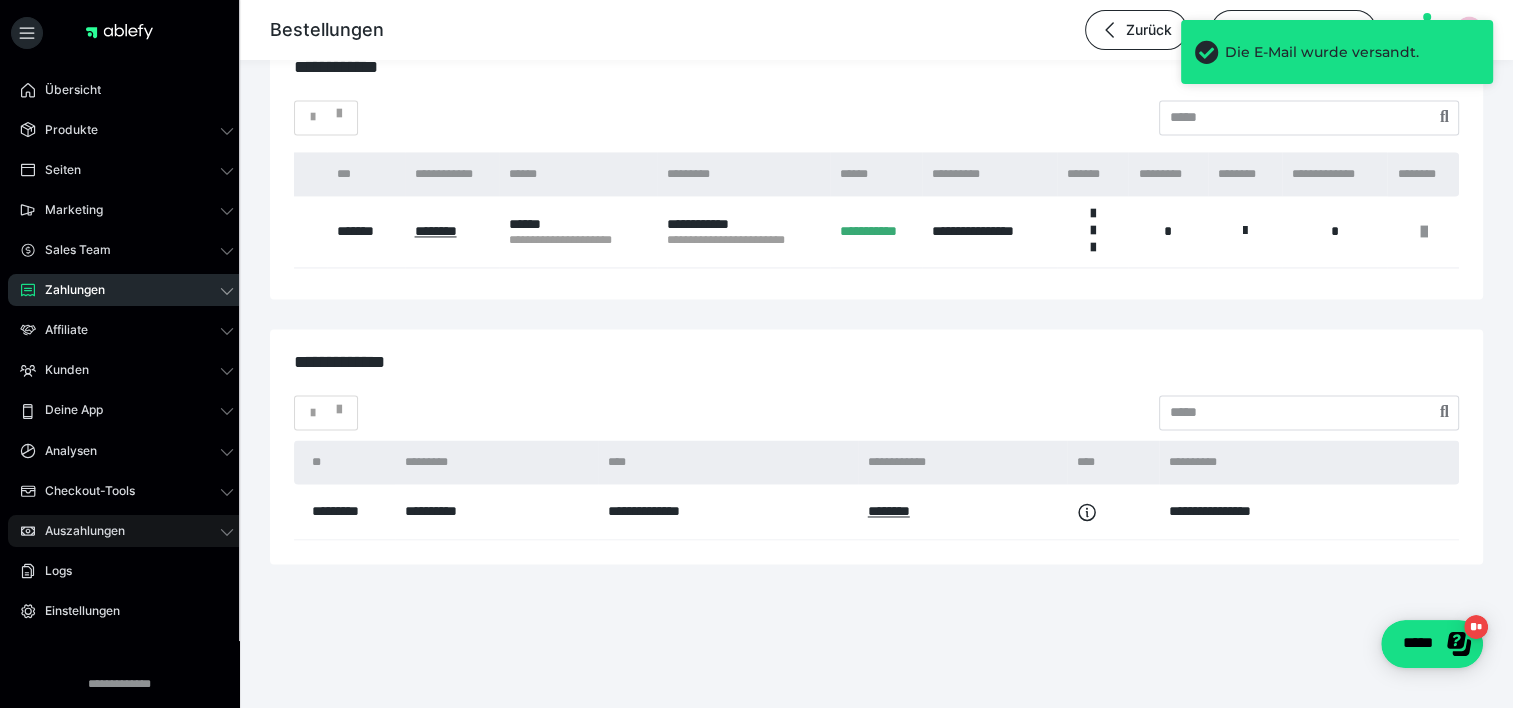 click on "Auszahlungen" at bounding box center [127, 531] 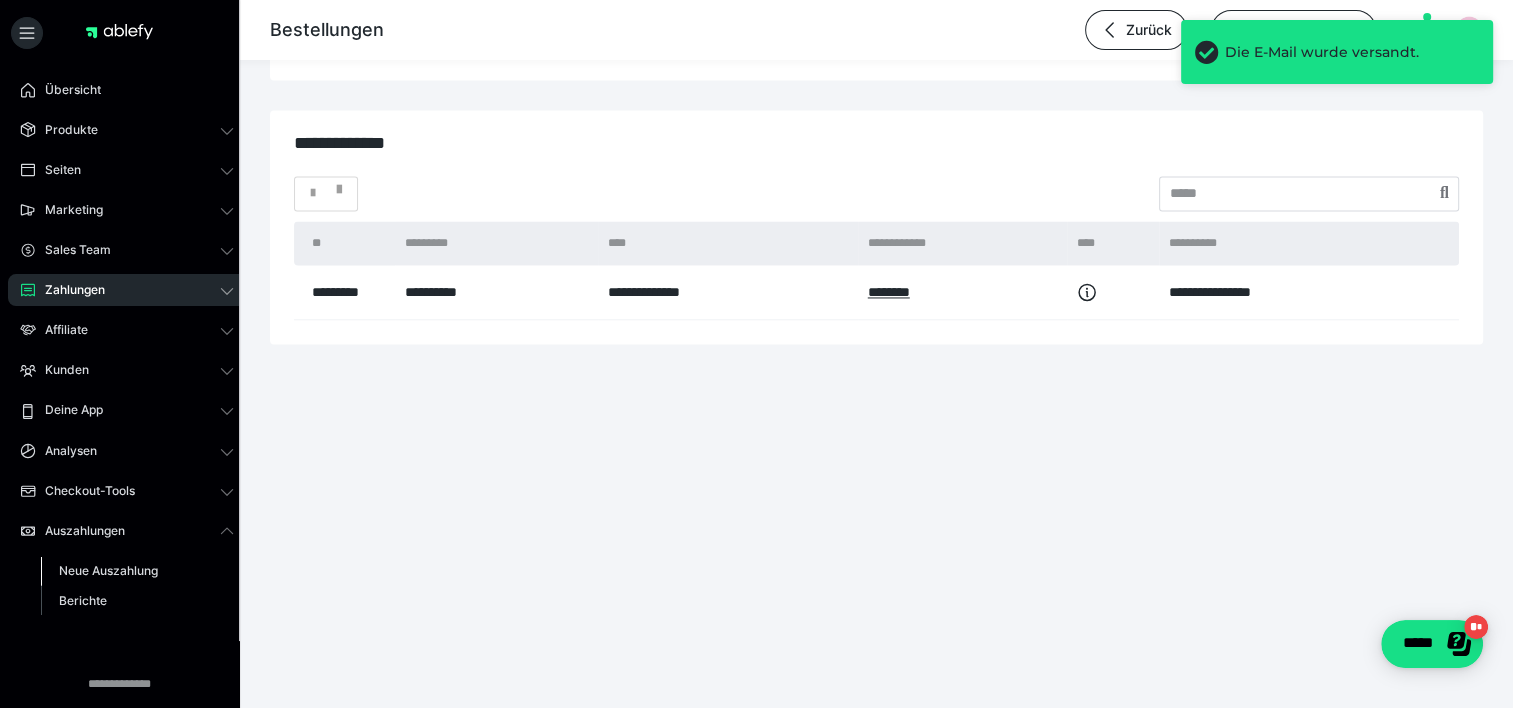 scroll, scrollTop: 3093, scrollLeft: 0, axis: vertical 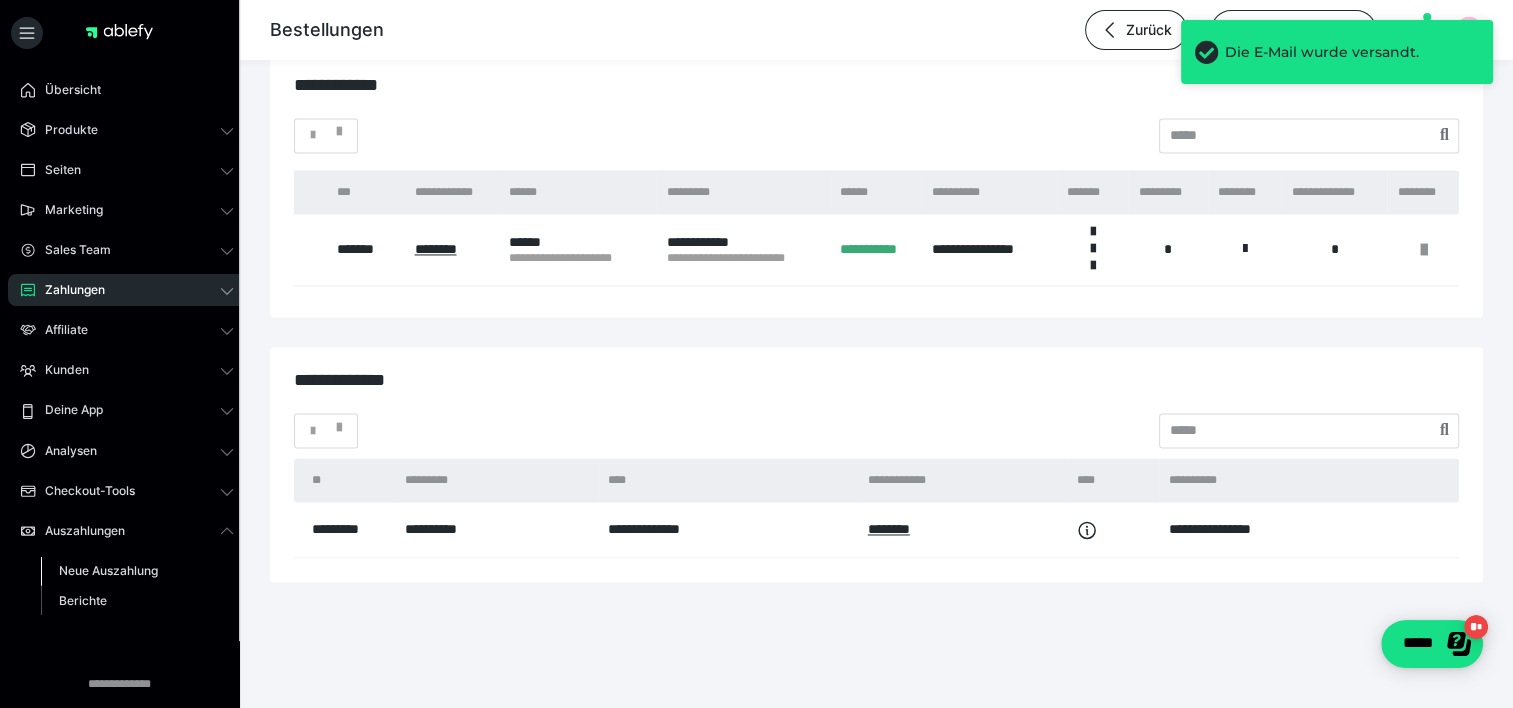 click on "Neue Auszahlung" at bounding box center [137, 571] 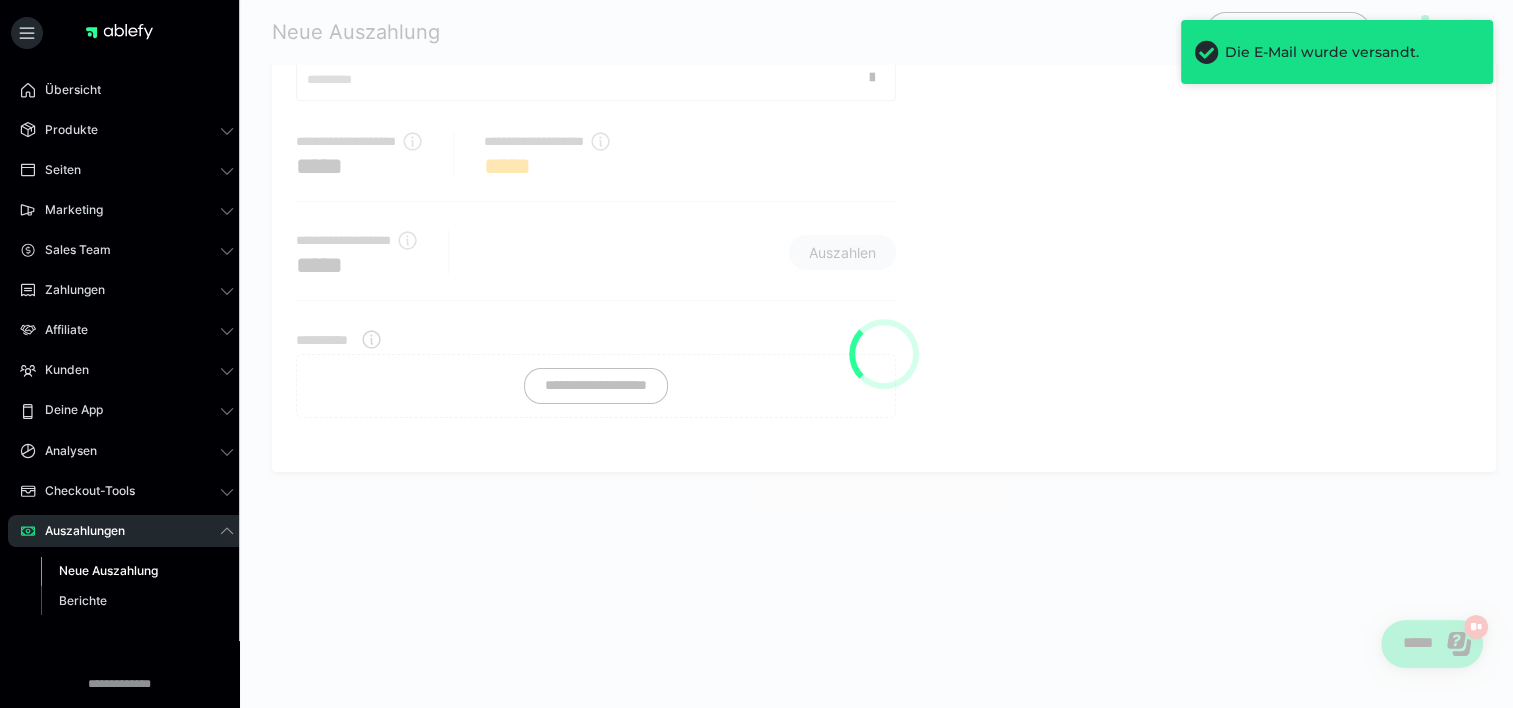 scroll, scrollTop: 0, scrollLeft: 0, axis: both 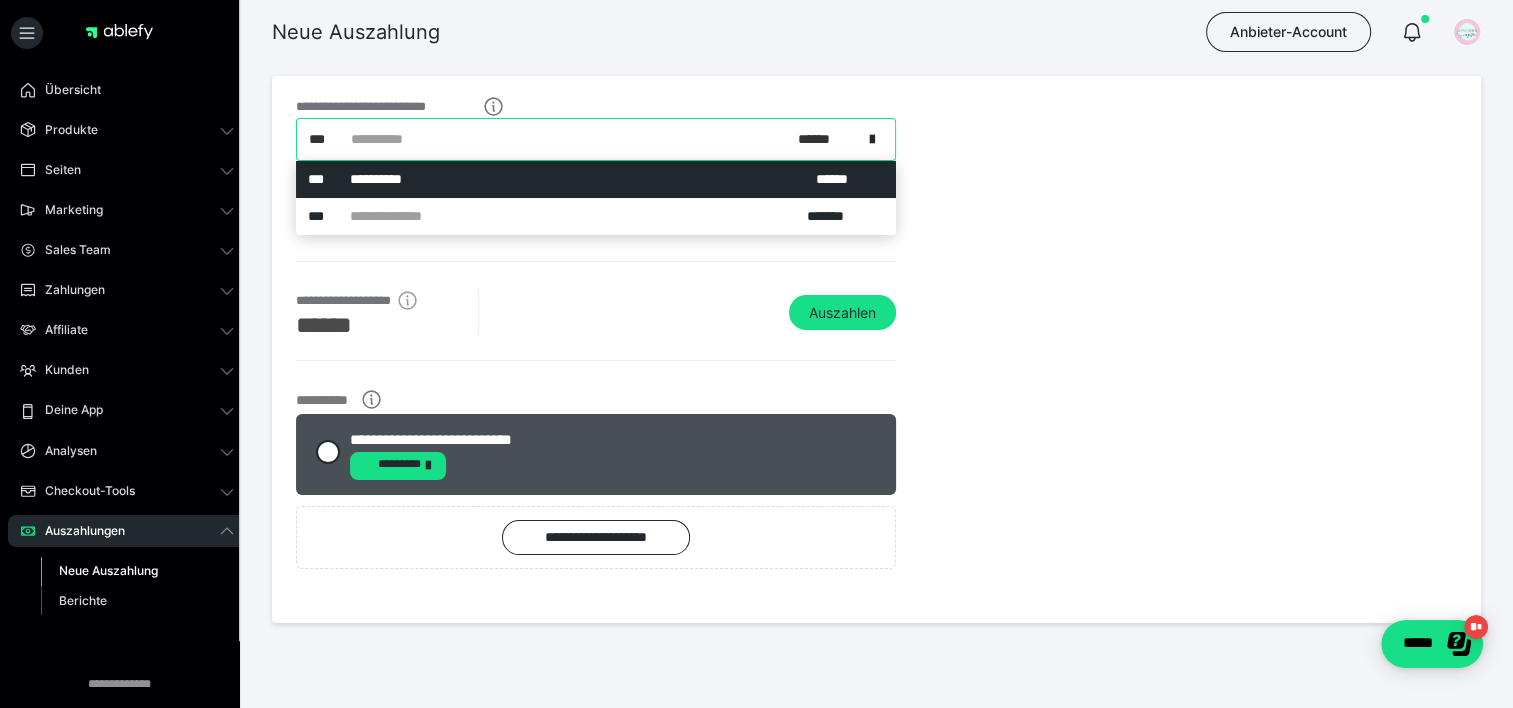 click on "**********" at bounding box center [579, 139] 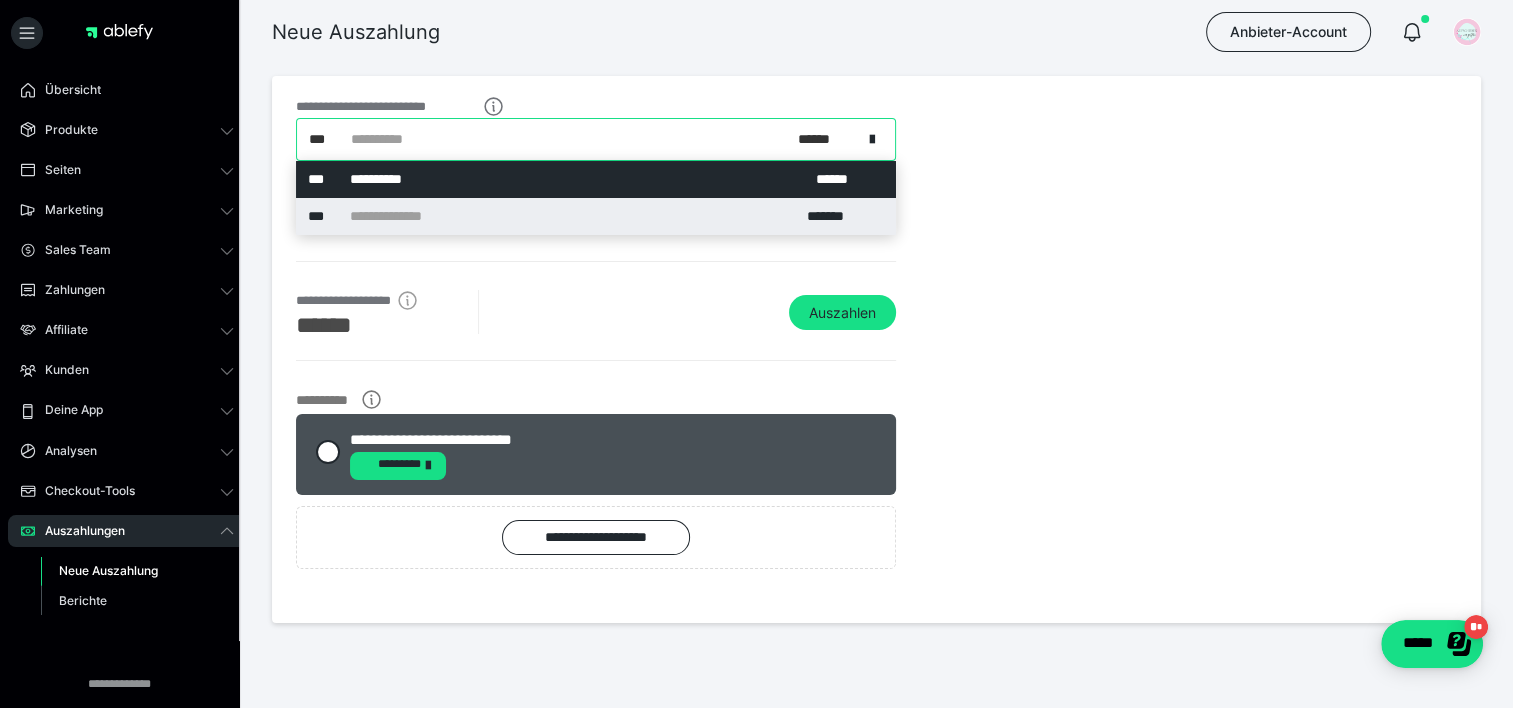 click on "**********" at bounding box center [407, 216] 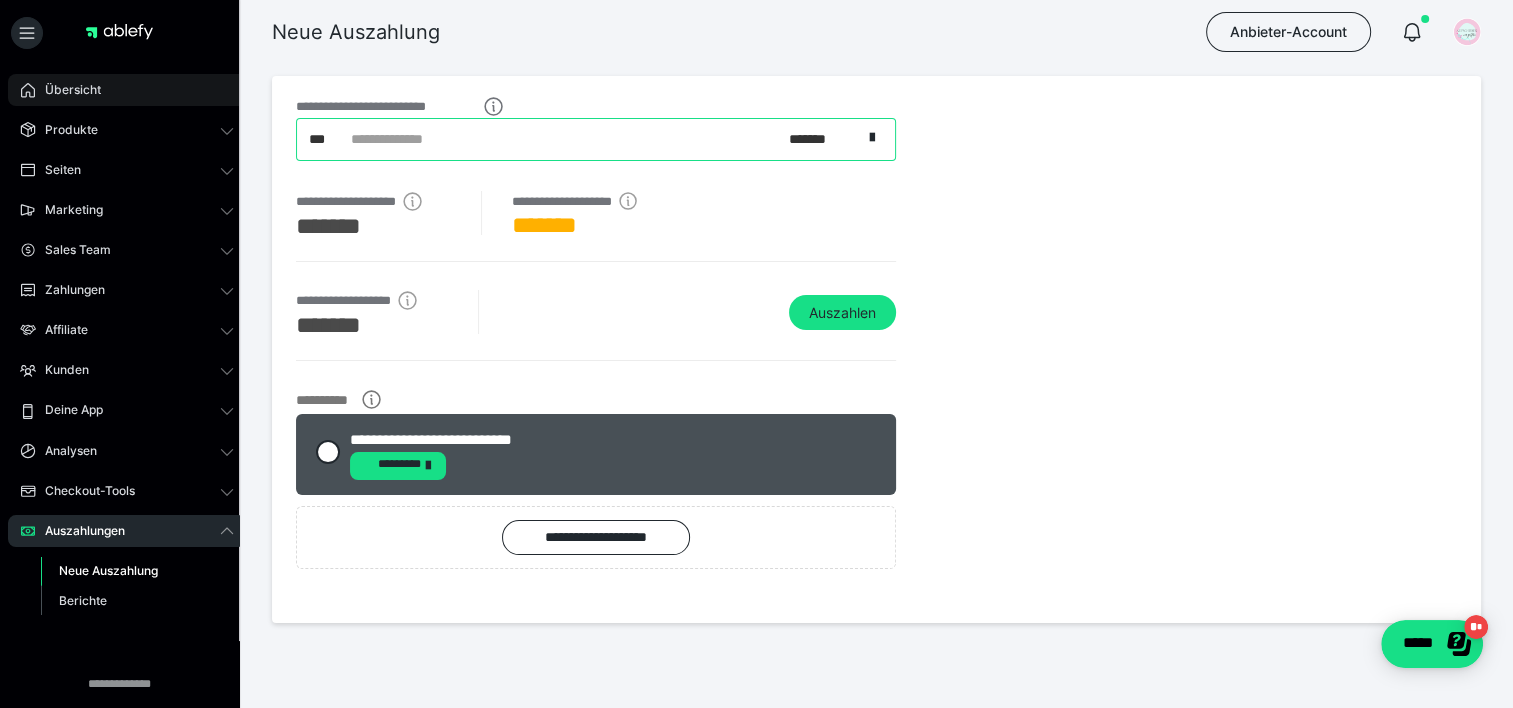 click on "Übersicht" at bounding box center (127, 90) 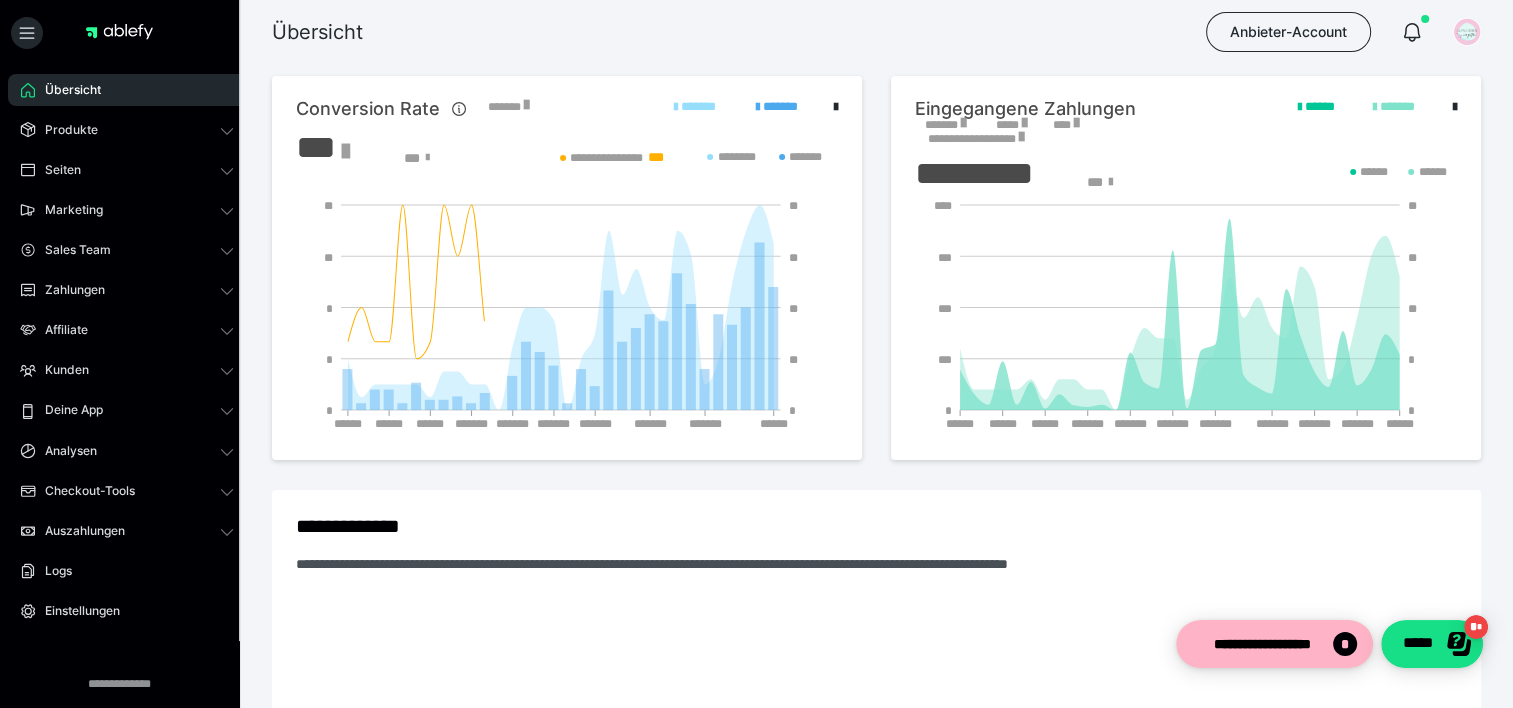 scroll, scrollTop: 0, scrollLeft: 0, axis: both 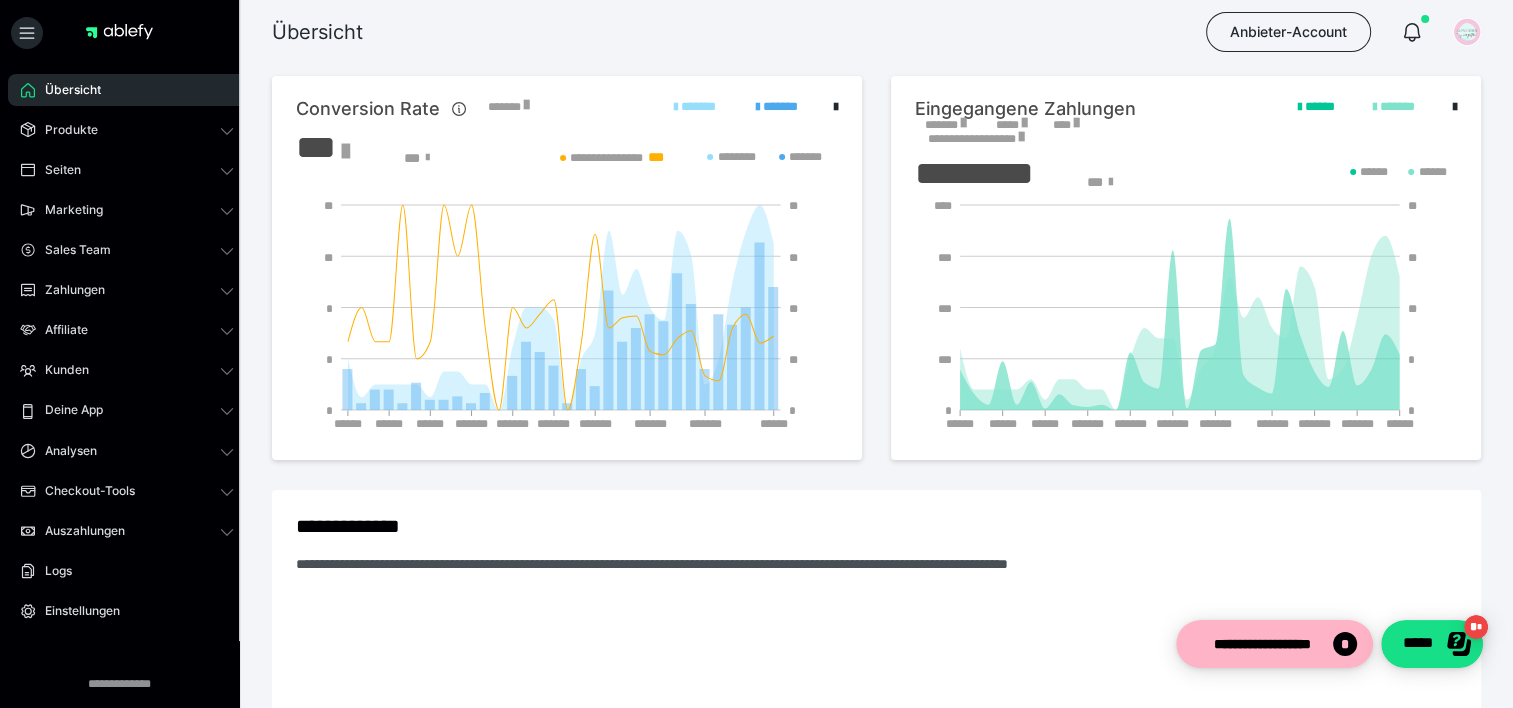 click on "*******" at bounding box center (945, 125) 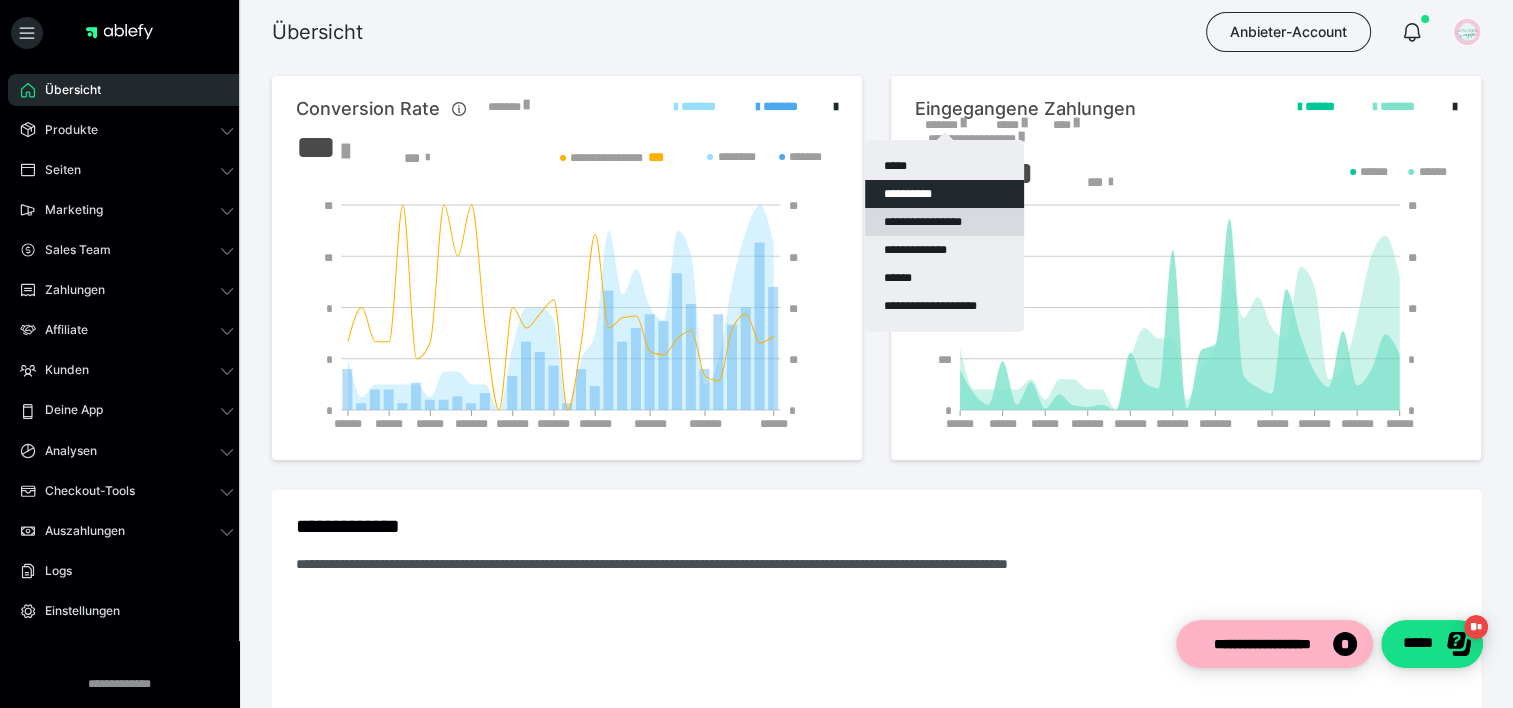 click on "**********" at bounding box center (944, 222) 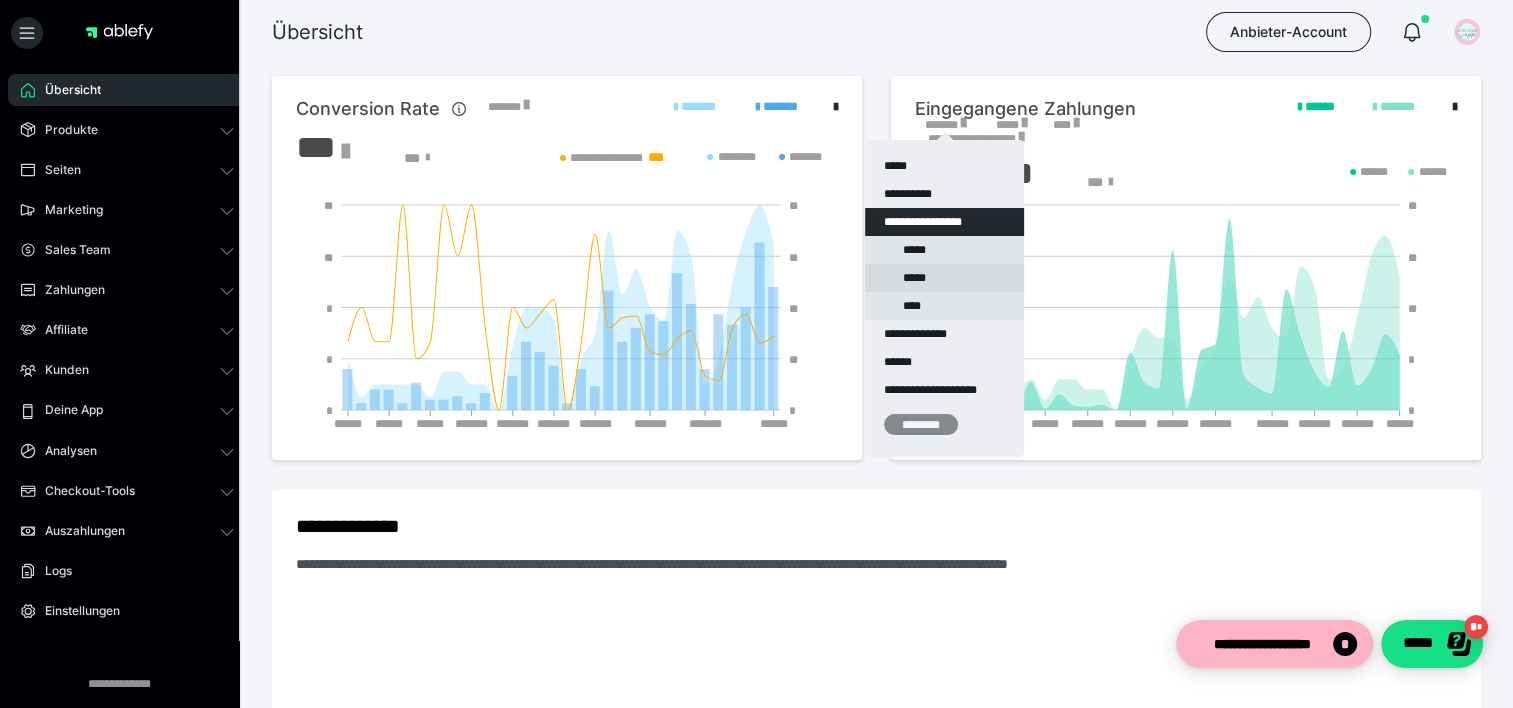 click on "*****" at bounding box center (944, 278) 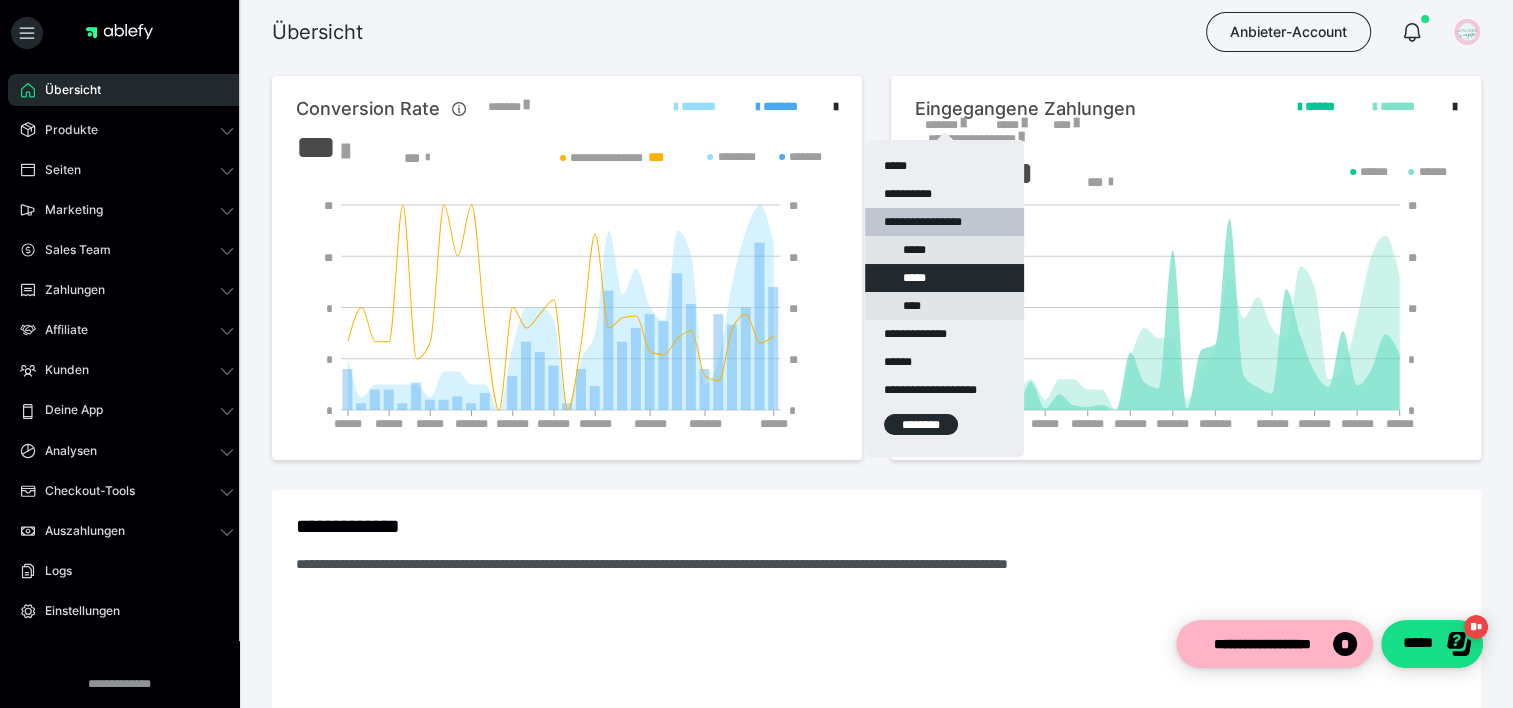 click on "********" at bounding box center (921, 424) 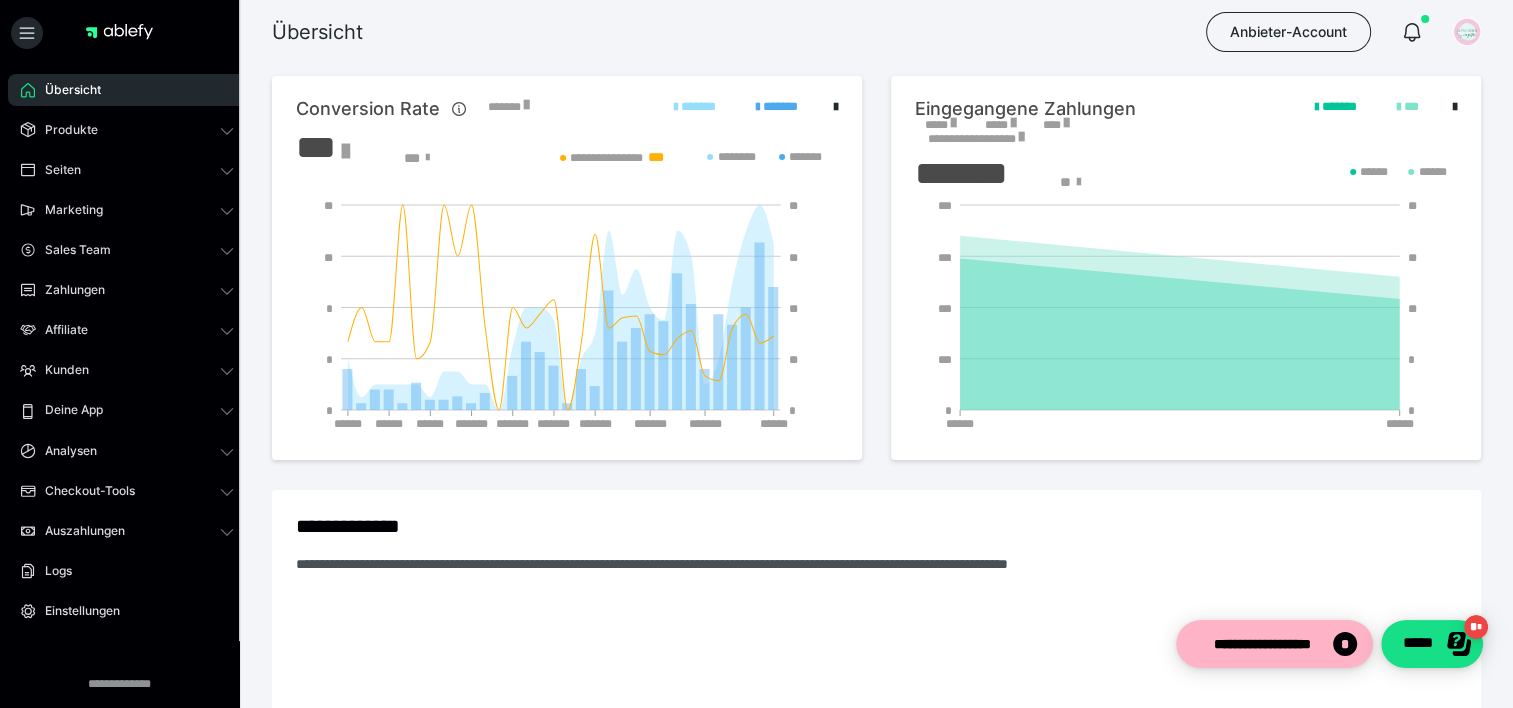 click on "*****" at bounding box center [940, 125] 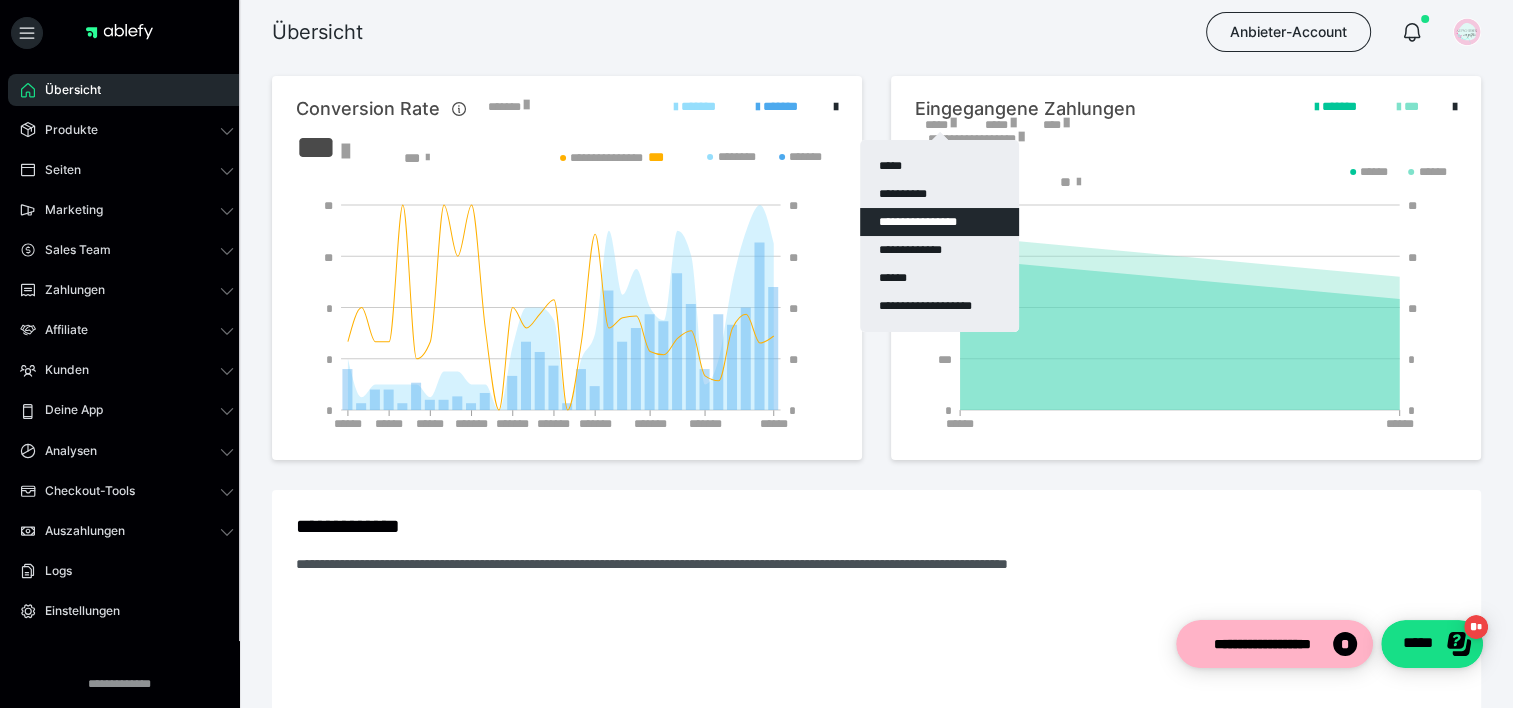 click at bounding box center [756, 354] 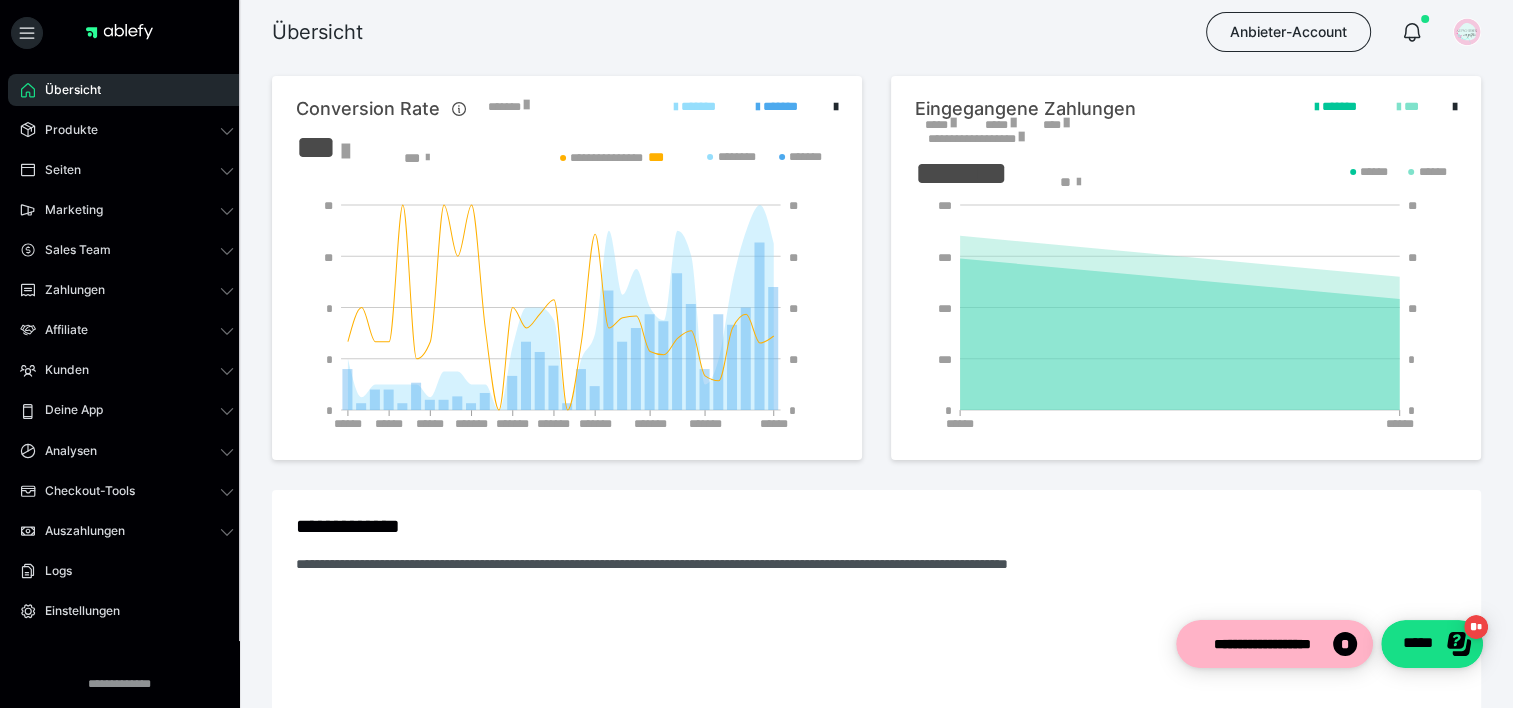 click on "Eingegangene Zahlungen" at bounding box center [1025, 109] 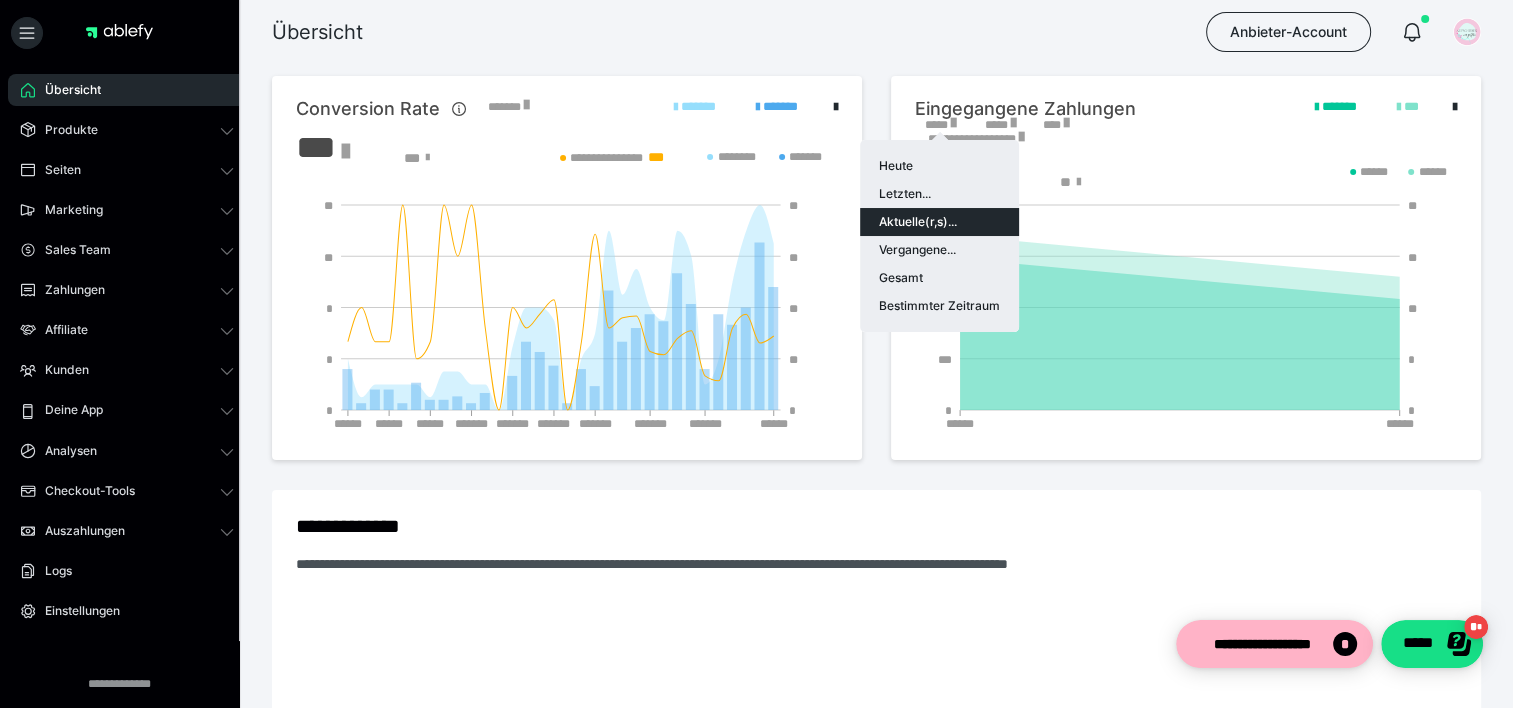 click on "Aktuelle(r,s)..." at bounding box center [939, 222] 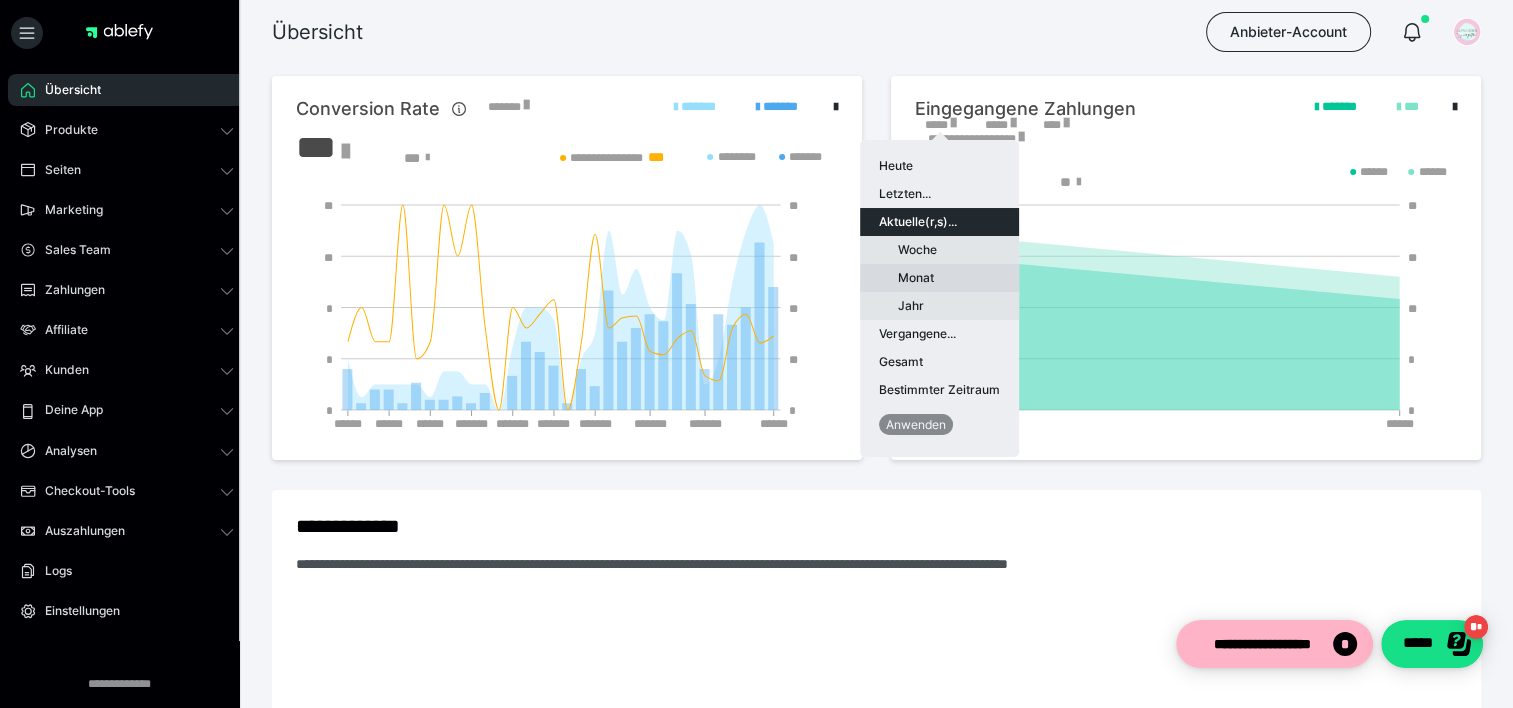 click on "Monat" at bounding box center [939, 278] 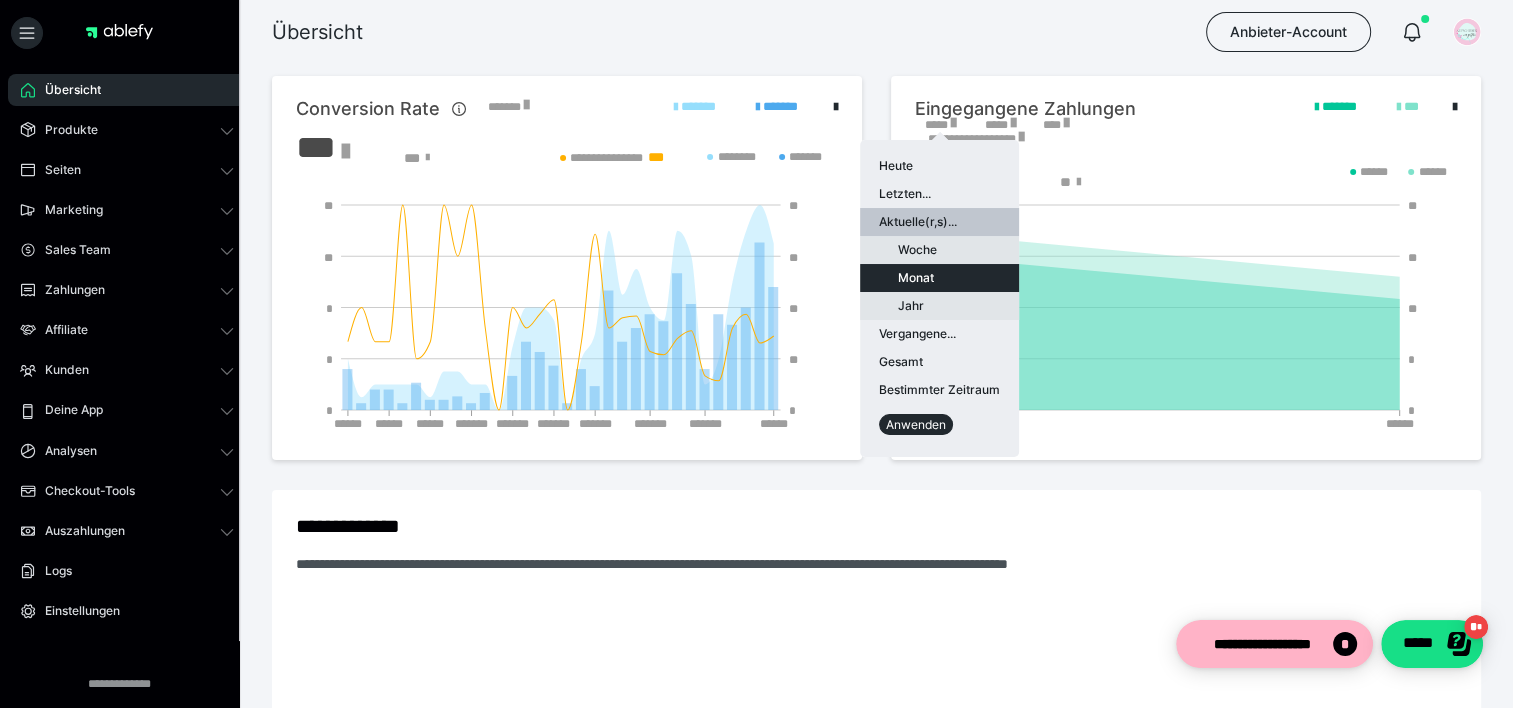 click on "Anwenden" at bounding box center [916, 424] 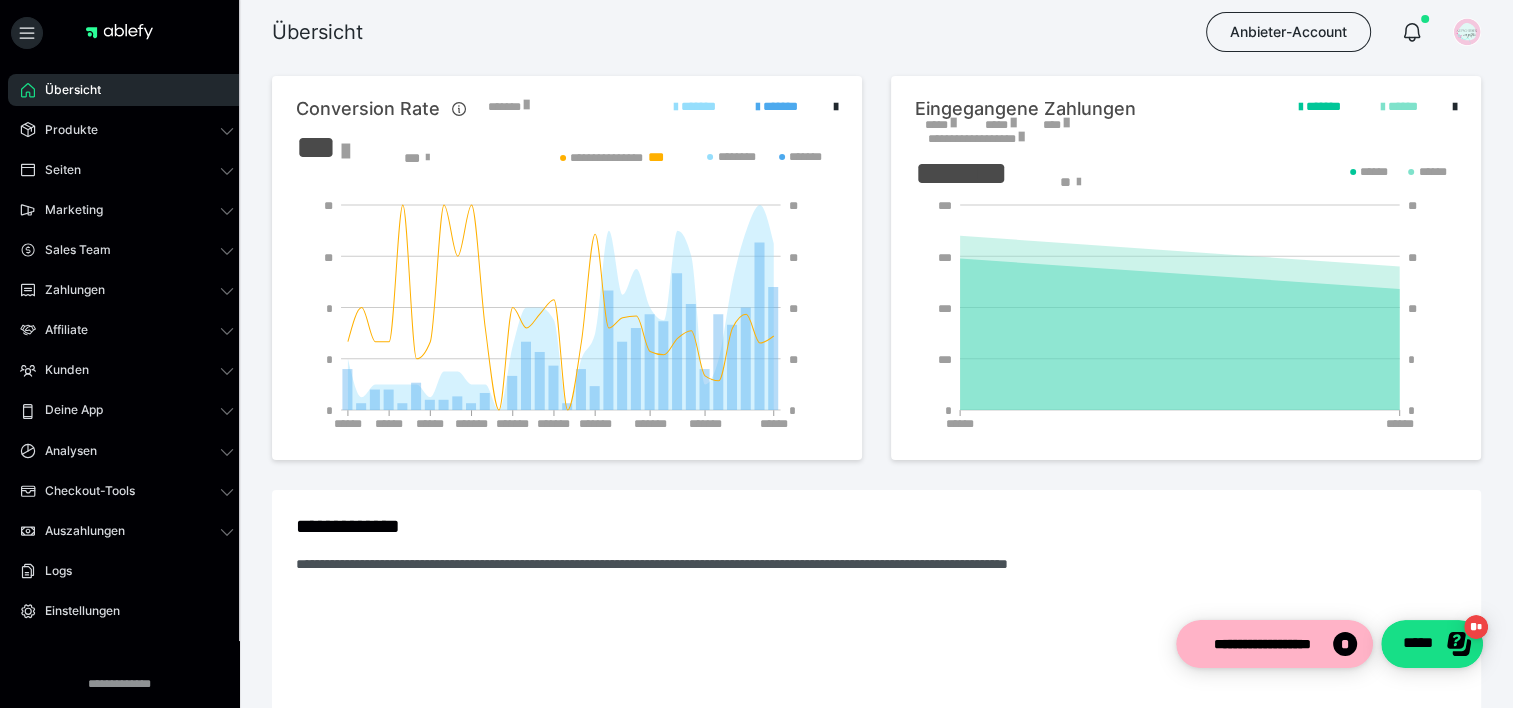 click on "*****" at bounding box center (940, 125) 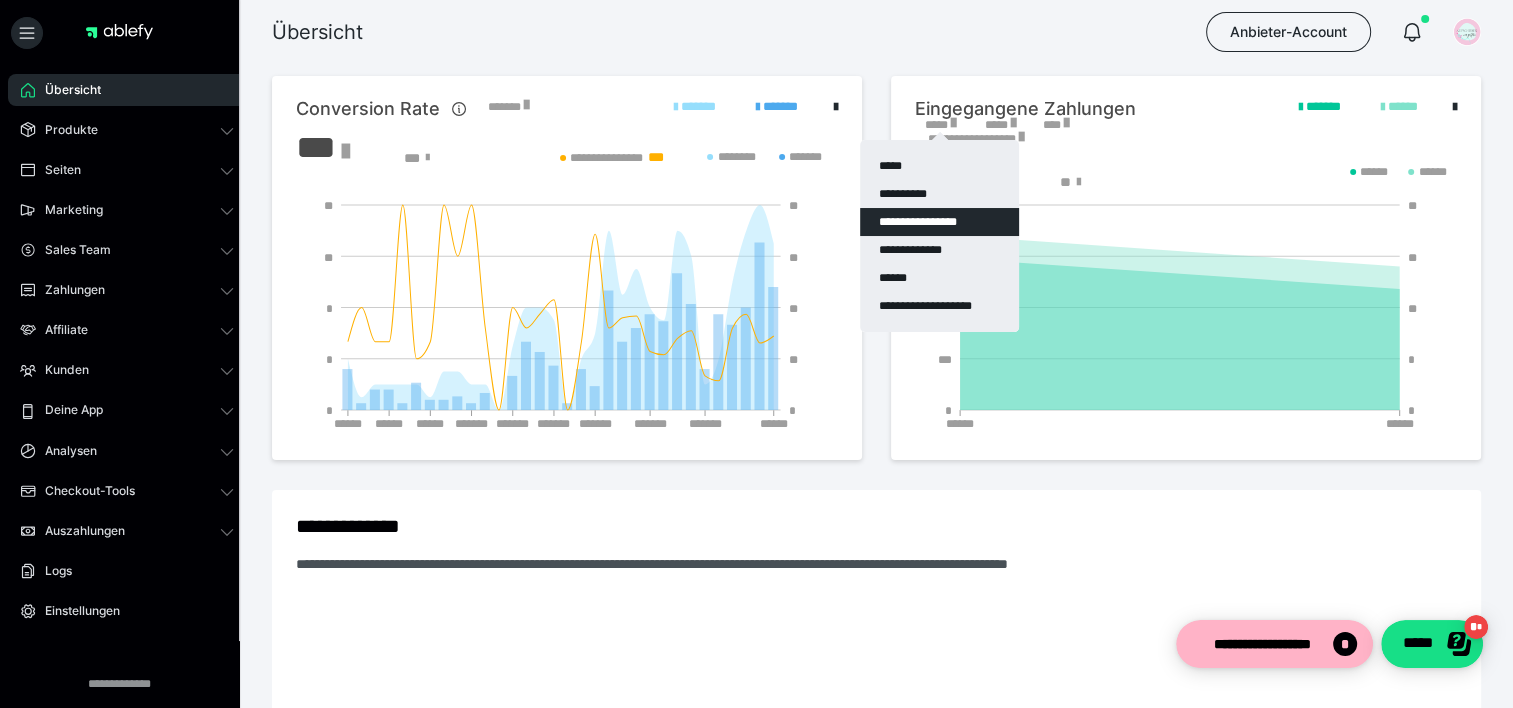 click at bounding box center [756, 354] 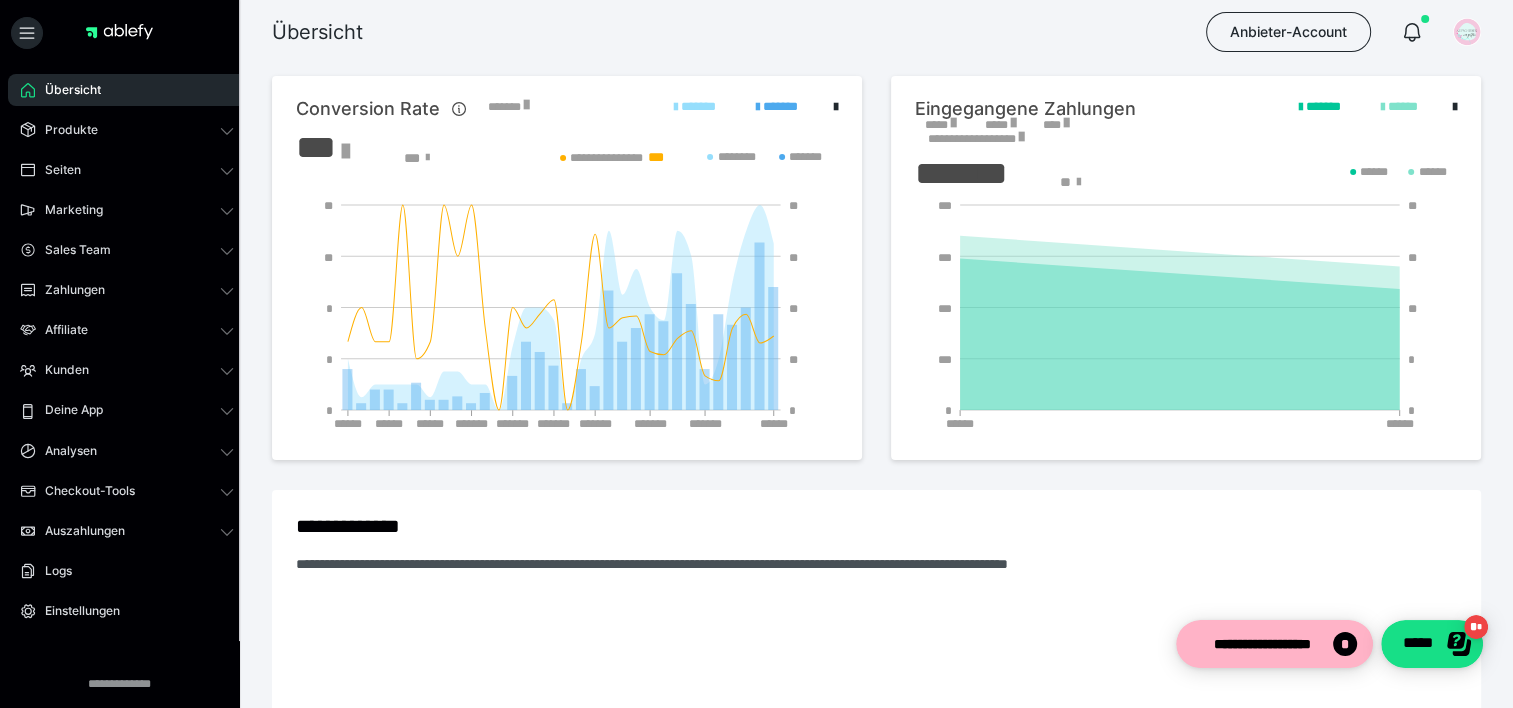 click on "*****" at bounding box center (940, 125) 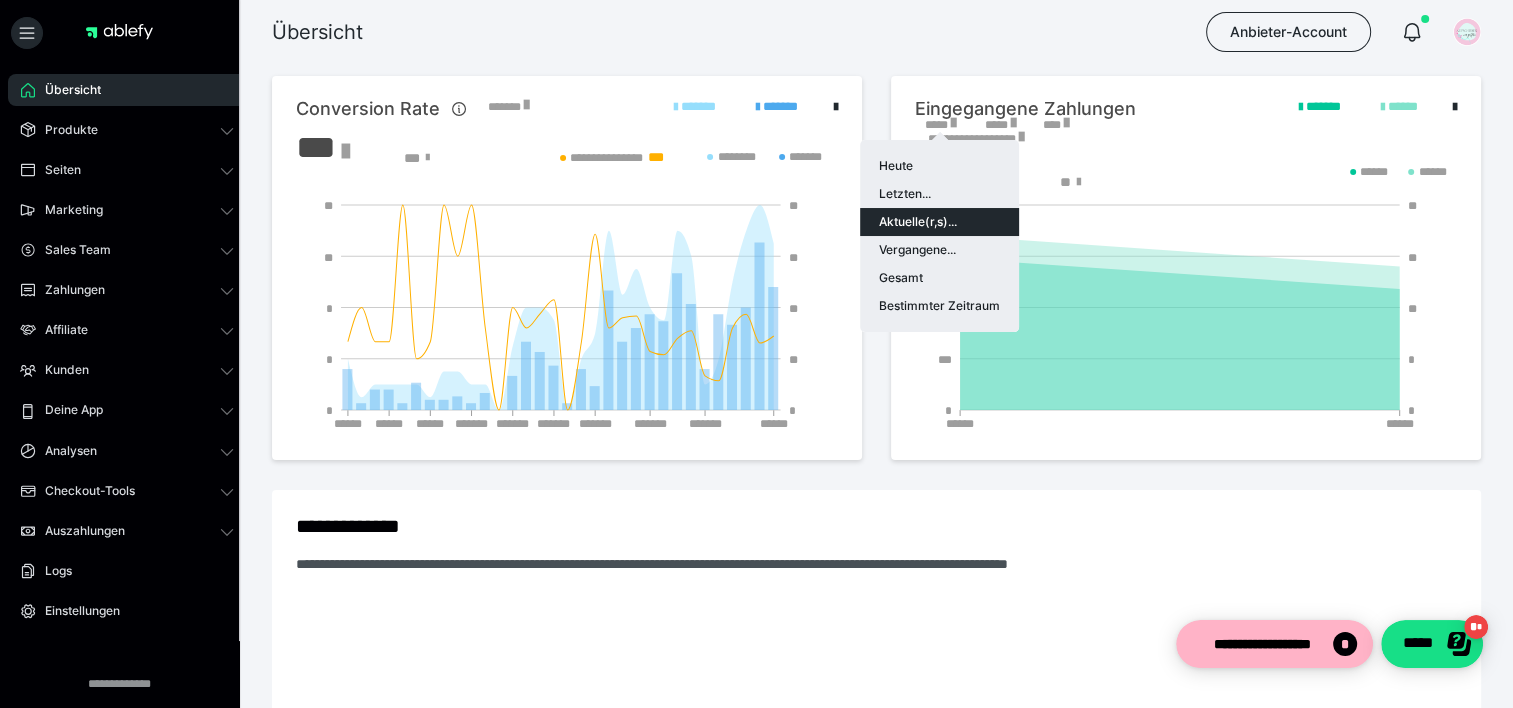 click on "Aktuelle(r,s)..." at bounding box center [939, 222] 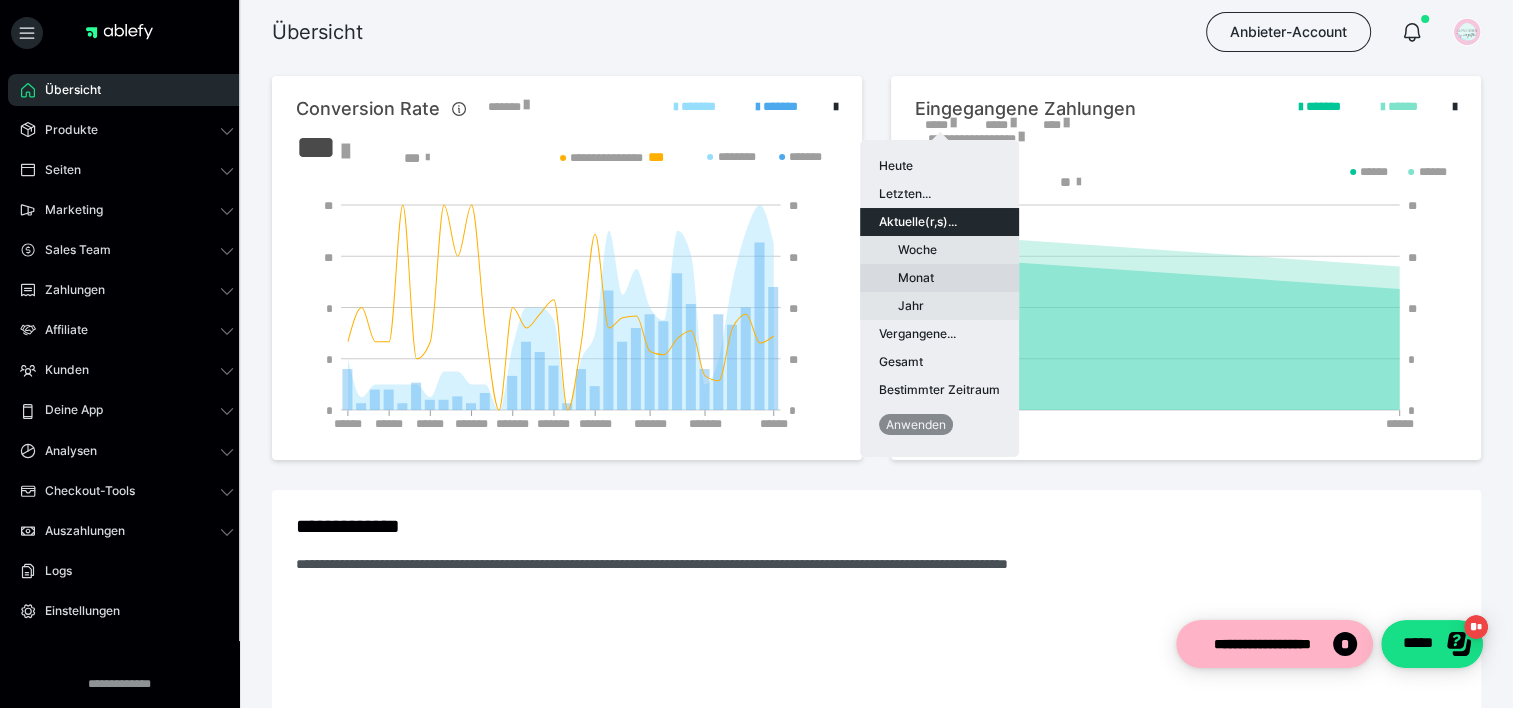 click on "Monat" at bounding box center [939, 278] 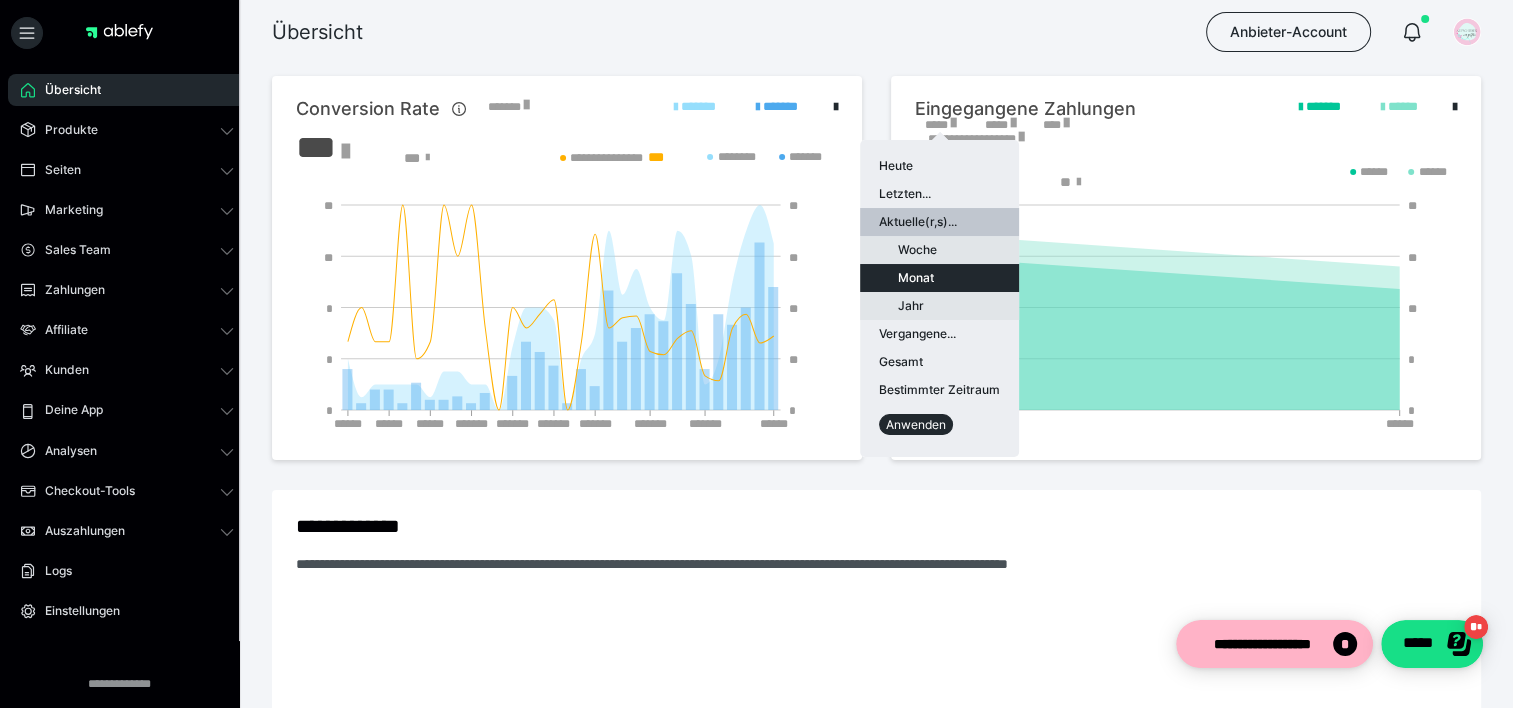 click on "Anwenden" at bounding box center (916, 424) 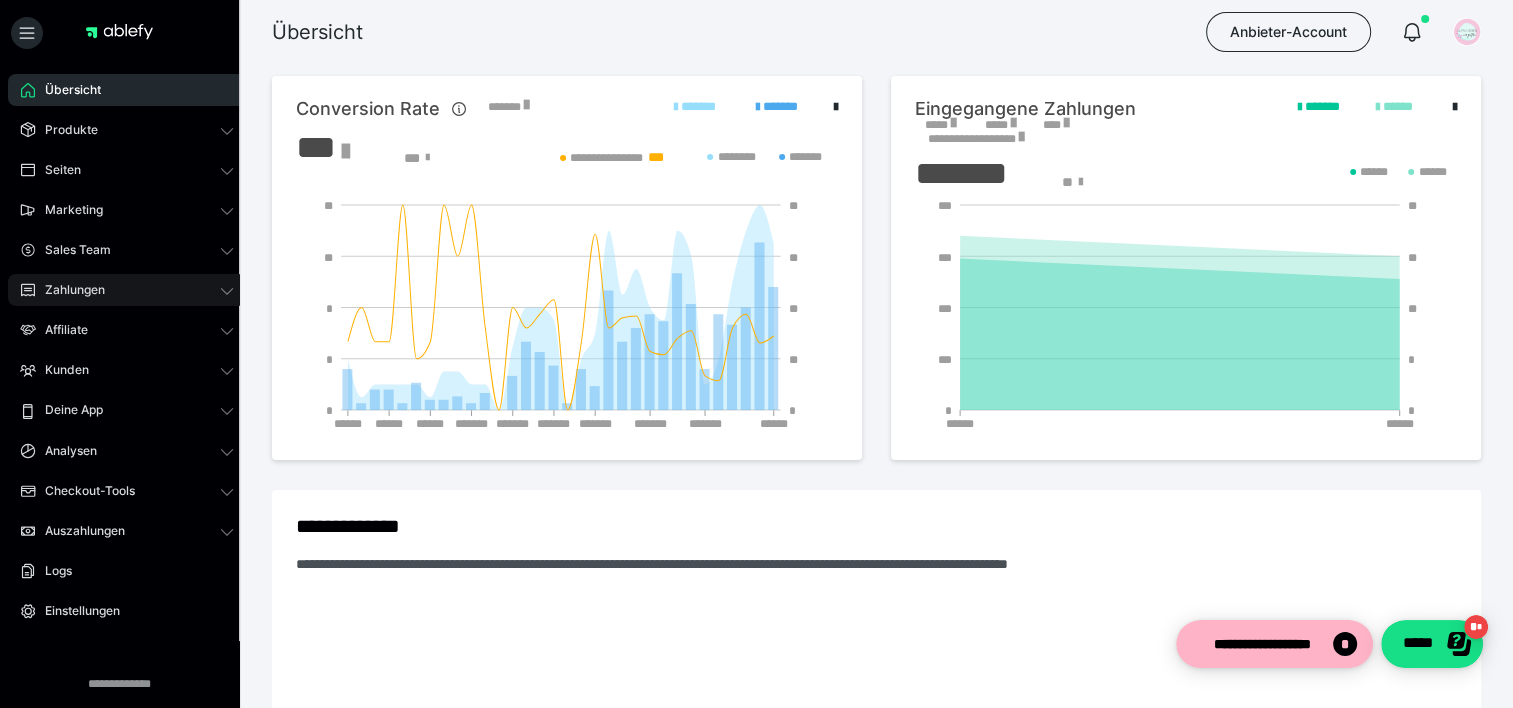 click on "Zahlungen" at bounding box center (127, 290) 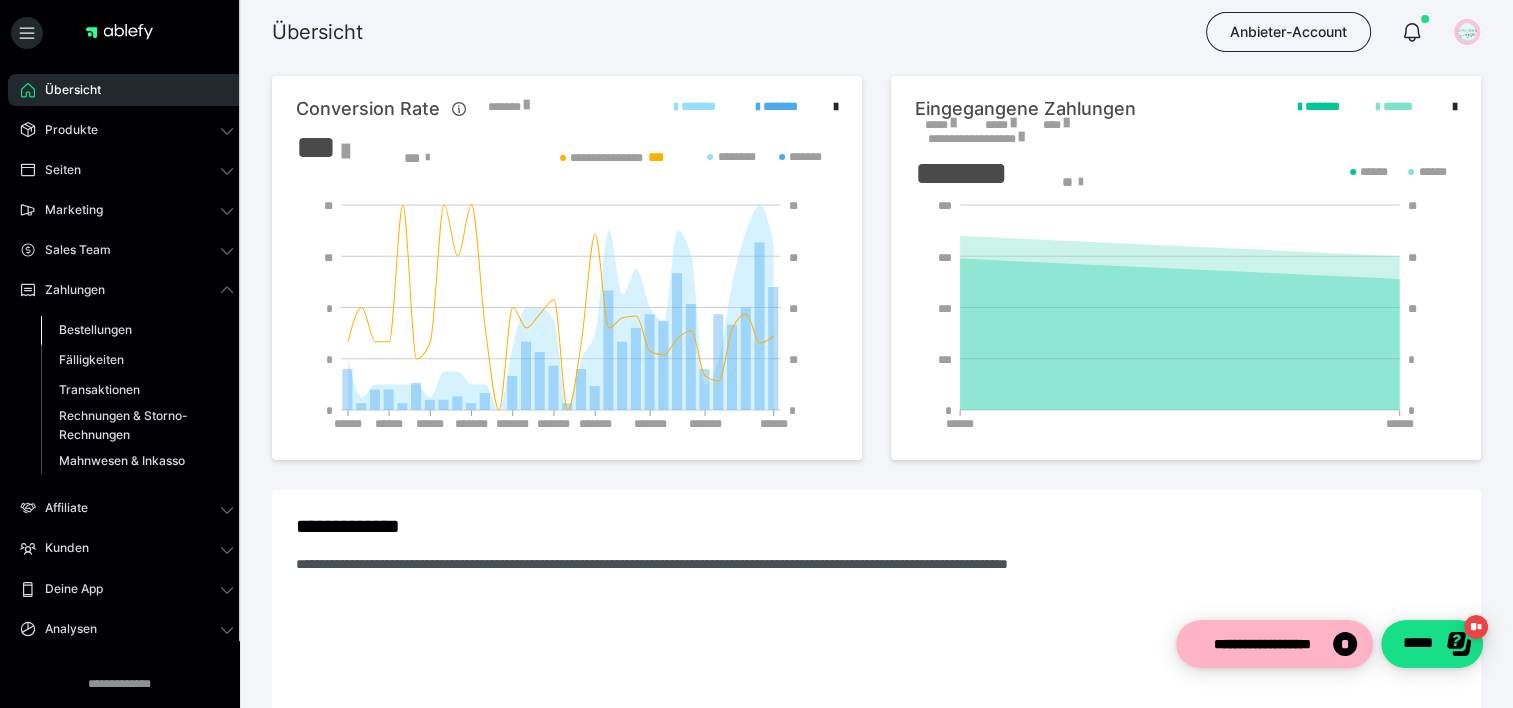 click on "Bestellungen" at bounding box center (137, 330) 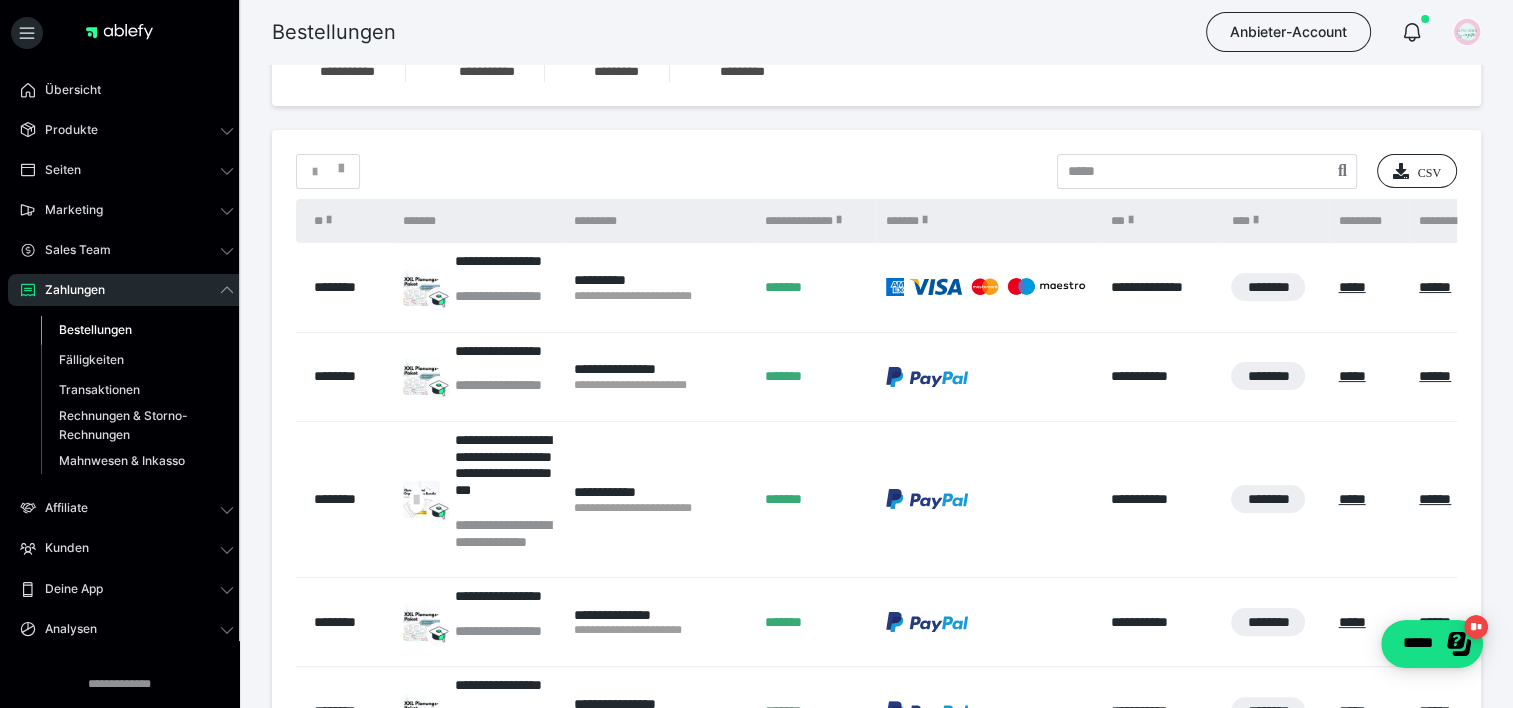 scroll, scrollTop: 0, scrollLeft: 0, axis: both 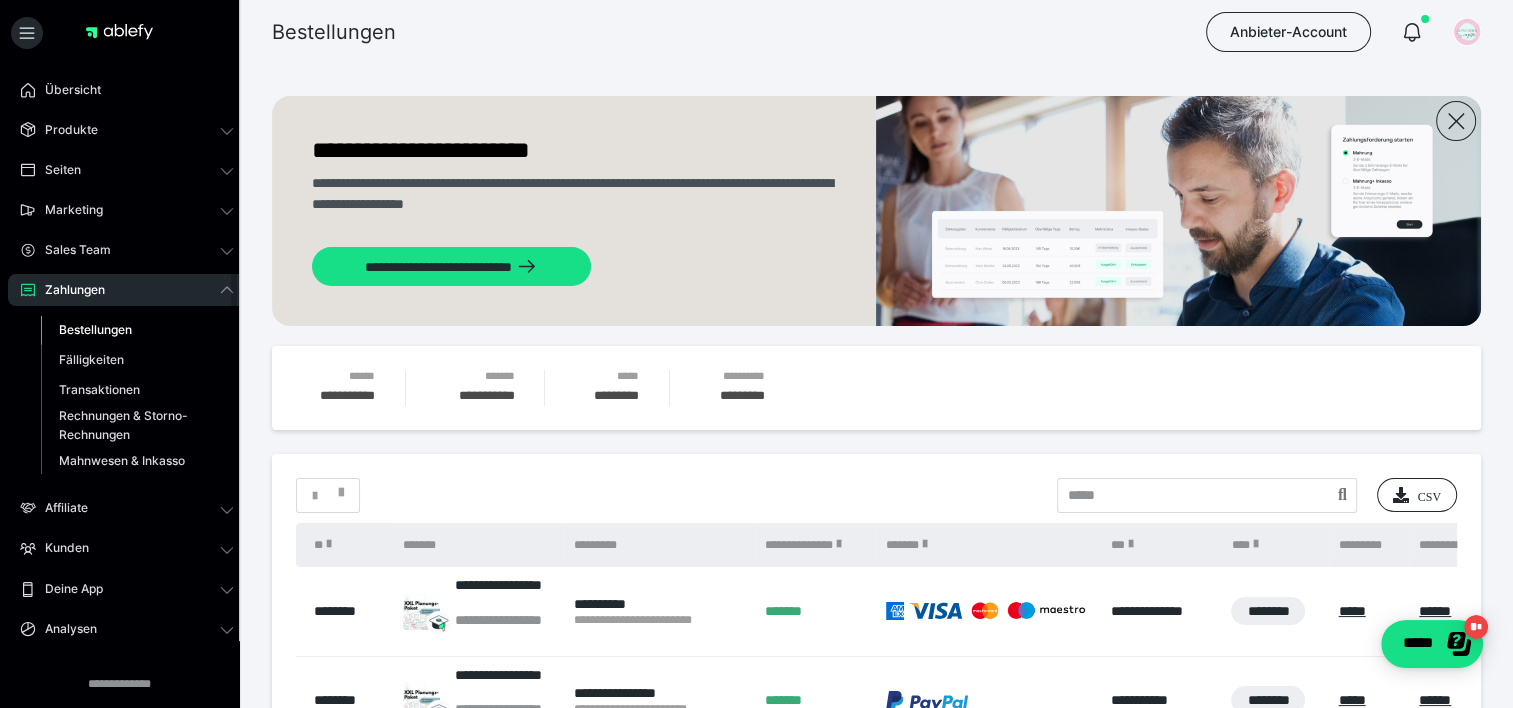 click at bounding box center (119, 37) 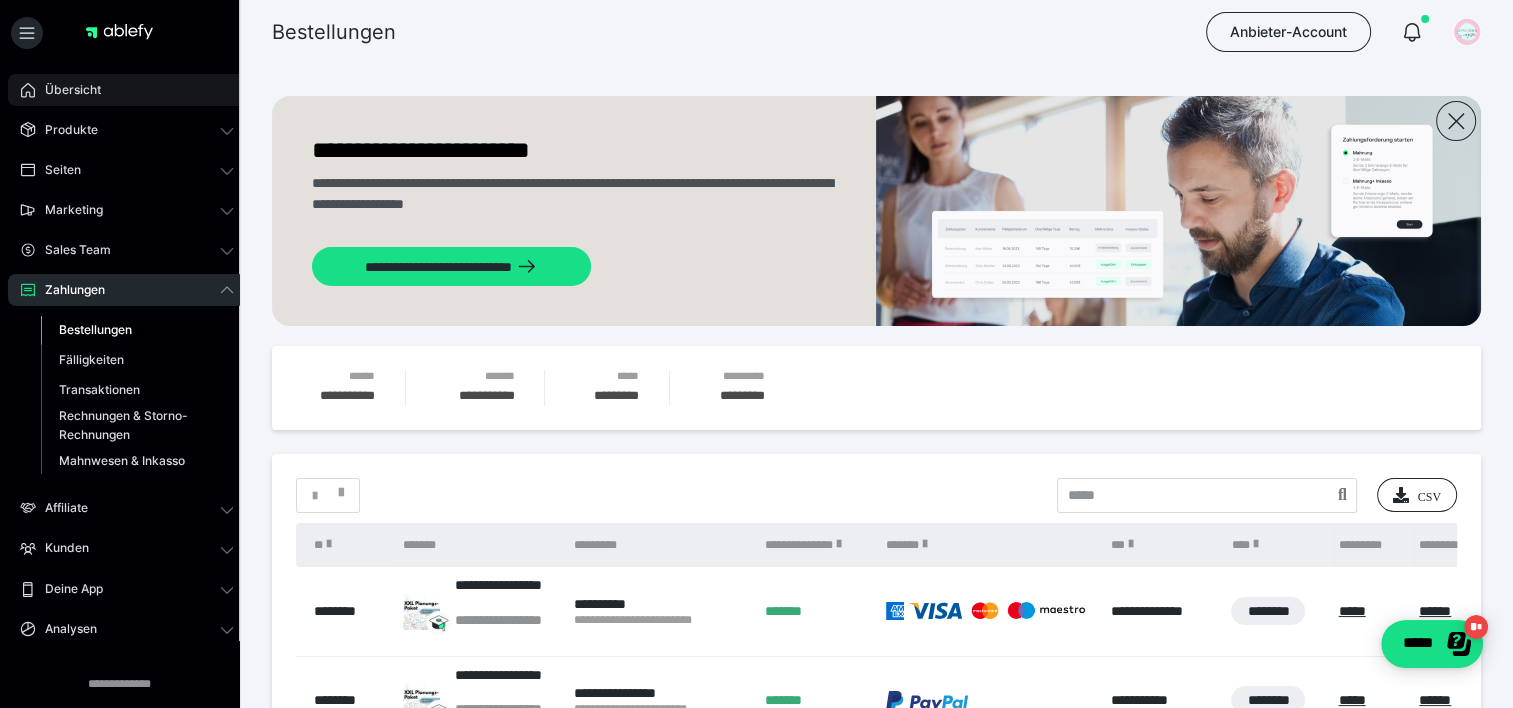 click on "Übersicht" at bounding box center (127, 90) 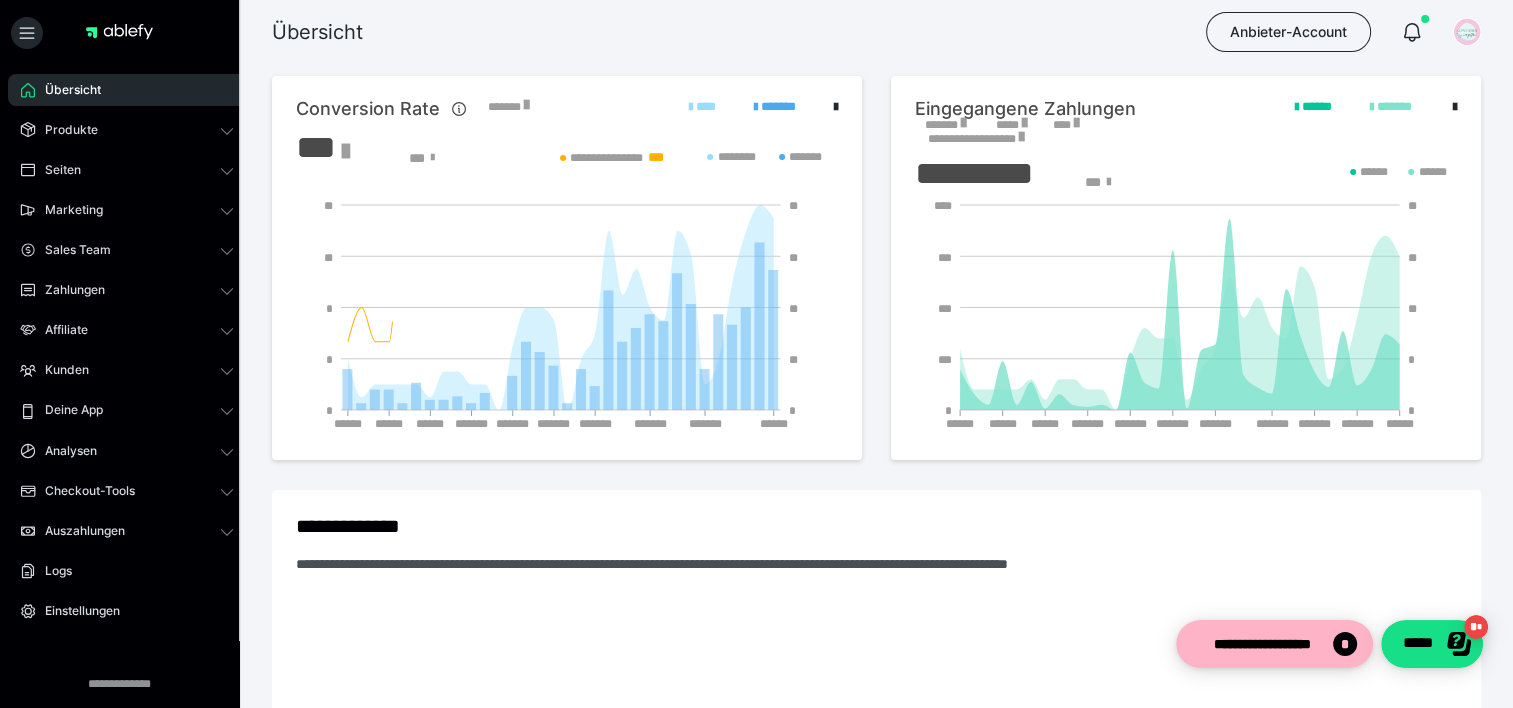 scroll, scrollTop: 0, scrollLeft: 0, axis: both 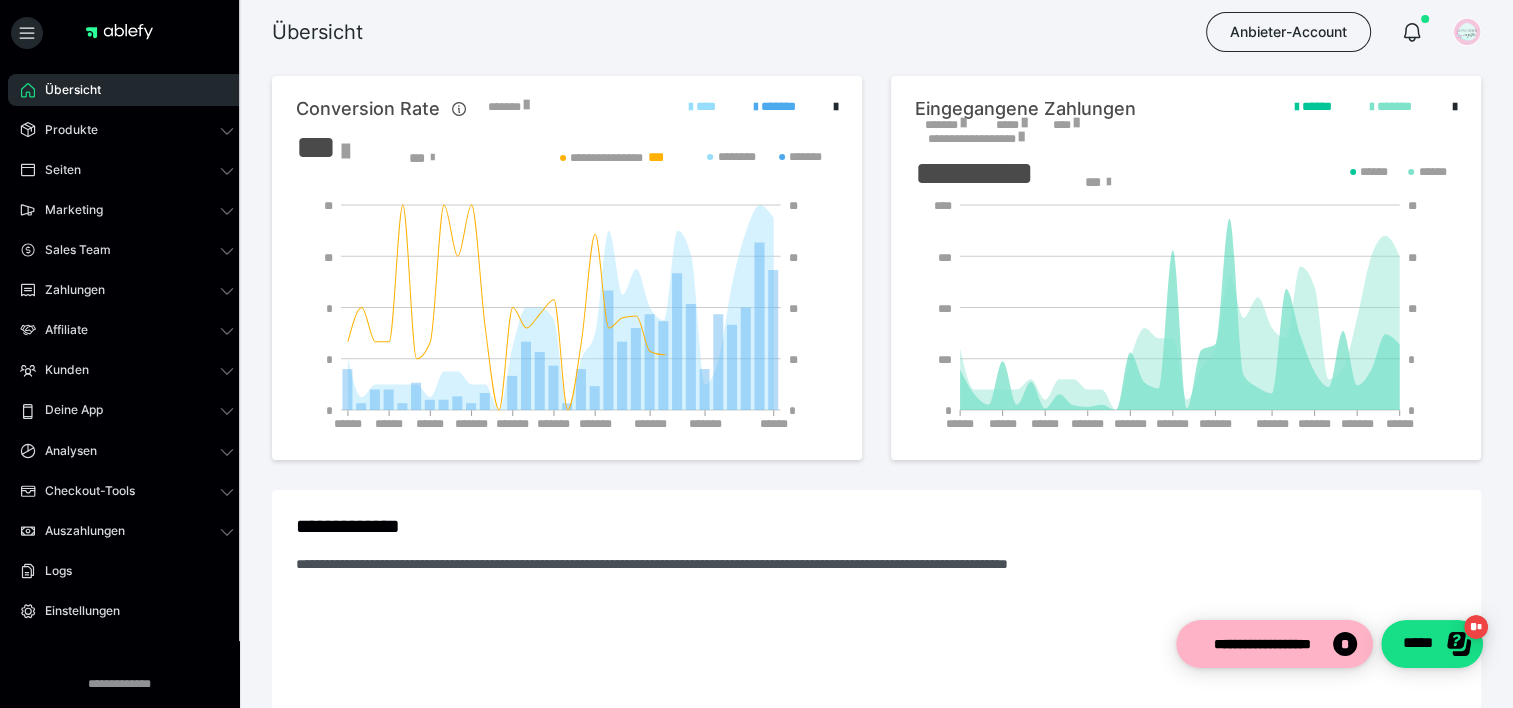 click on "*******" at bounding box center (945, 125) 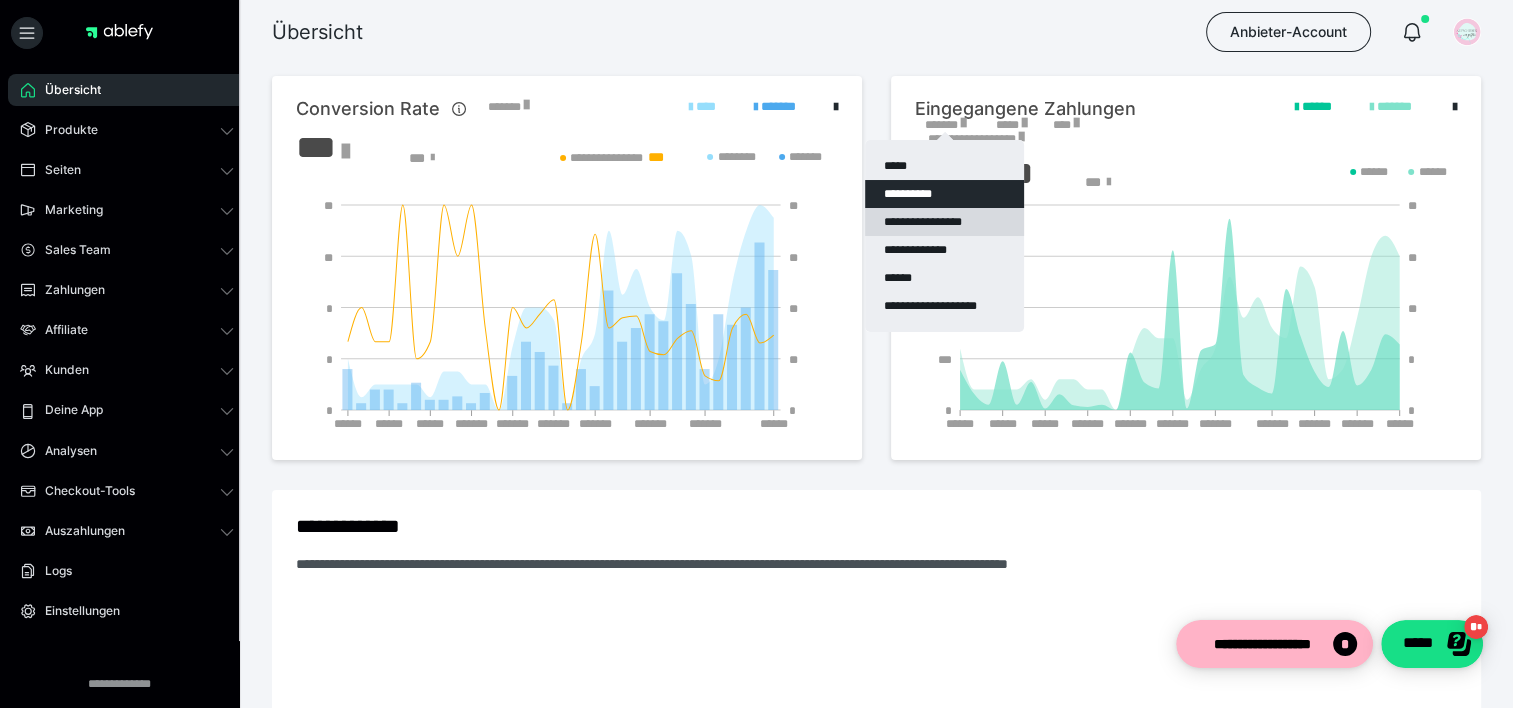 click on "**********" at bounding box center [944, 222] 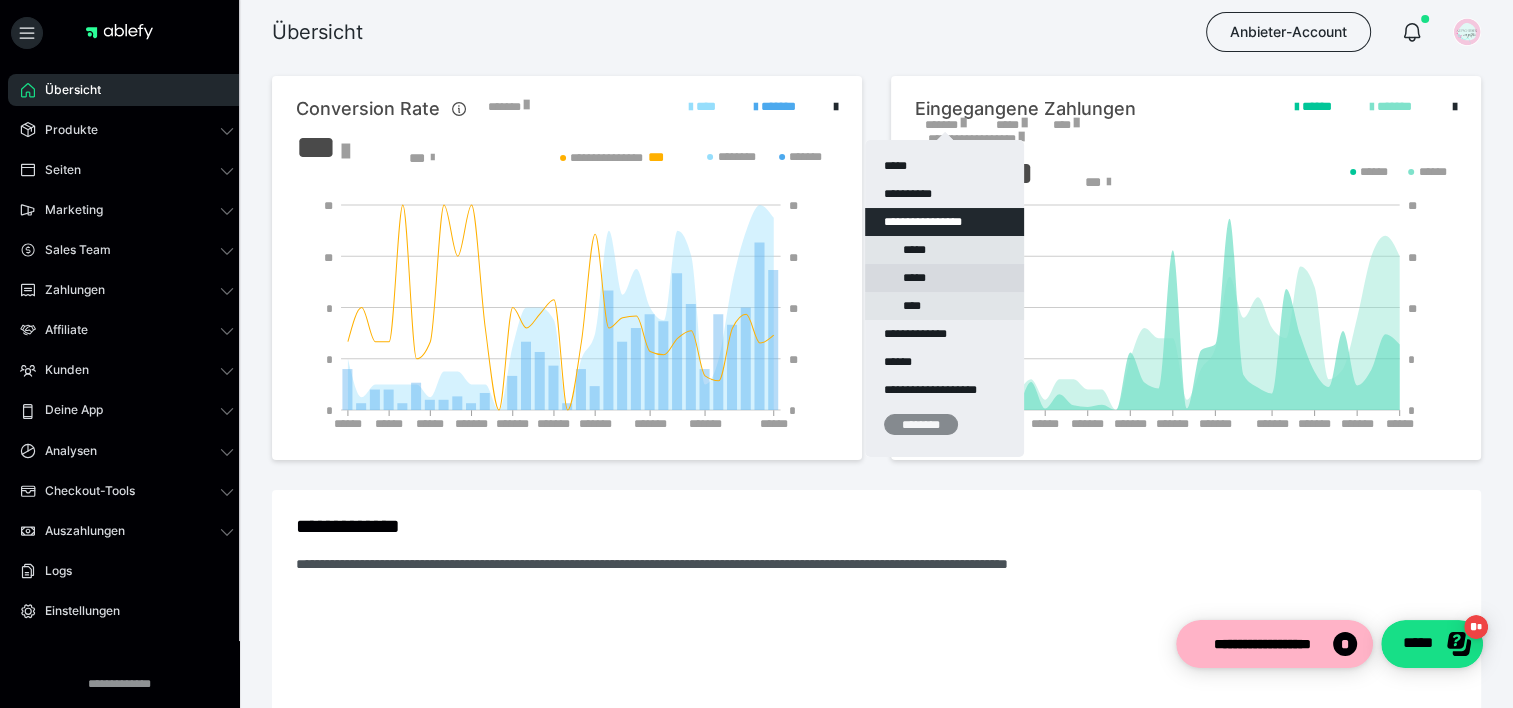 click on "*****" at bounding box center (944, 278) 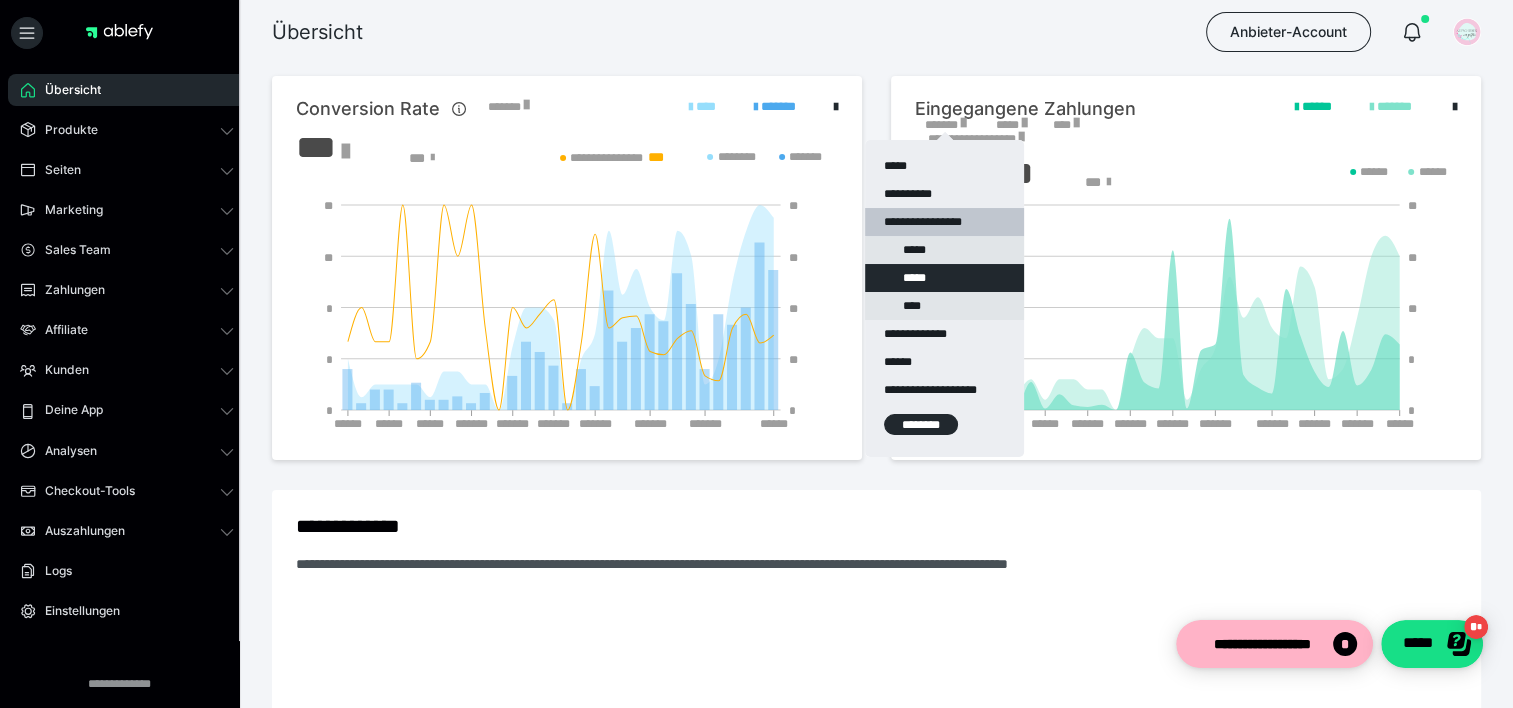 click on "********" at bounding box center (921, 424) 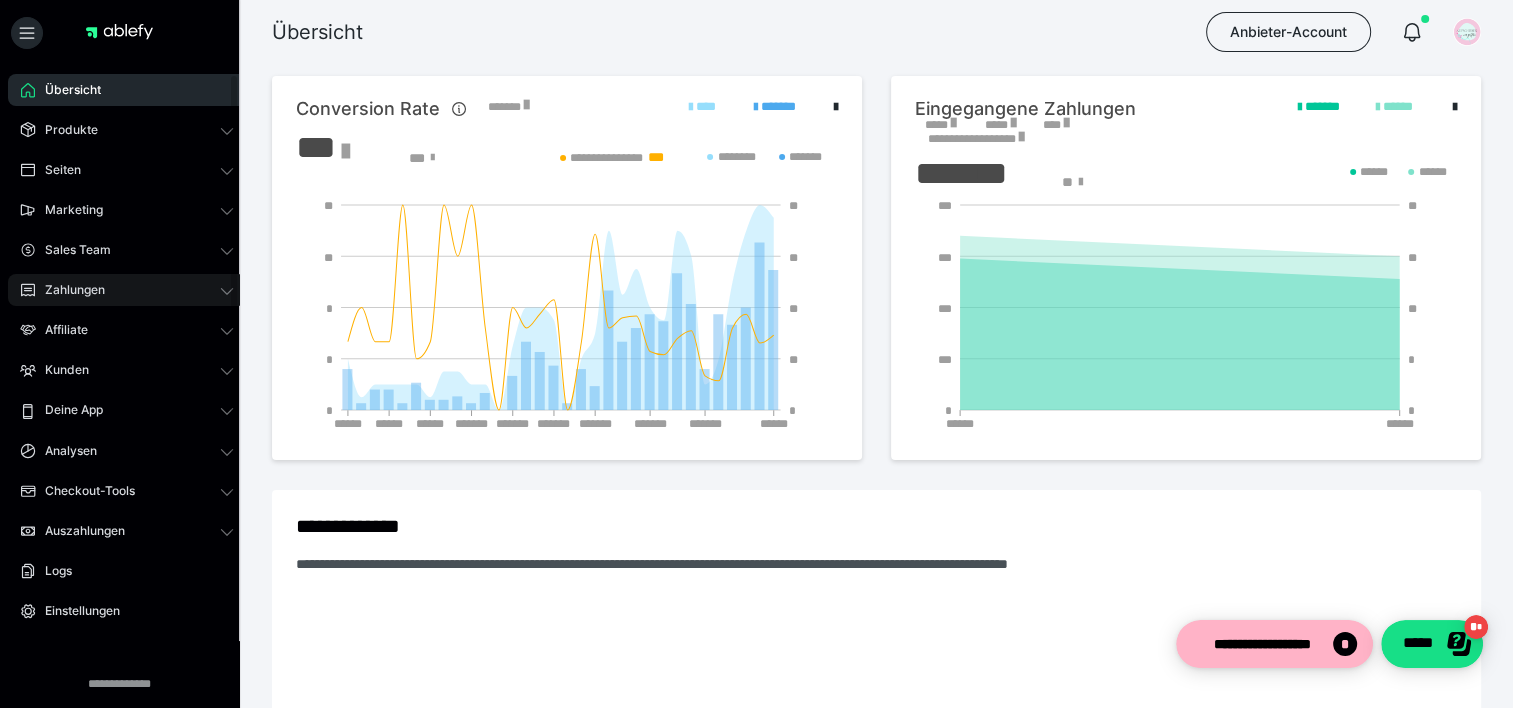 click on "Zahlungen" at bounding box center [127, 290] 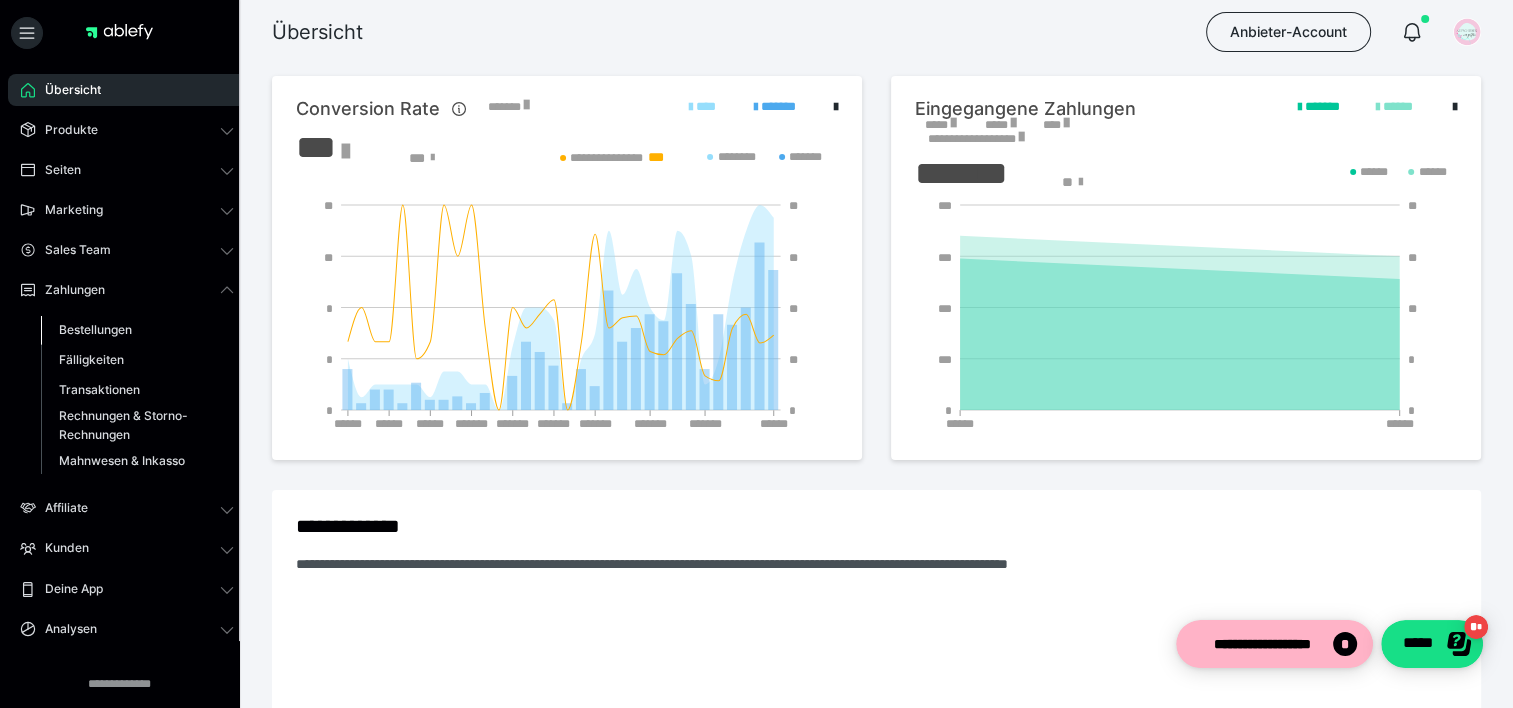 click on "Bestellungen" at bounding box center [137, 330] 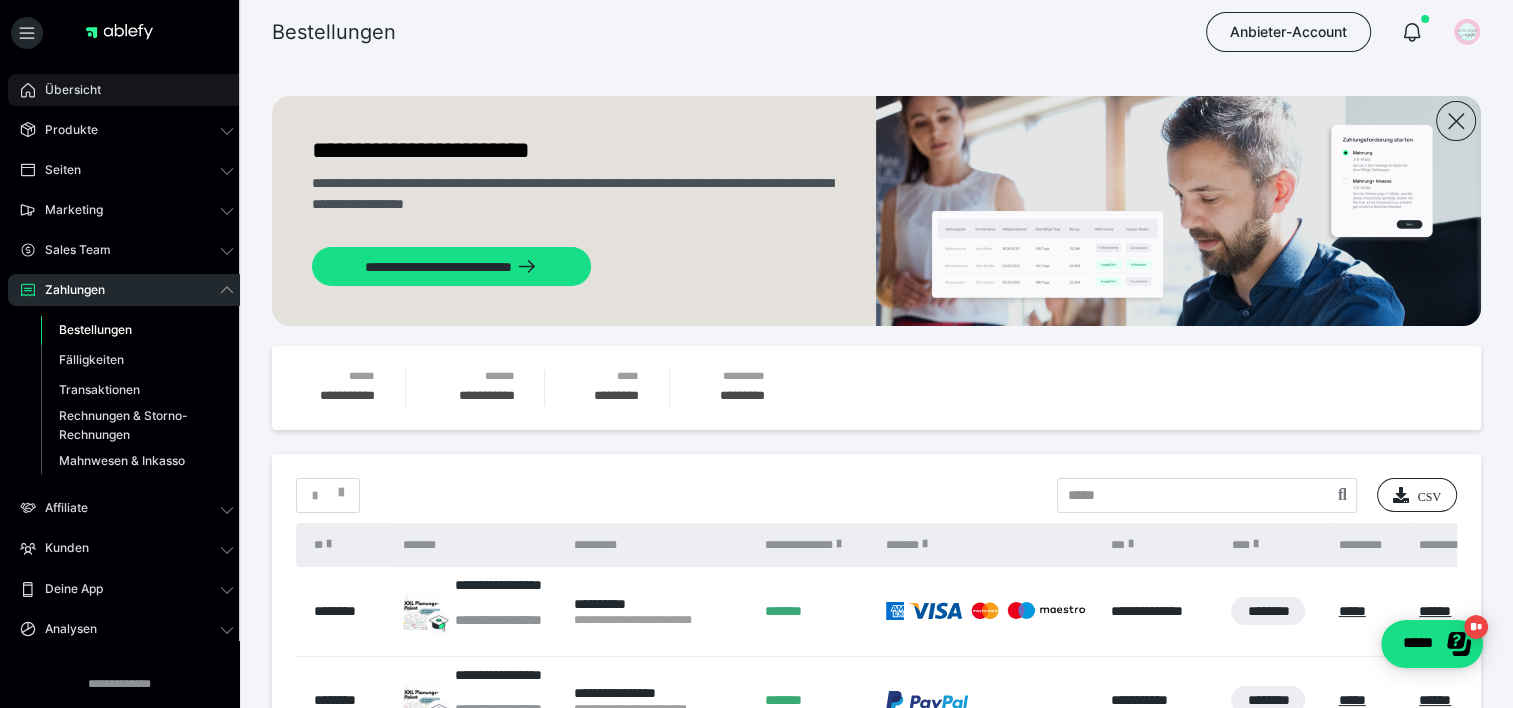 click on "Übersicht" at bounding box center (127, 90) 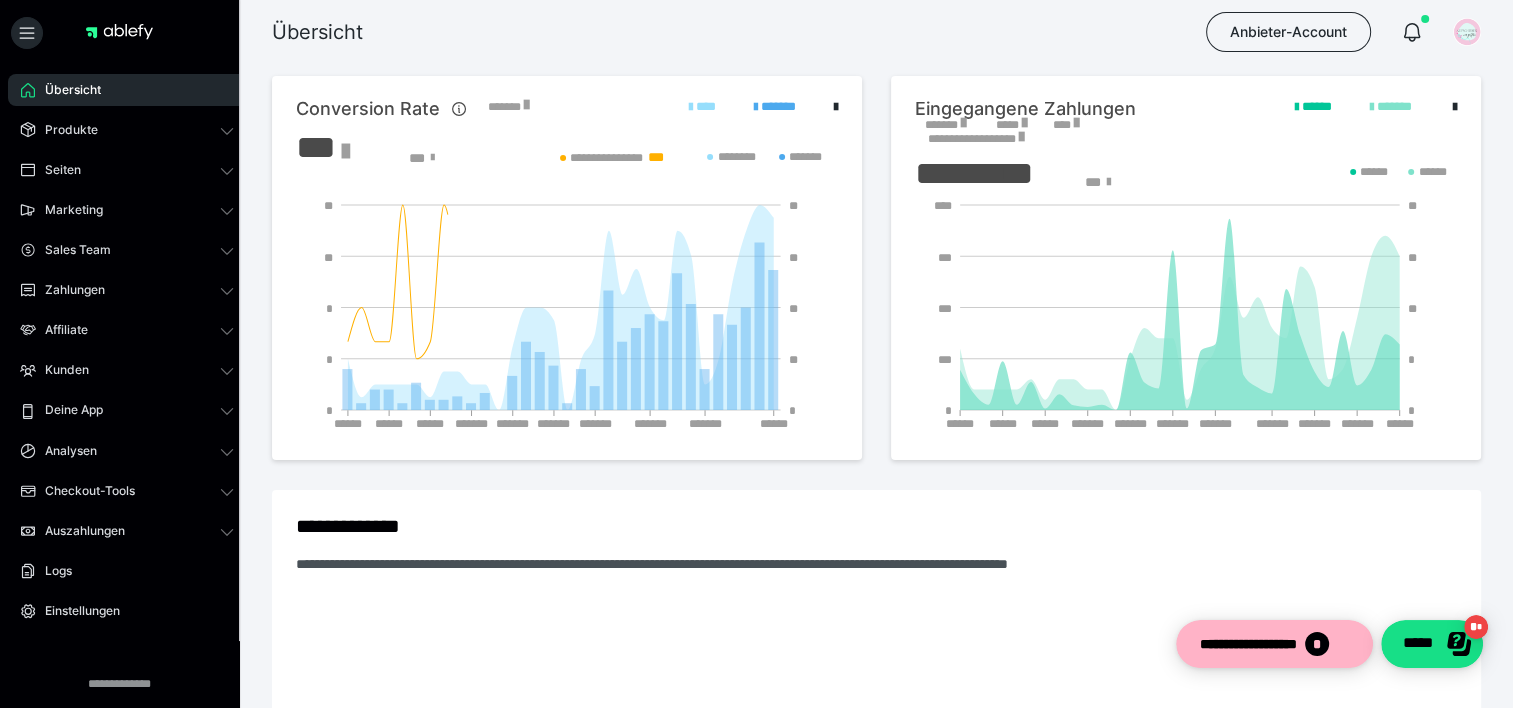 scroll, scrollTop: 0, scrollLeft: 0, axis: both 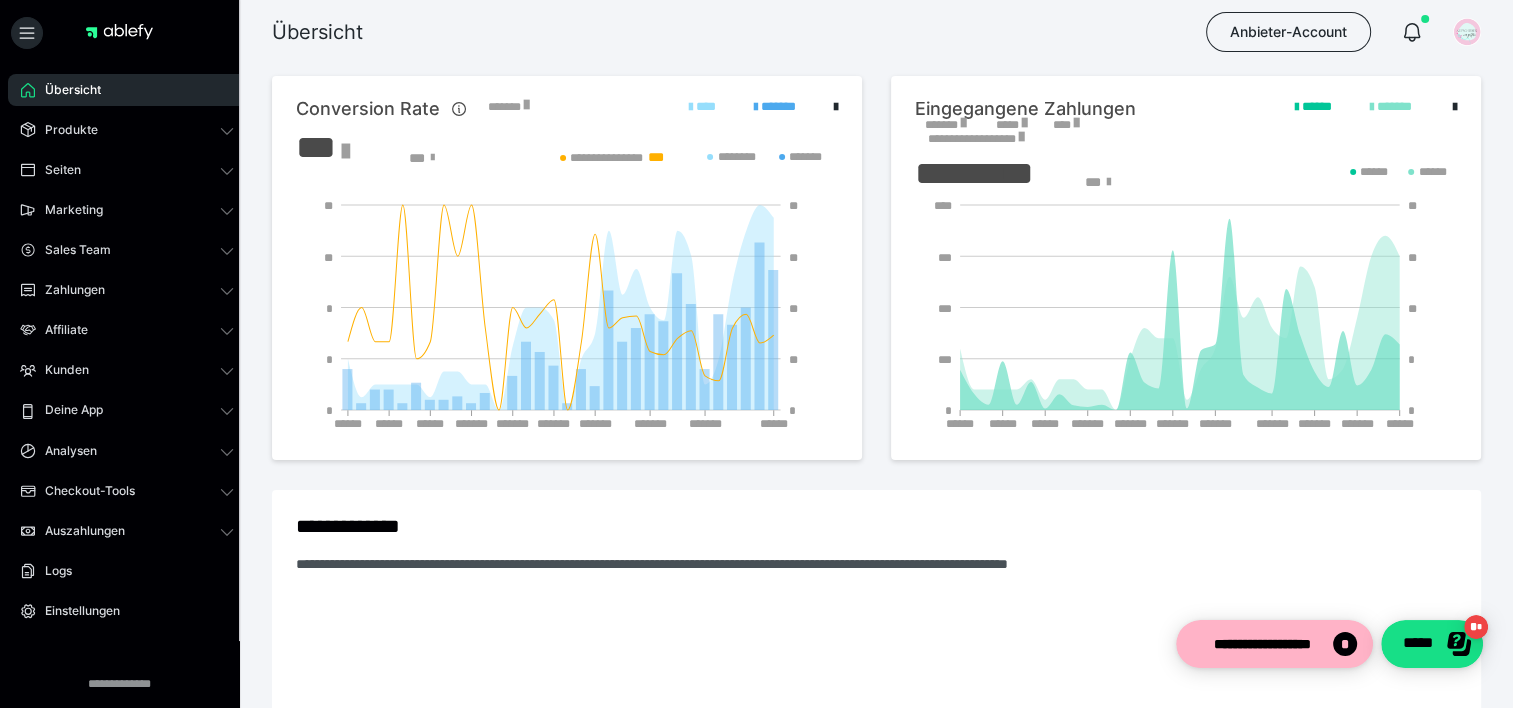 click on "*******" at bounding box center [945, 125] 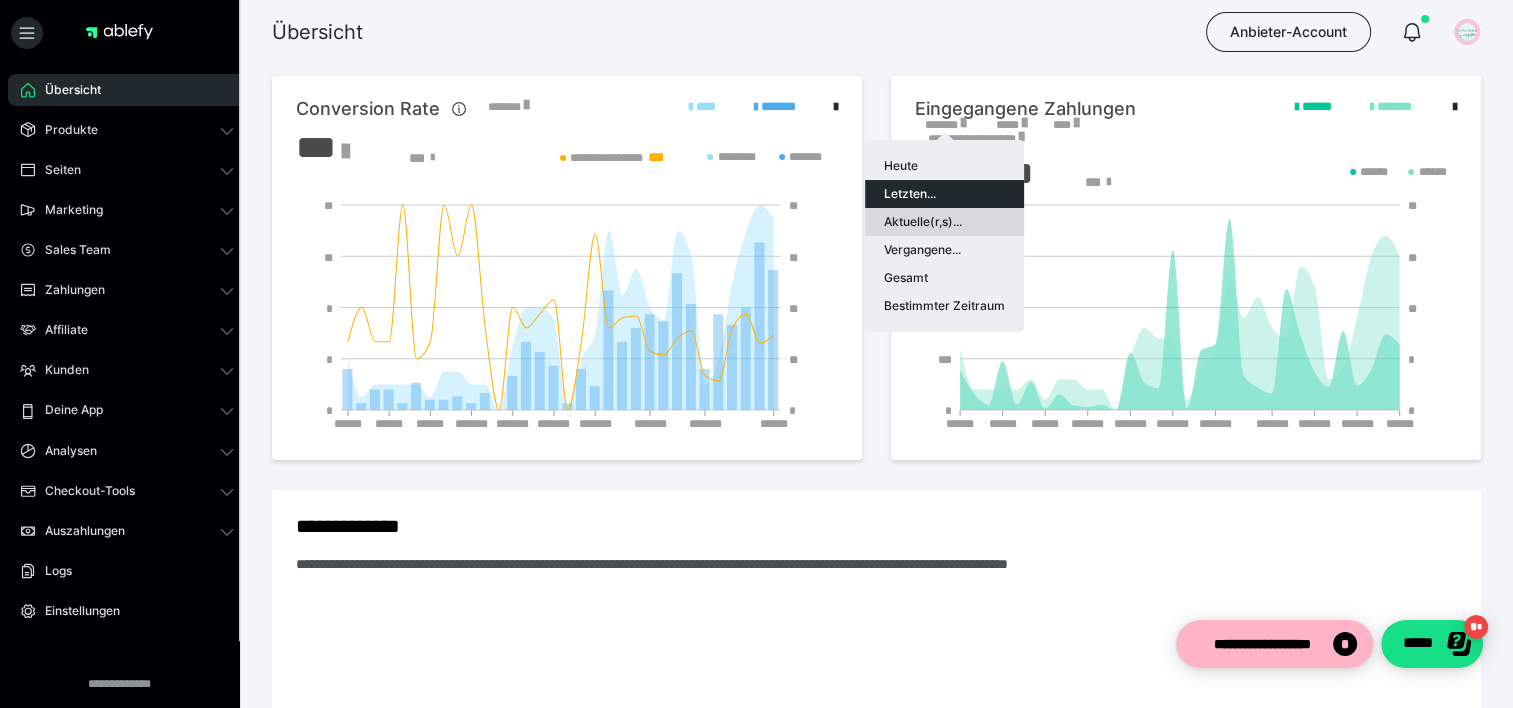 click on "Aktuelle(r,s)..." at bounding box center [944, 222] 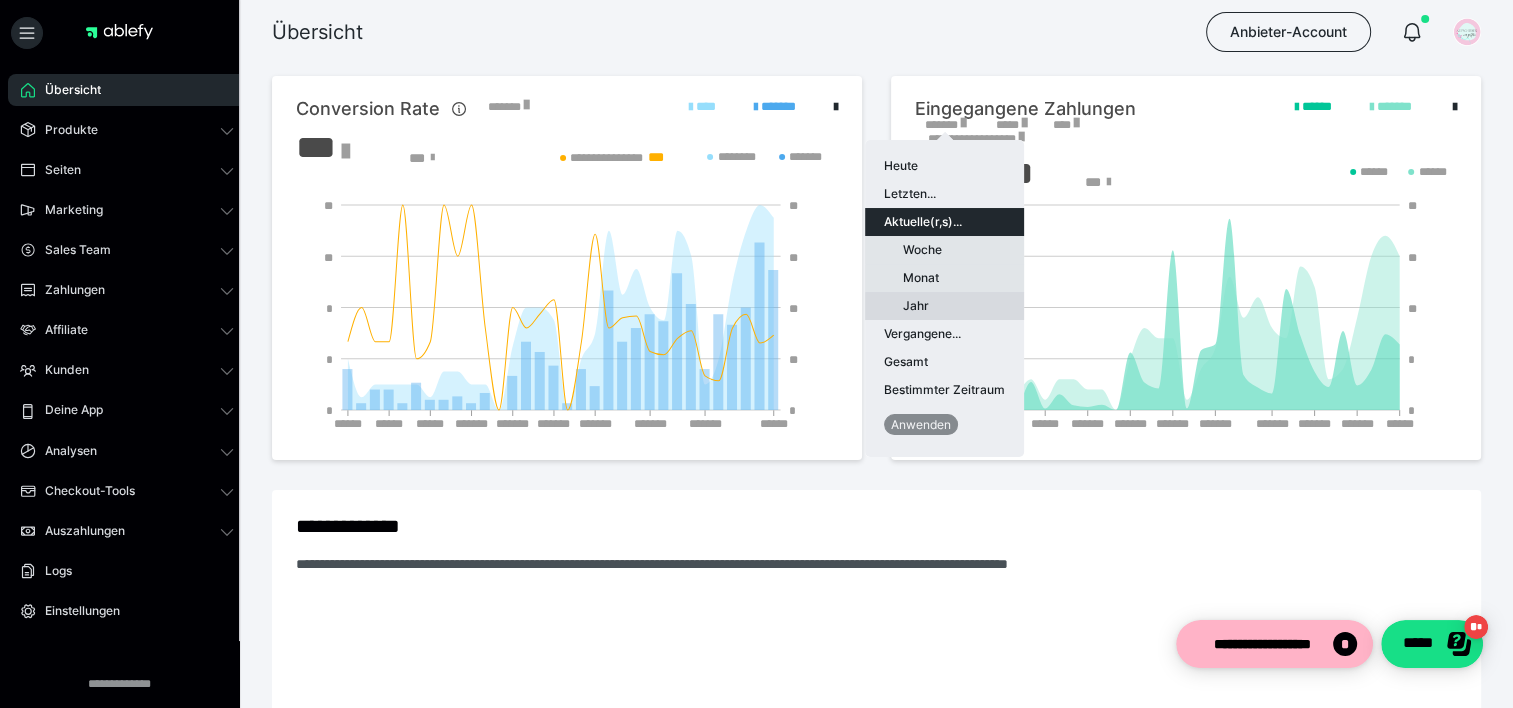 click on "Jahr" at bounding box center (944, 306) 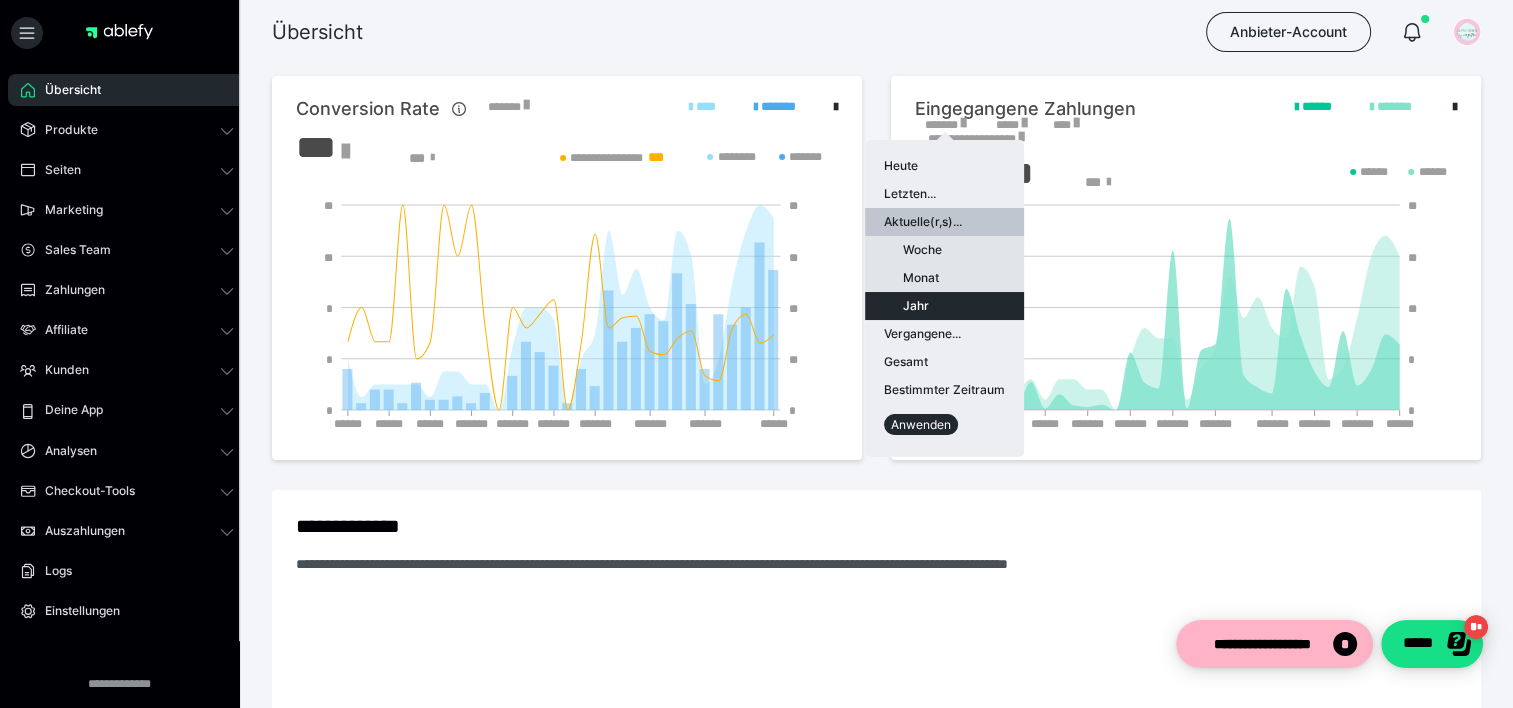 click on "Anwenden" at bounding box center (921, 424) 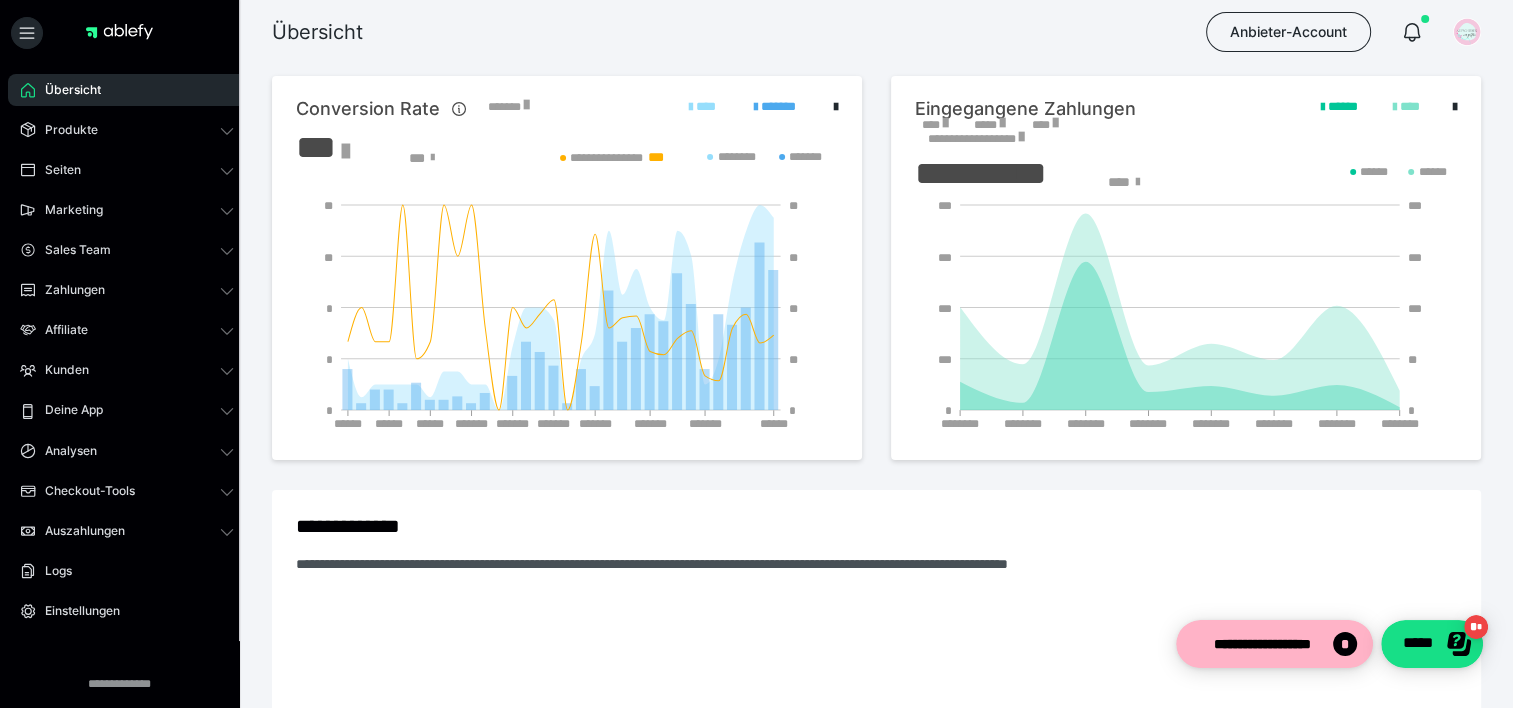 click on "****" at bounding box center (934, 125) 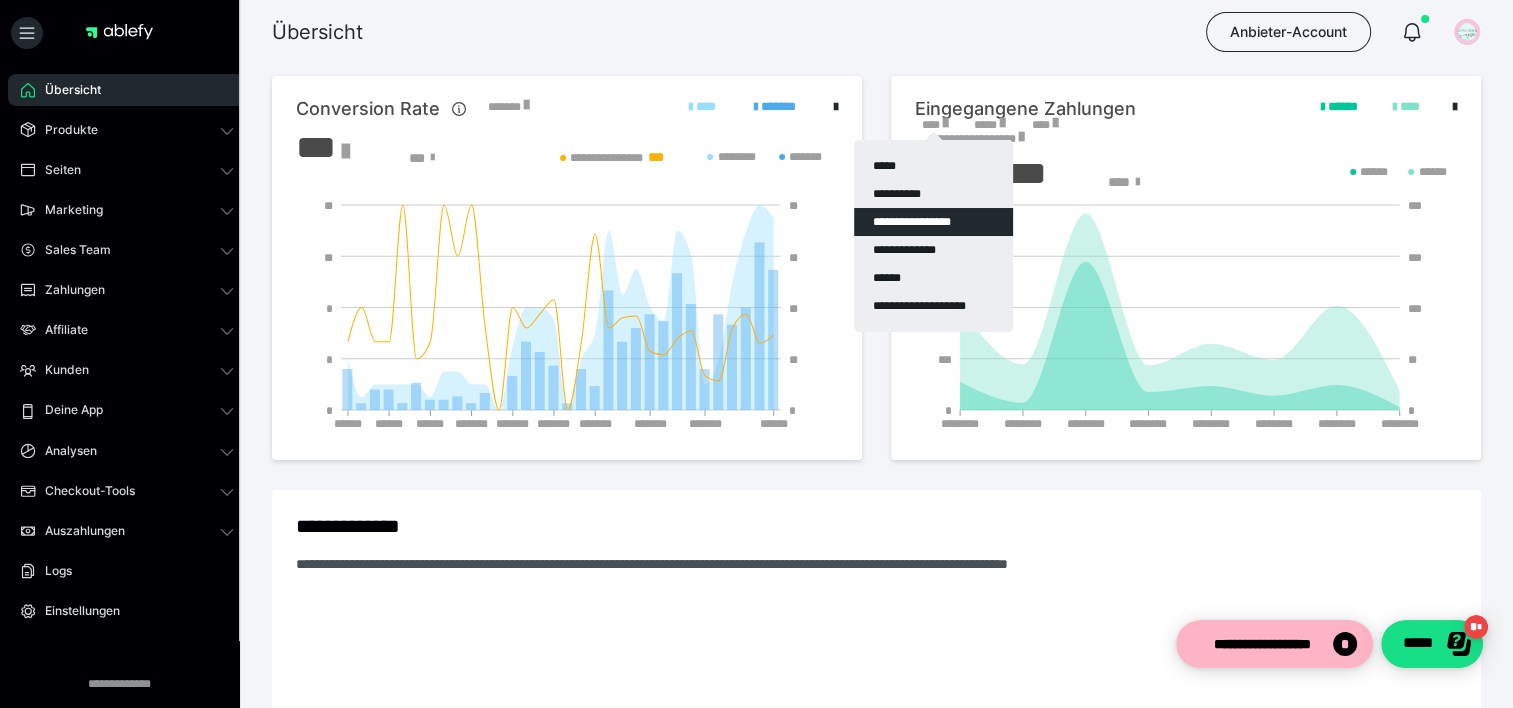 click on "**********" at bounding box center [933, 222] 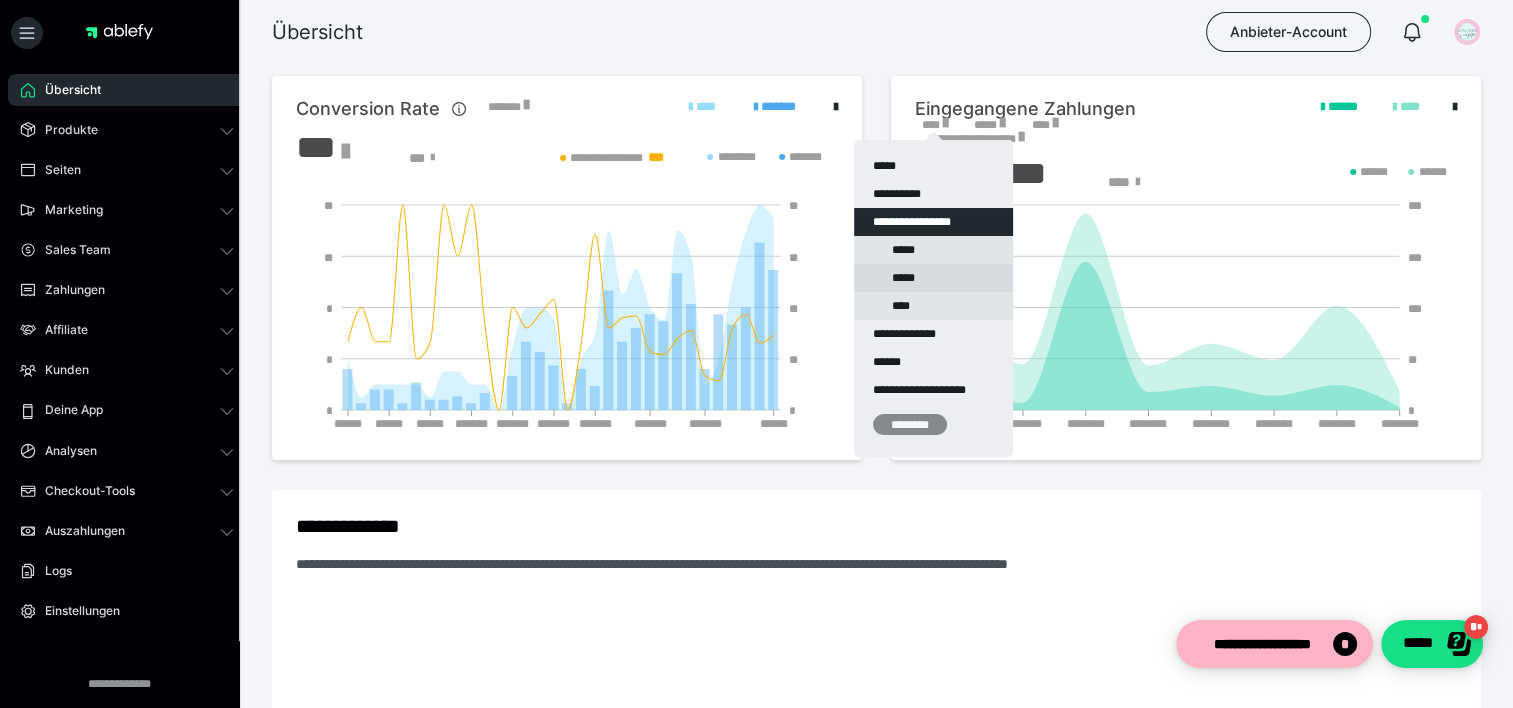 click on "*****" at bounding box center (933, 278) 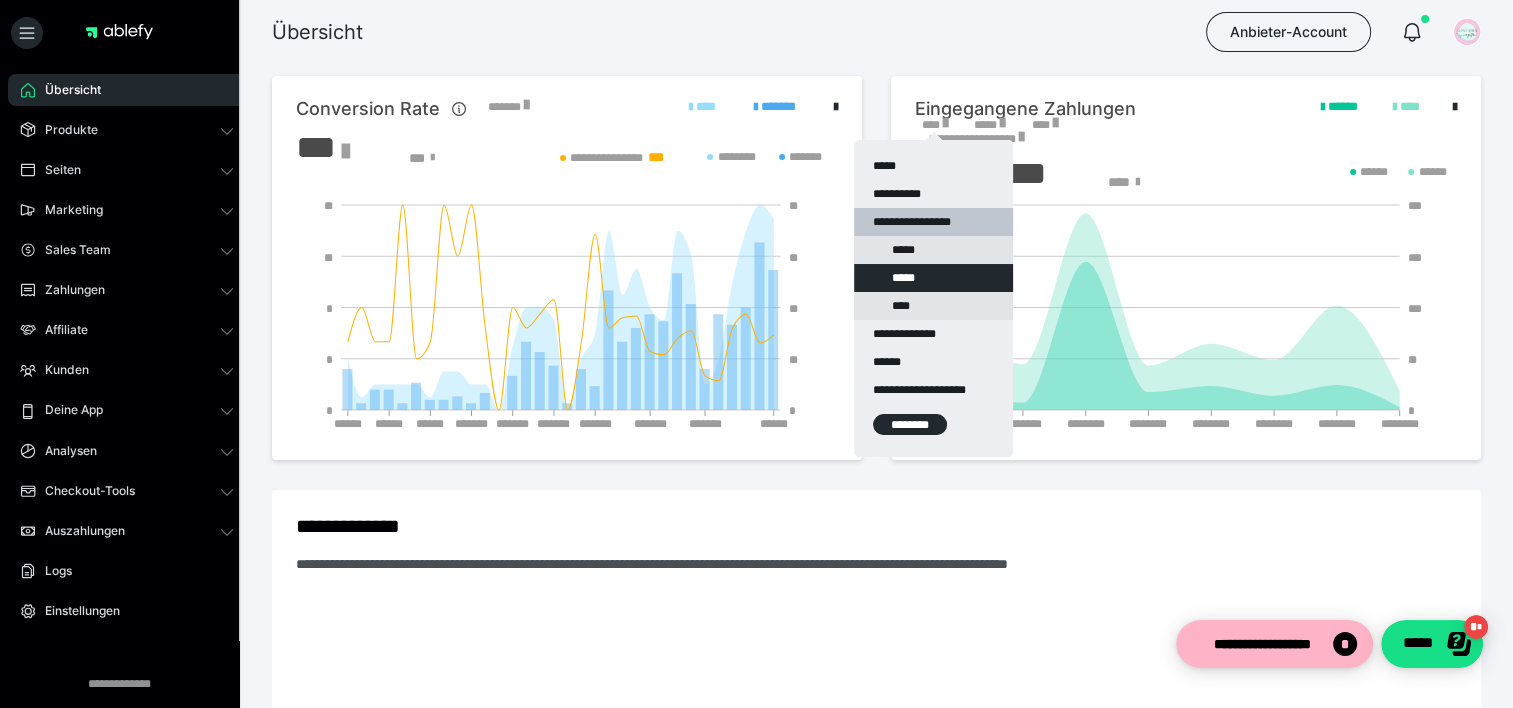 click on "********" at bounding box center (910, 424) 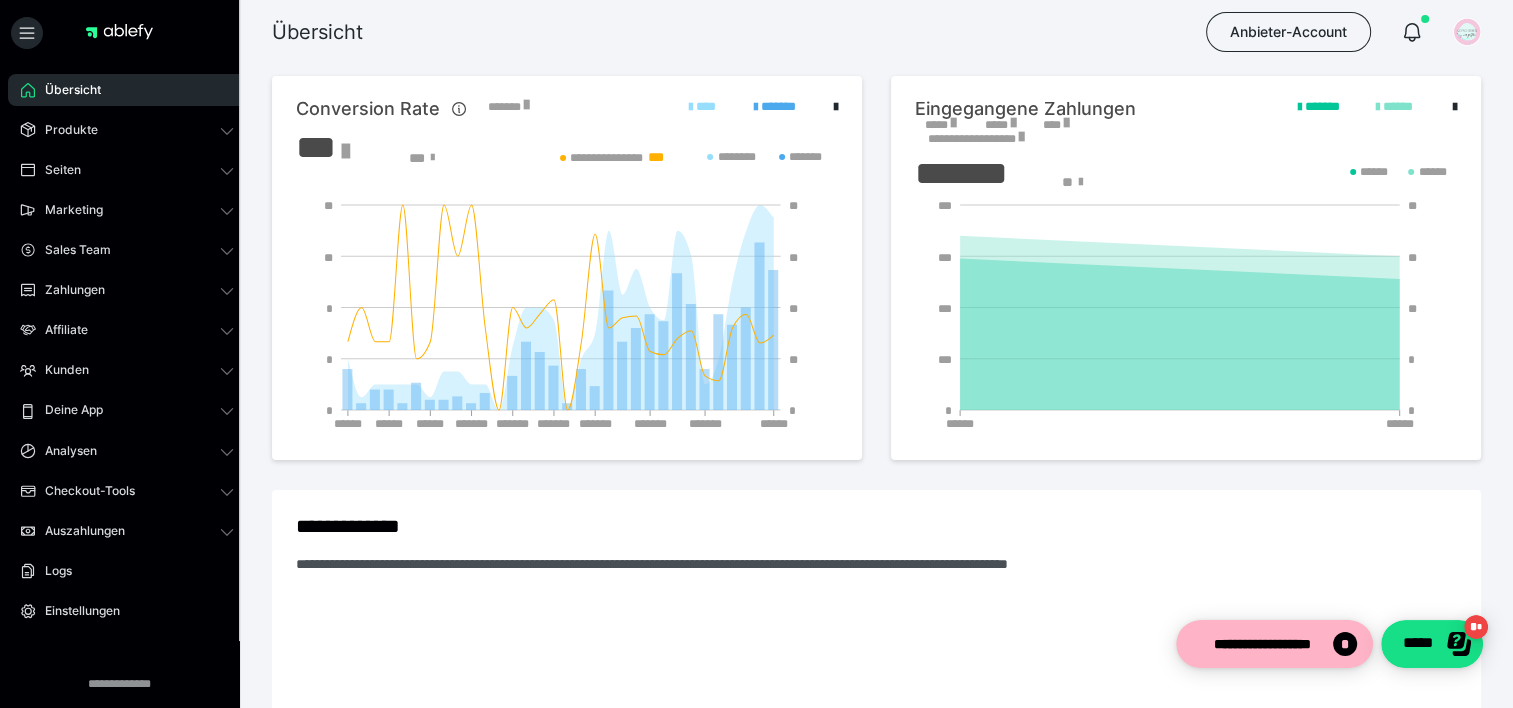 click on "*****" at bounding box center (940, 125) 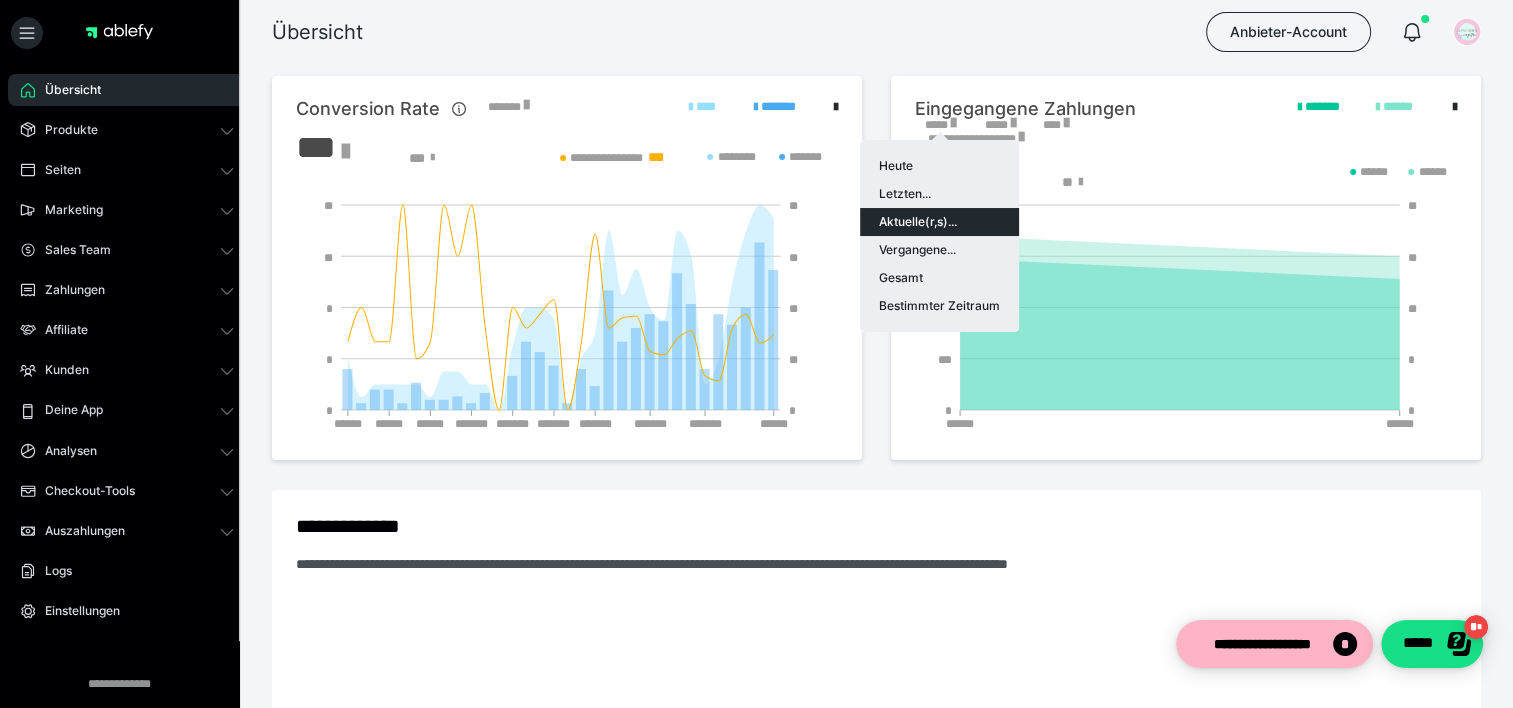click on "Aktuelle(r,s)..." at bounding box center (939, 222) 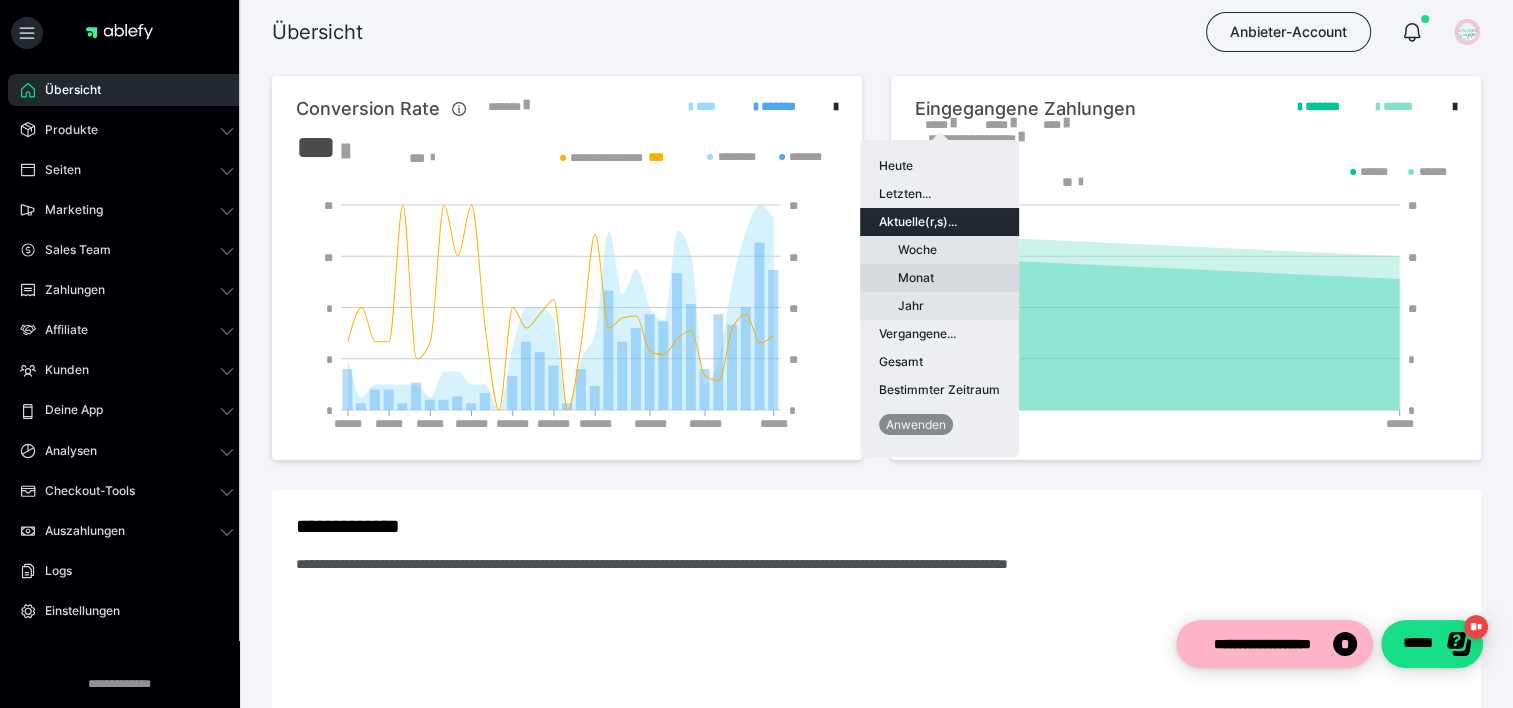 click on "Monat" at bounding box center (939, 278) 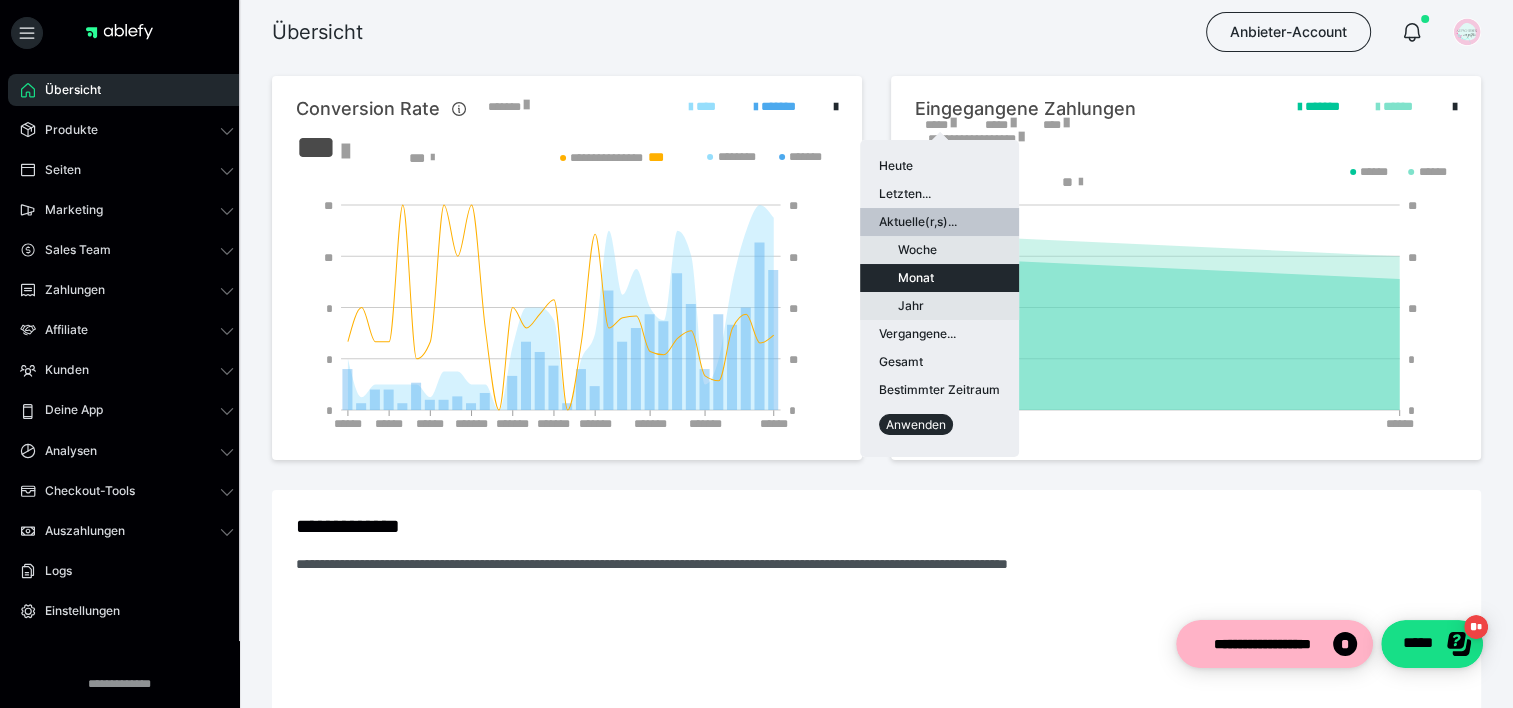 click on "Anwenden" at bounding box center (916, 424) 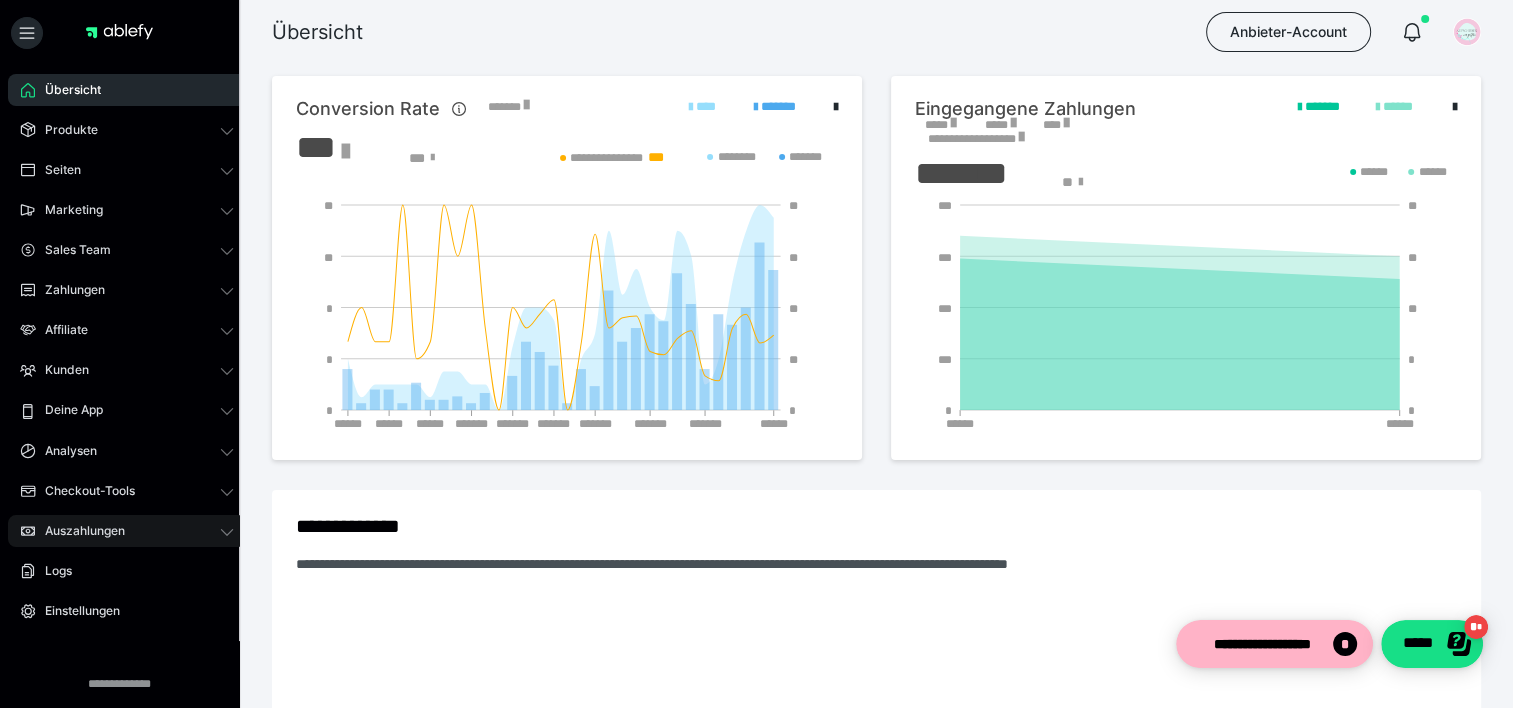 click on "Auszahlungen" at bounding box center [127, 531] 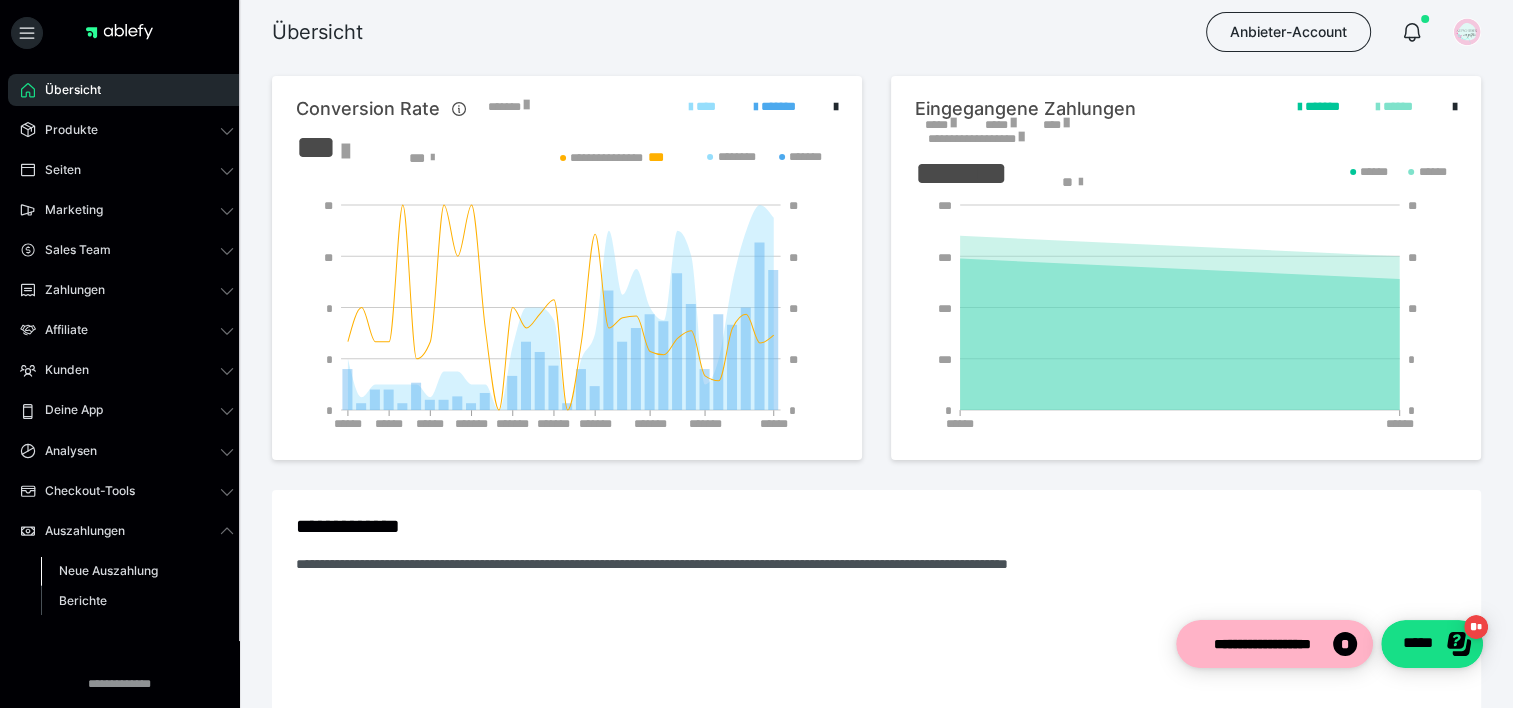 click on "Neue Auszahlung" at bounding box center [137, 571] 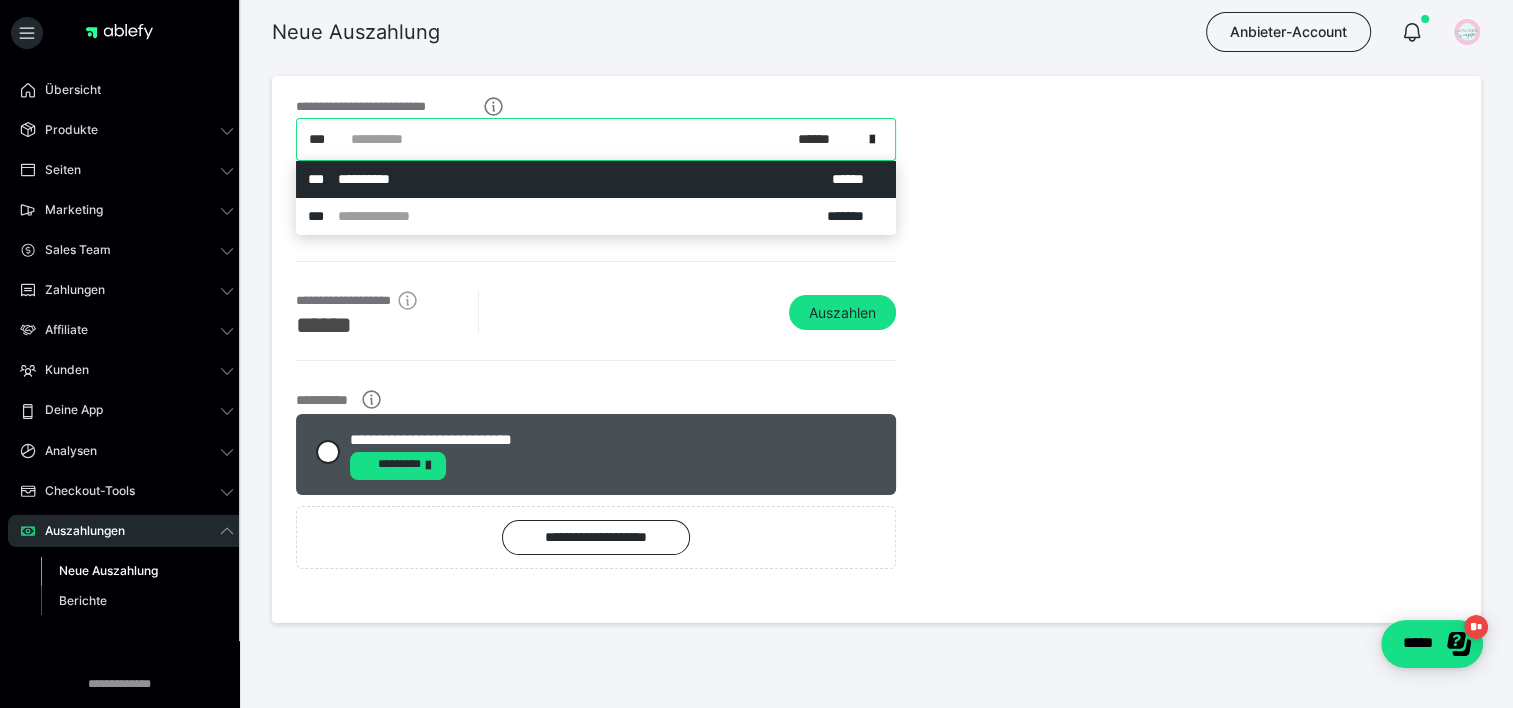 click on "**********" at bounding box center [587, 139] 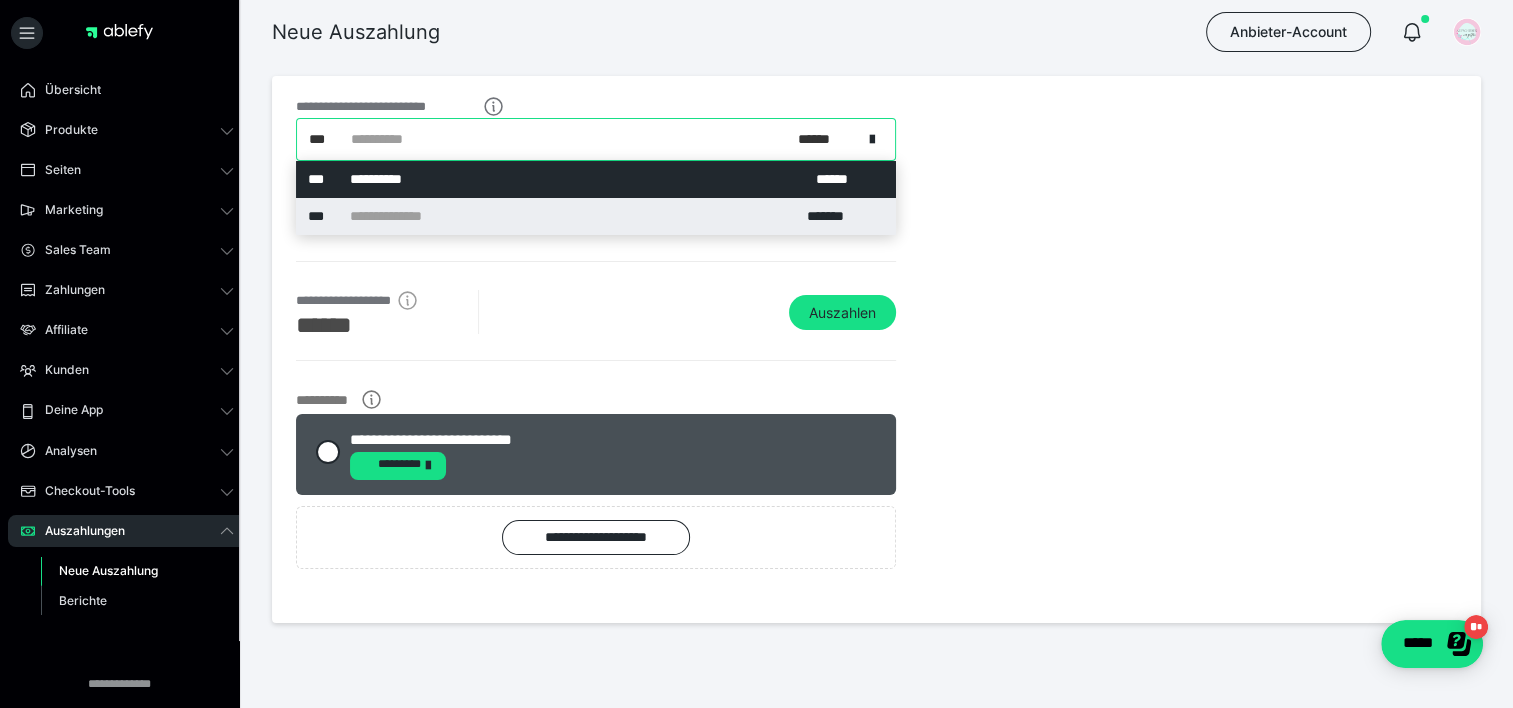 click on "**********" at bounding box center [596, 216] 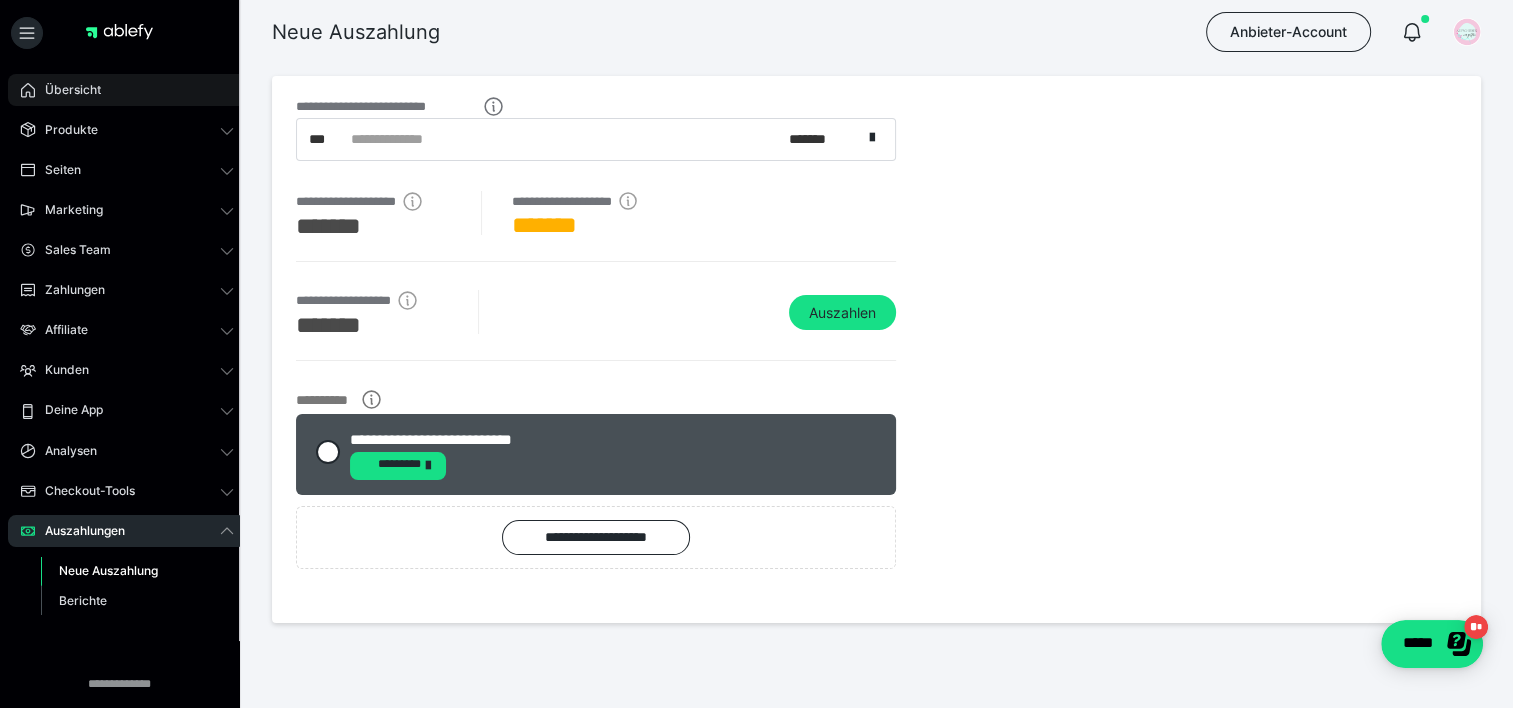 click on "Übersicht" at bounding box center [127, 90] 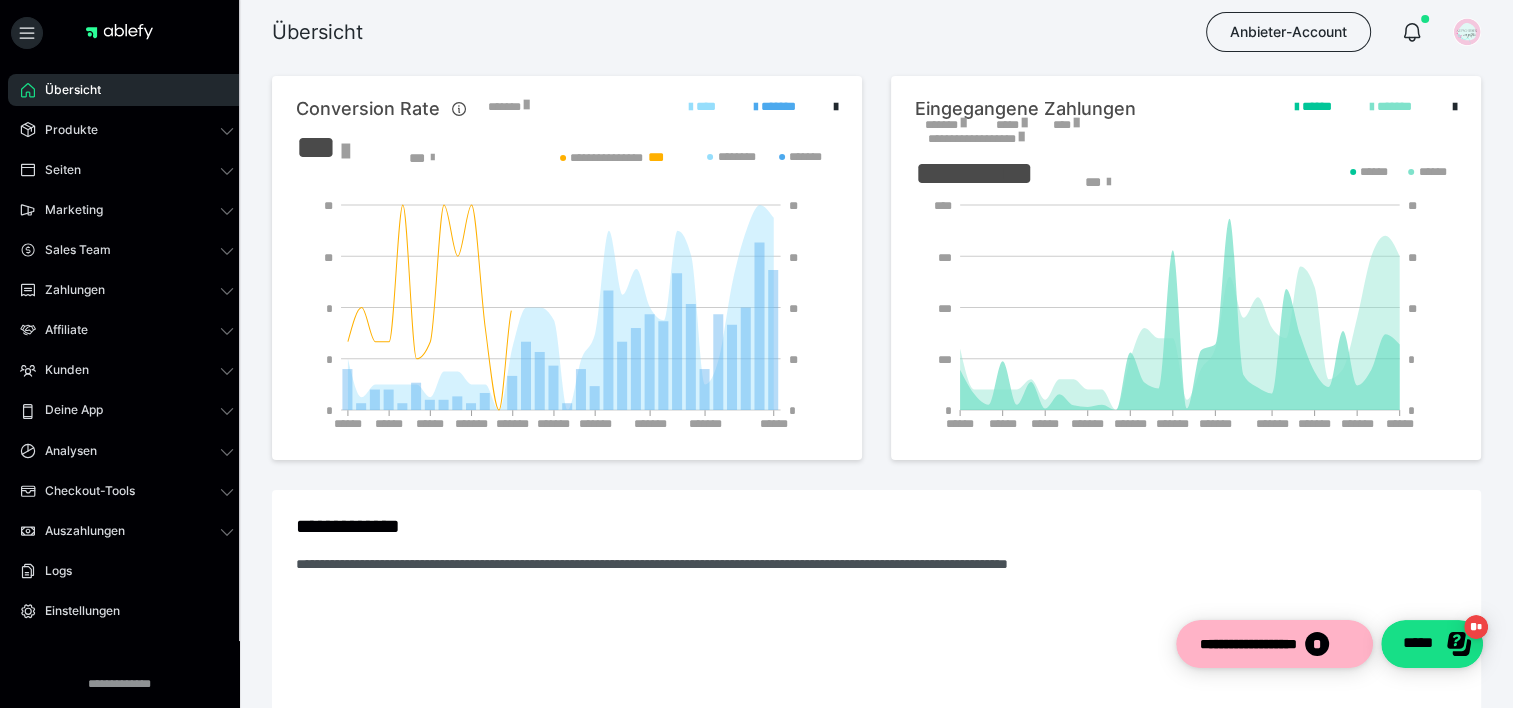 scroll, scrollTop: 0, scrollLeft: 0, axis: both 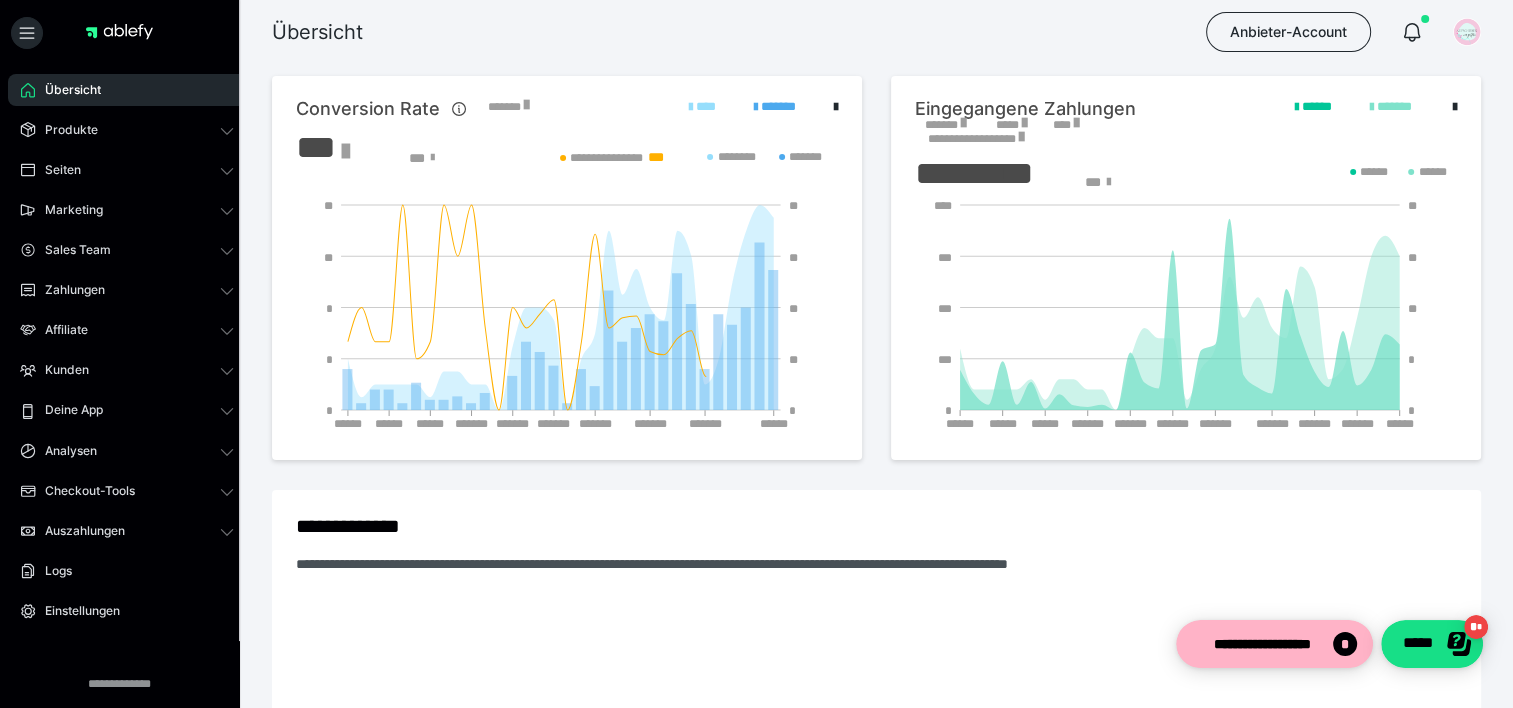 click on "Eingegangene Zahlungen" at bounding box center [1025, 109] 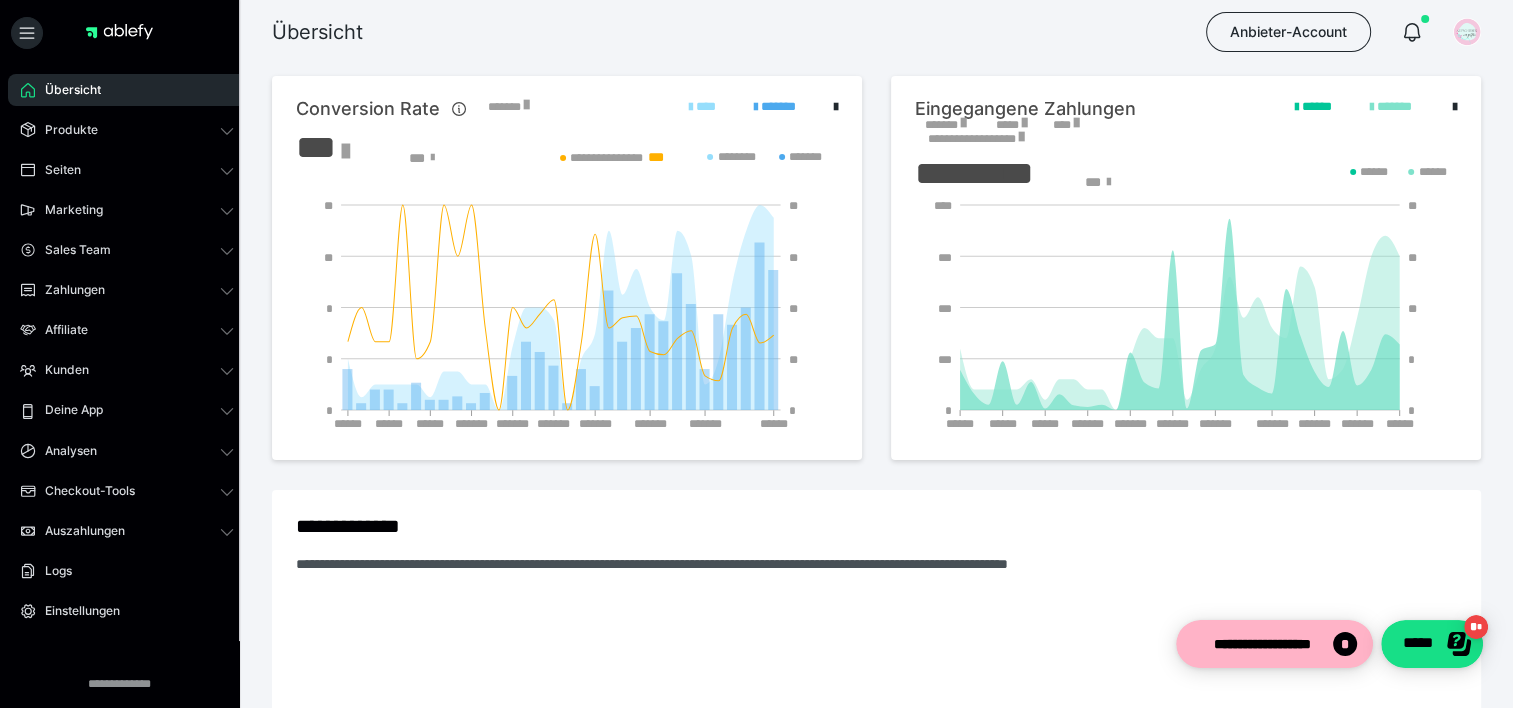 click on "Eingegangene Zahlungen" at bounding box center (1025, 109) 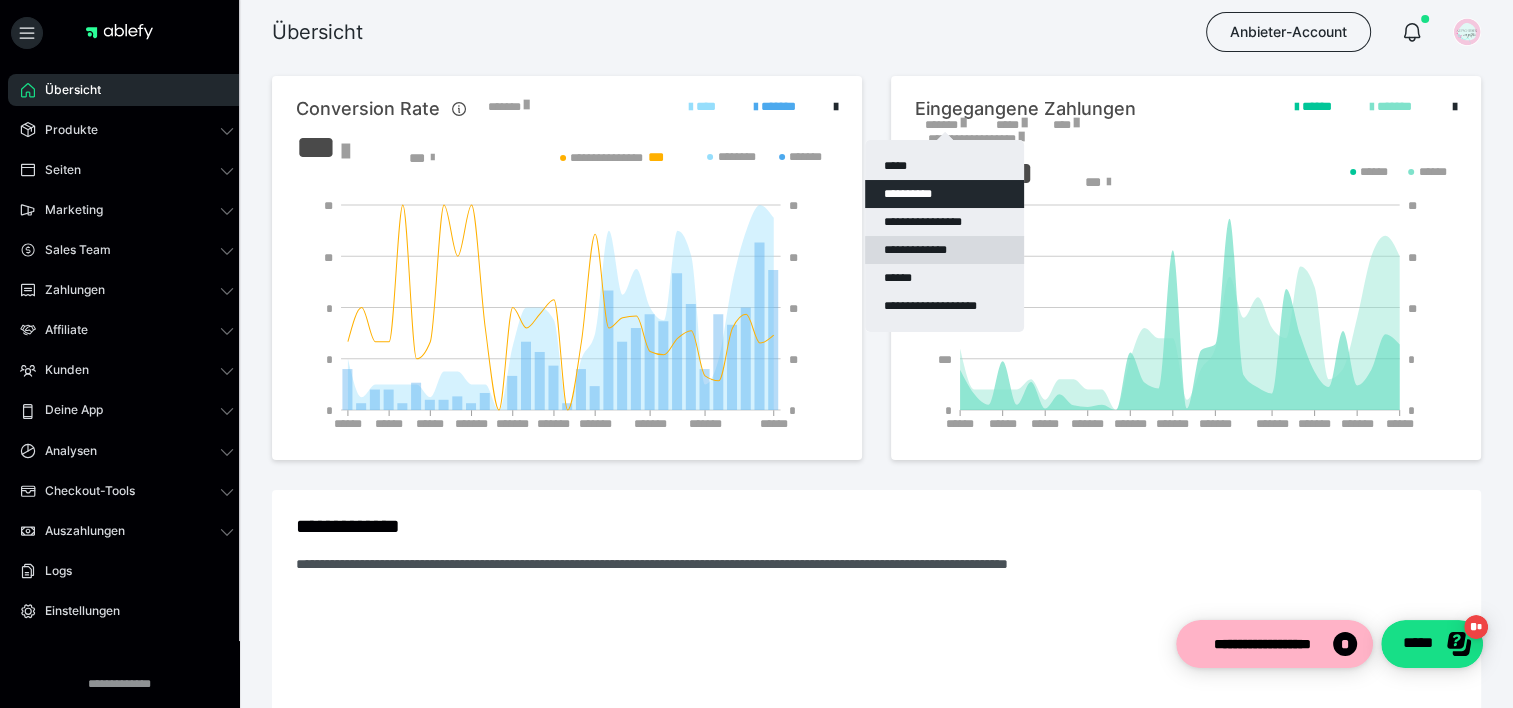 click on "**********" at bounding box center [944, 250] 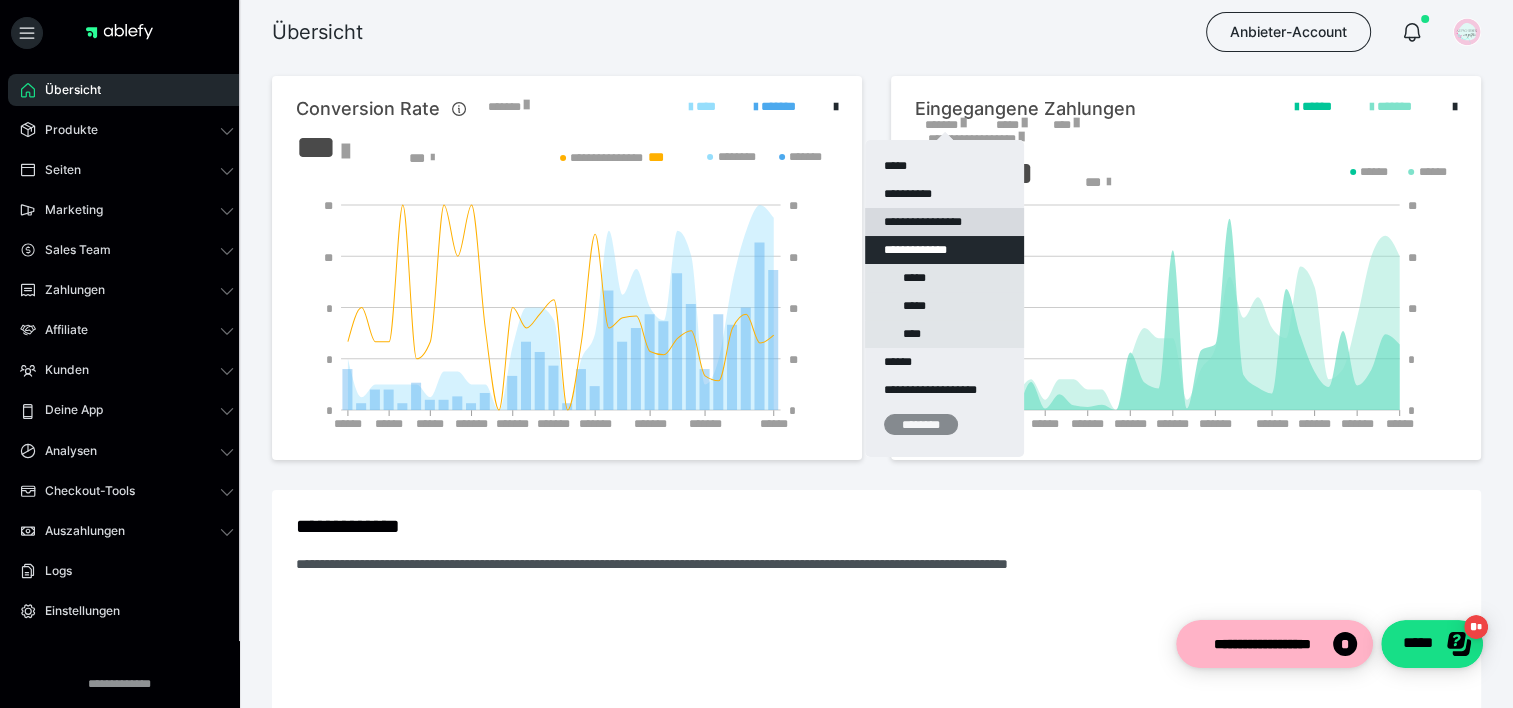 click on "**********" at bounding box center (944, 222) 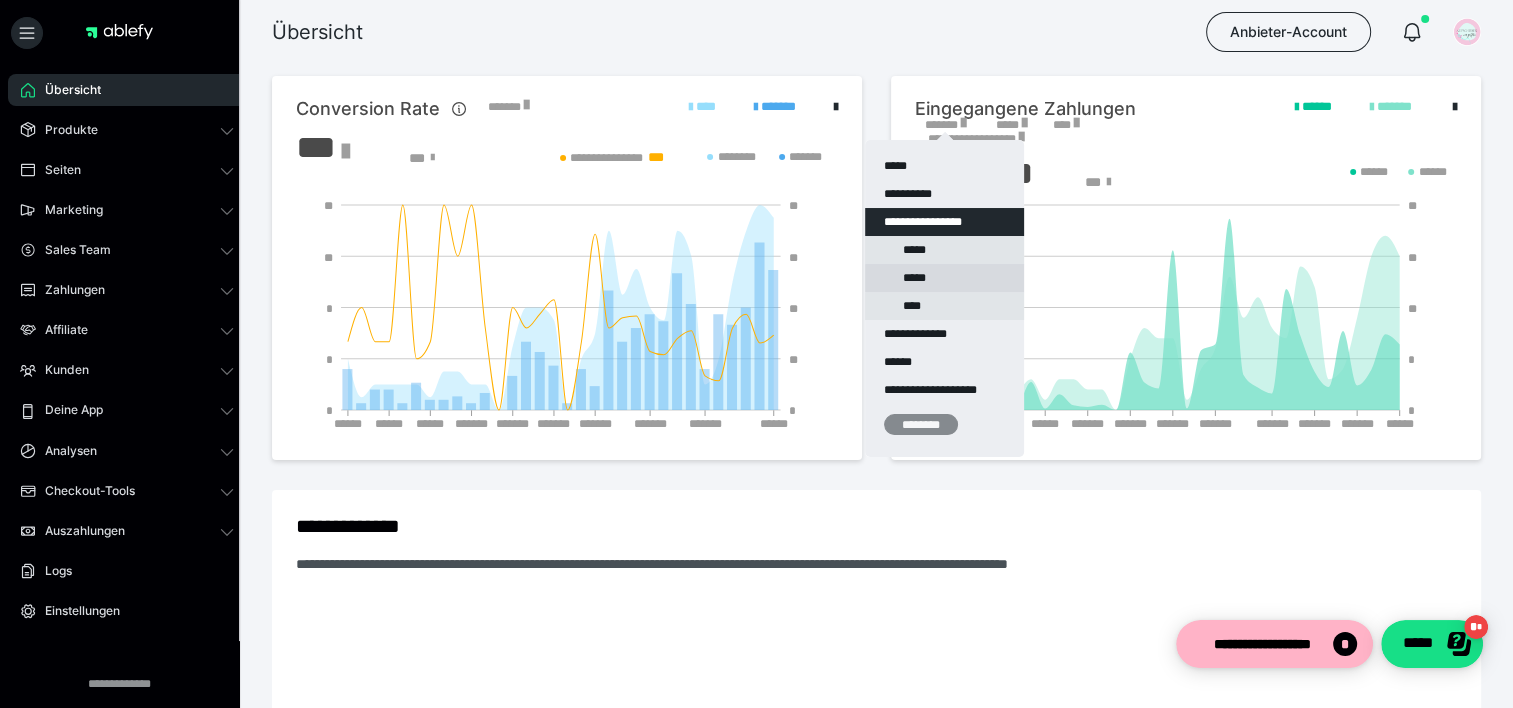 click on "*****" at bounding box center [944, 278] 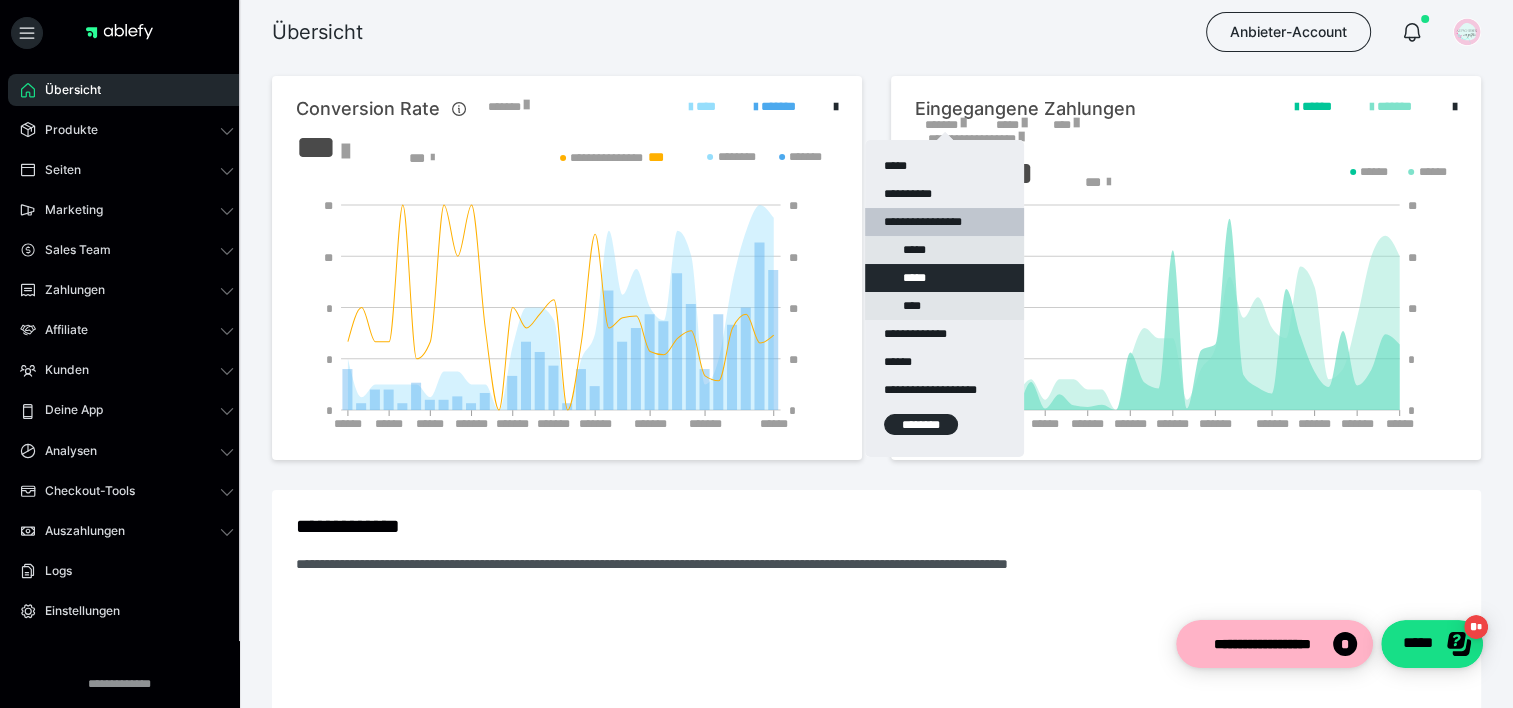 click on "********" at bounding box center (921, 424) 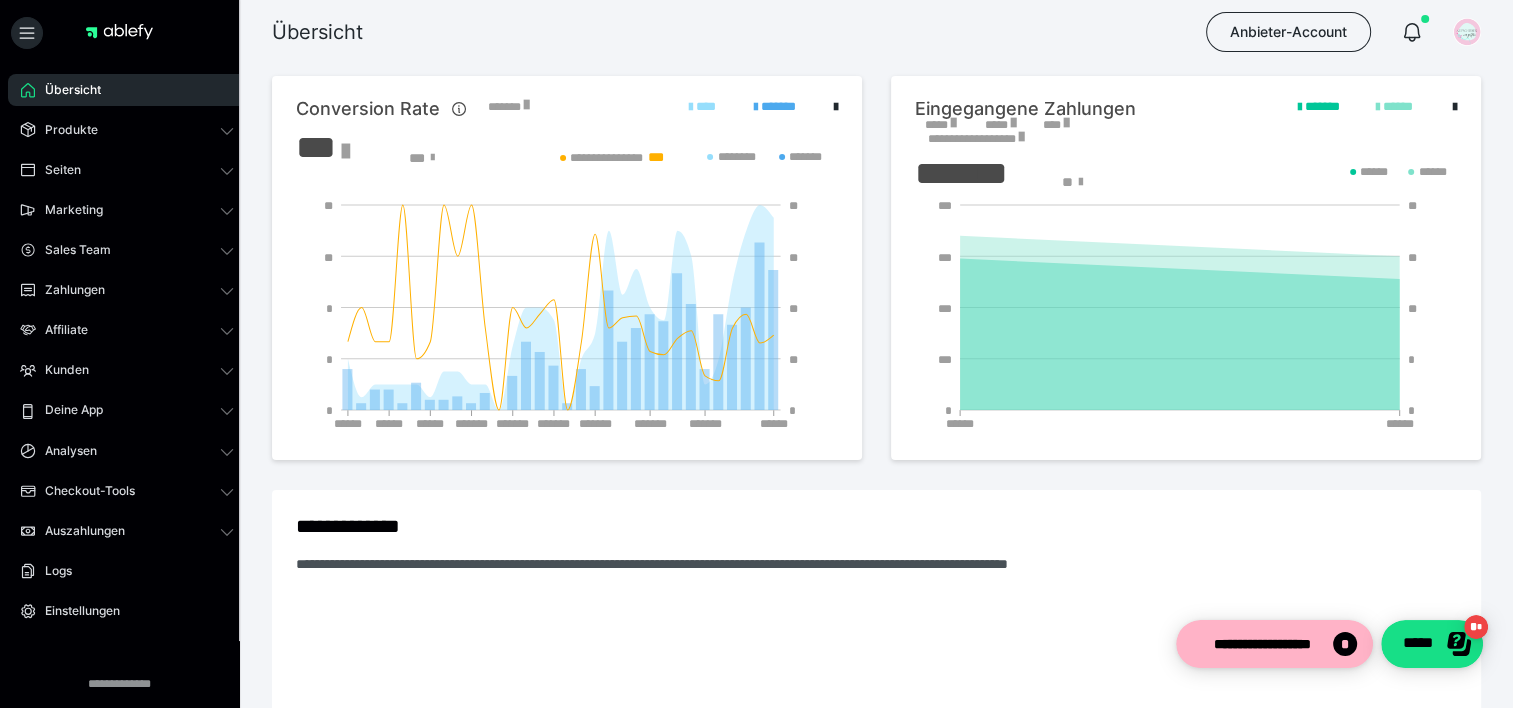 click on "*****" at bounding box center (940, 125) 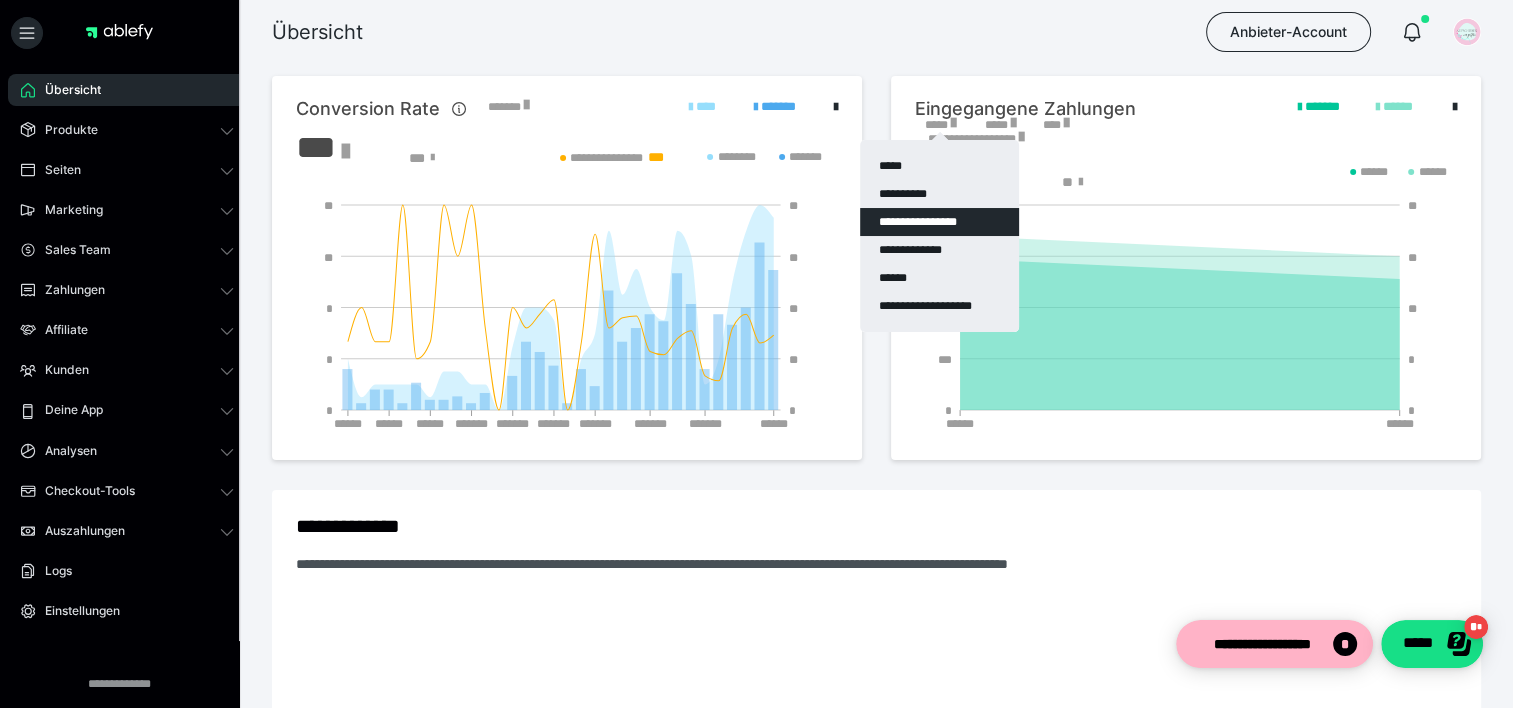 click on "**********" at bounding box center (939, 222) 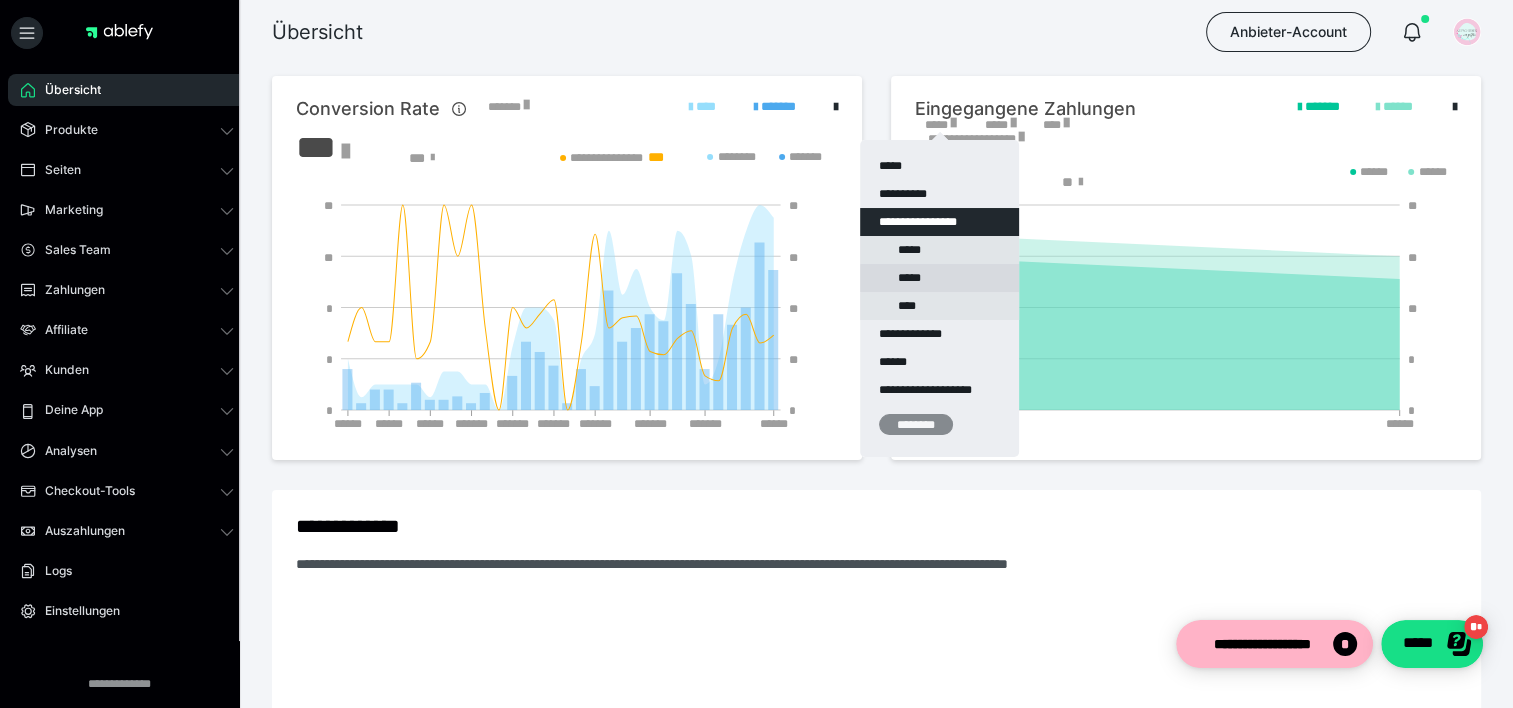 click on "*****" at bounding box center [939, 278] 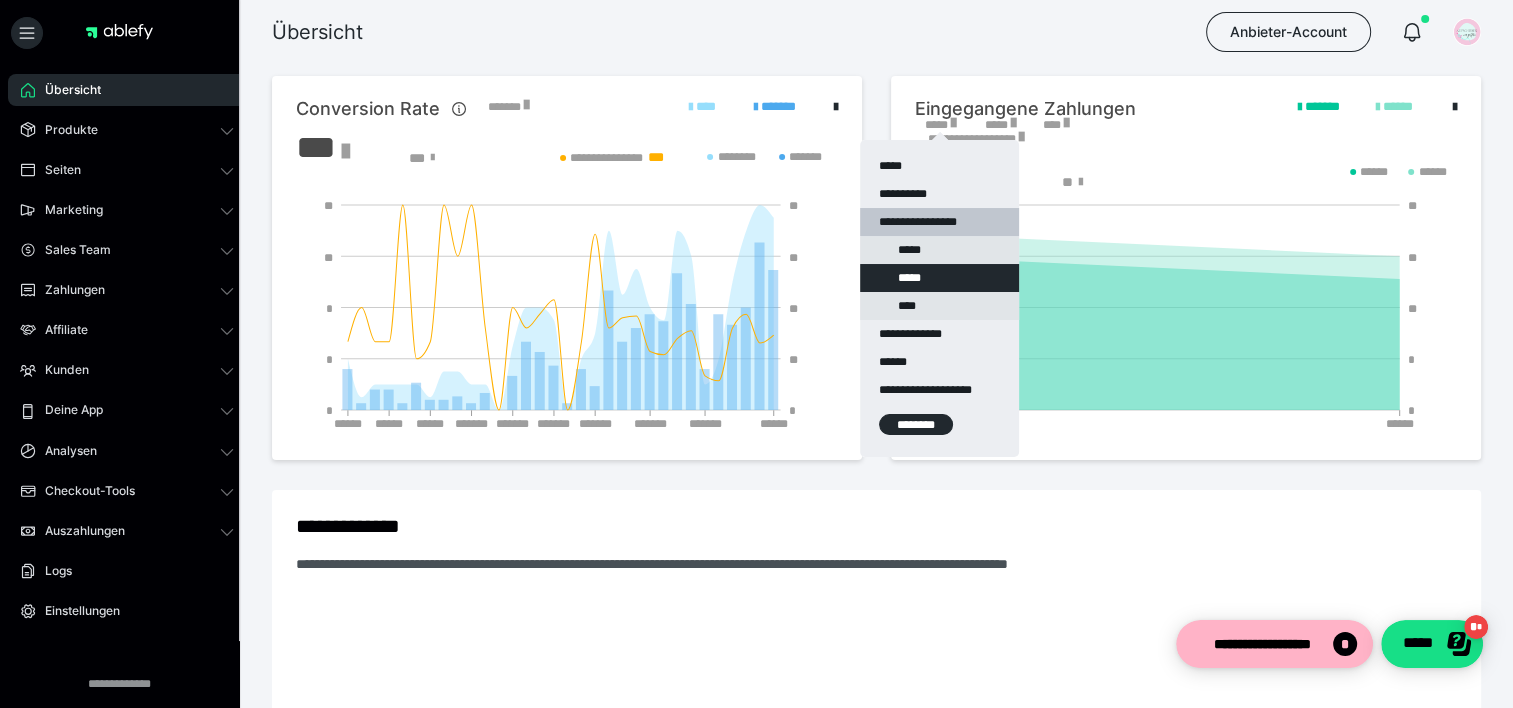click on "********" at bounding box center (916, 424) 